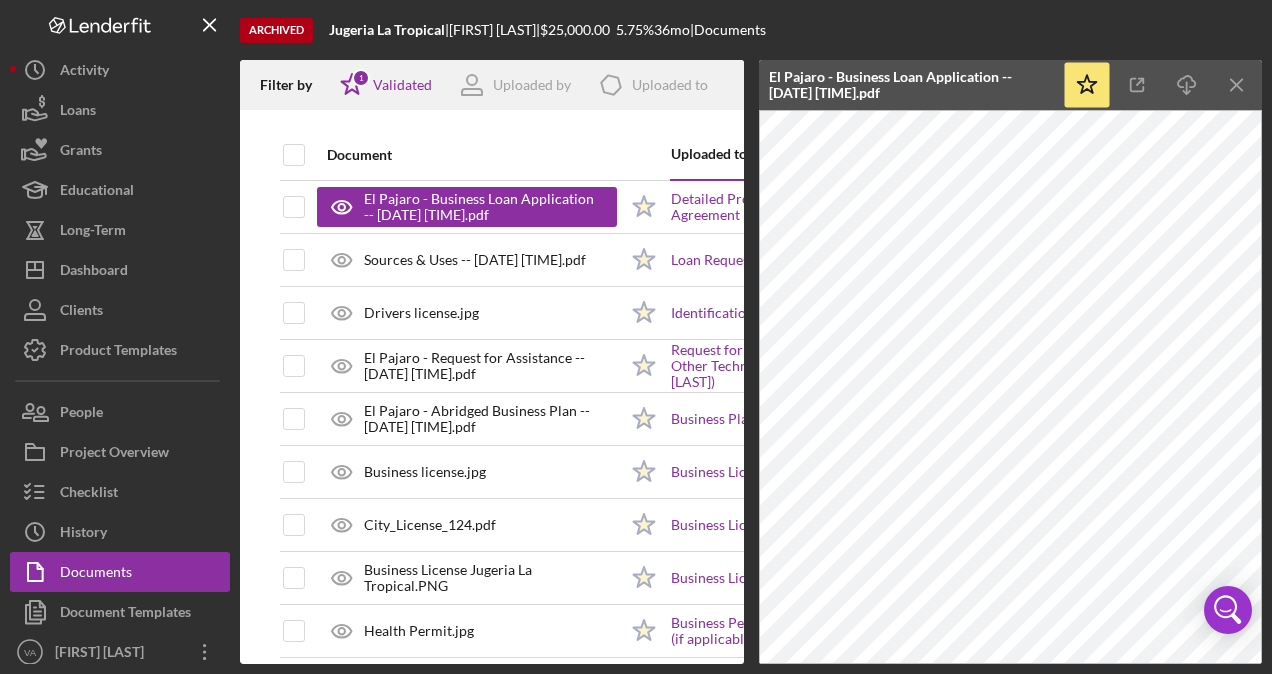 scroll, scrollTop: 0, scrollLeft: 0, axis: both 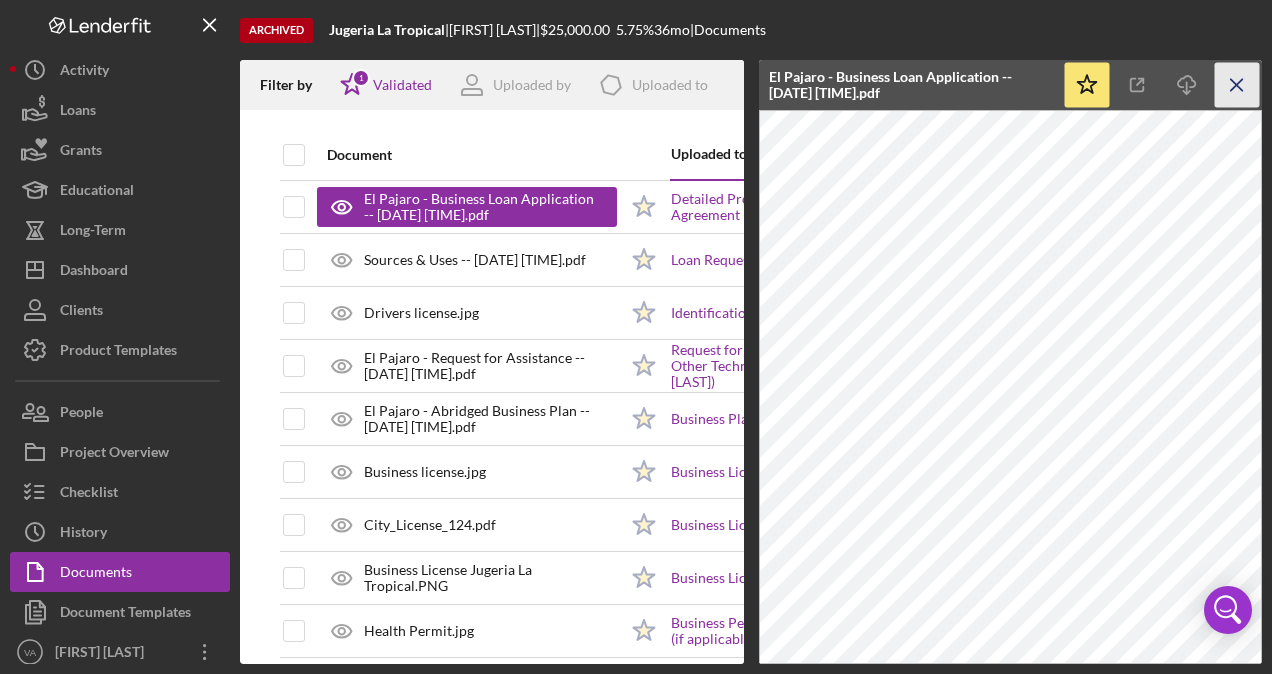click on "Icon/Menu Close" 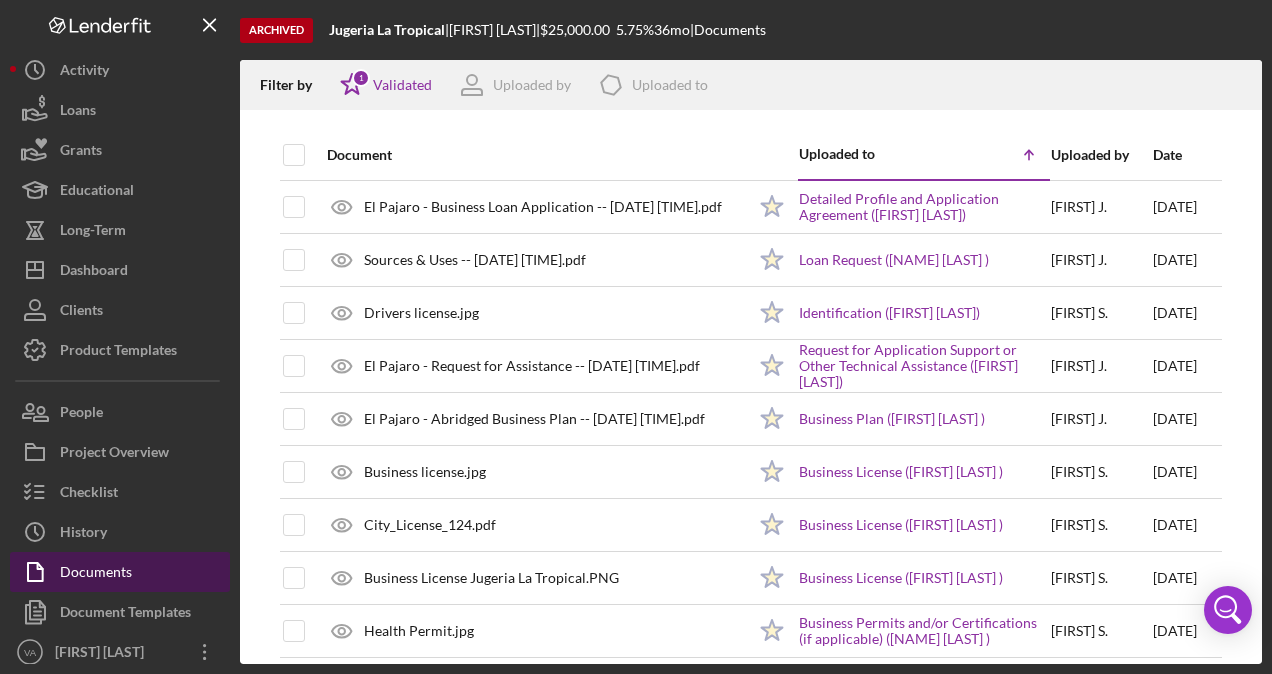click on "Documents" at bounding box center [120, 572] 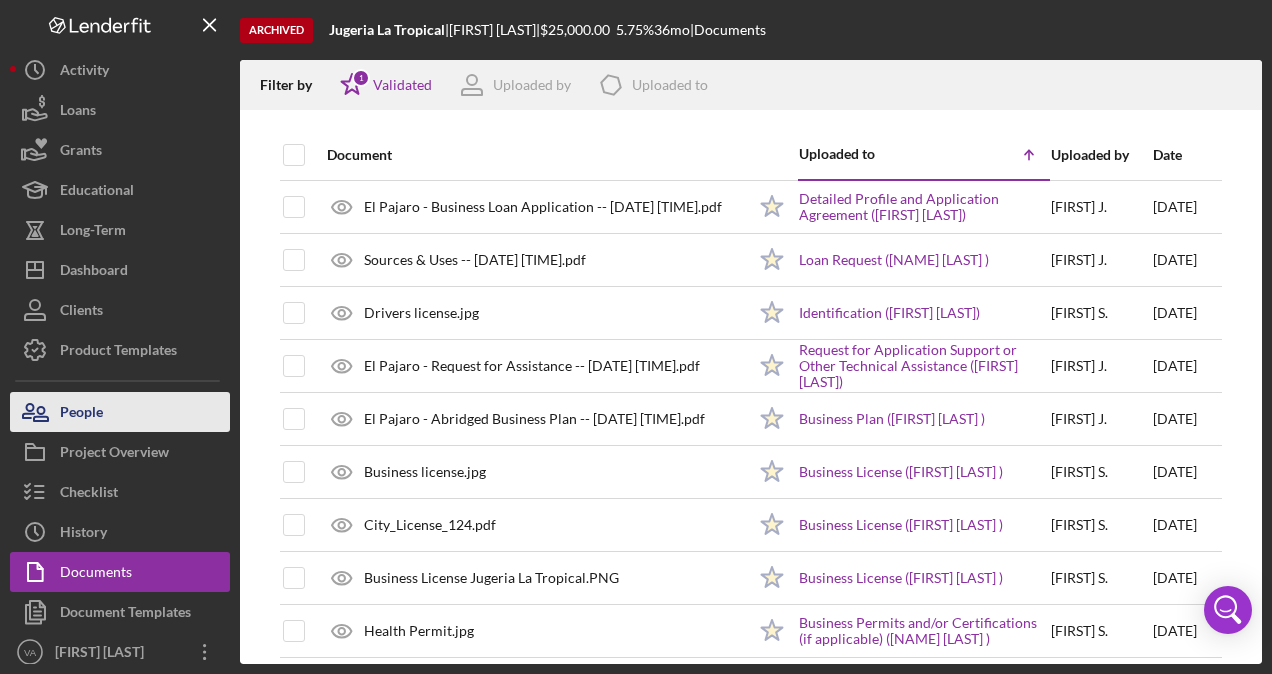 click on "People" at bounding box center (120, 412) 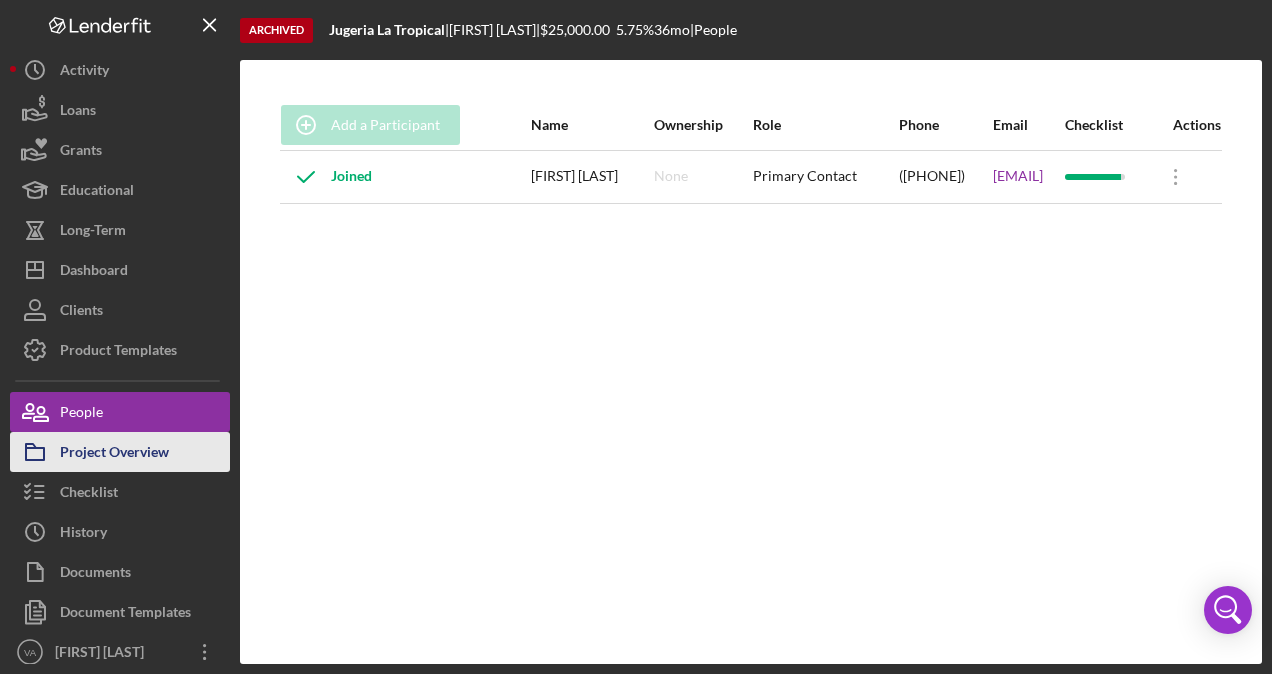 click on "Project Overview" at bounding box center (114, 454) 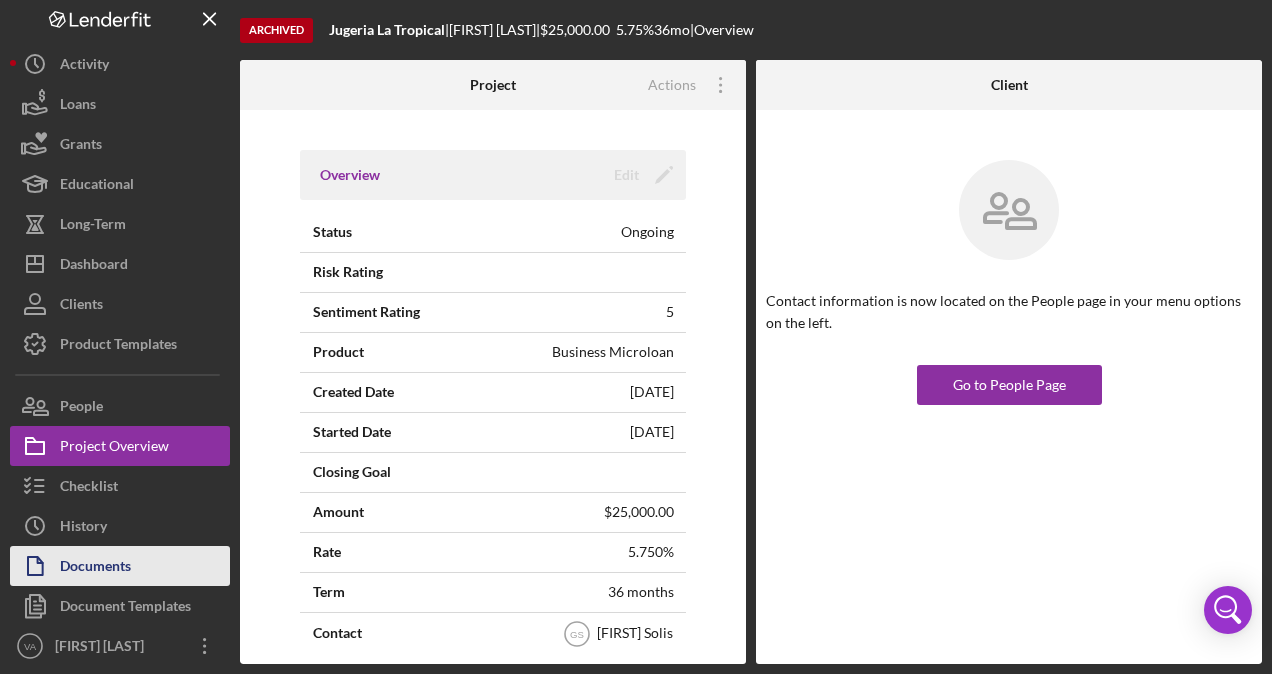 scroll, scrollTop: 8, scrollLeft: 0, axis: vertical 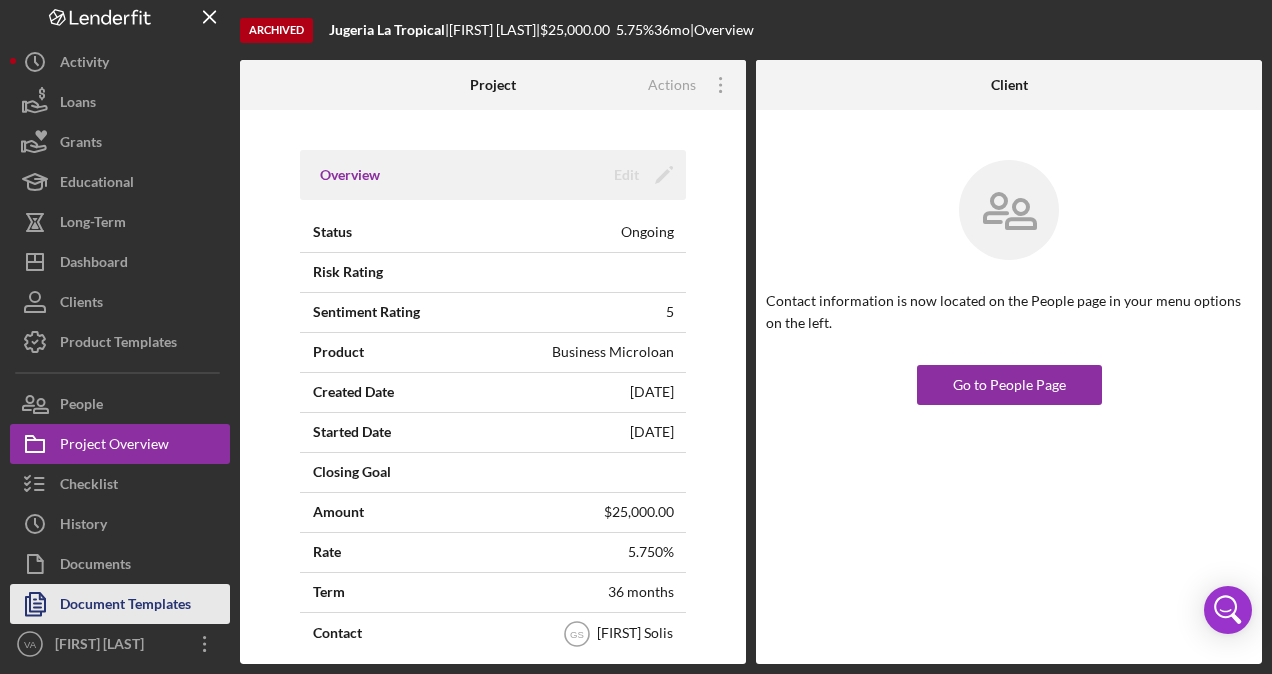 click on "Document Templates" at bounding box center (125, 606) 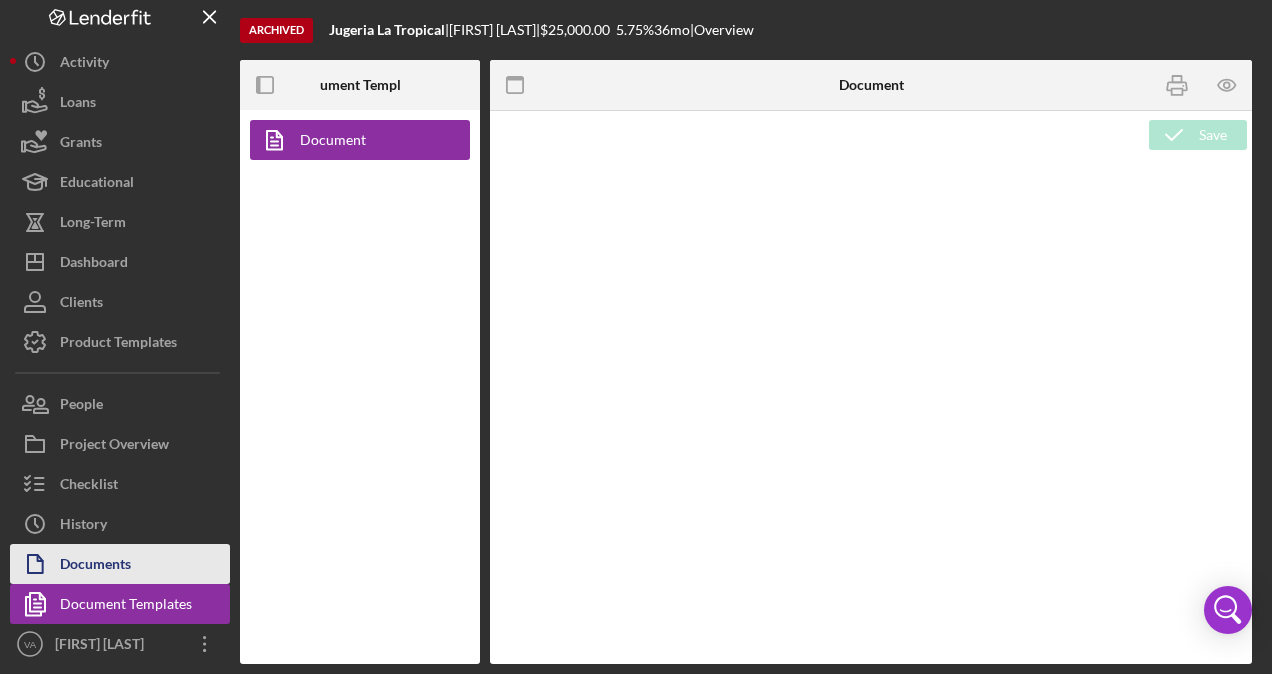 type on "Copy and paste, or create, your document template here." 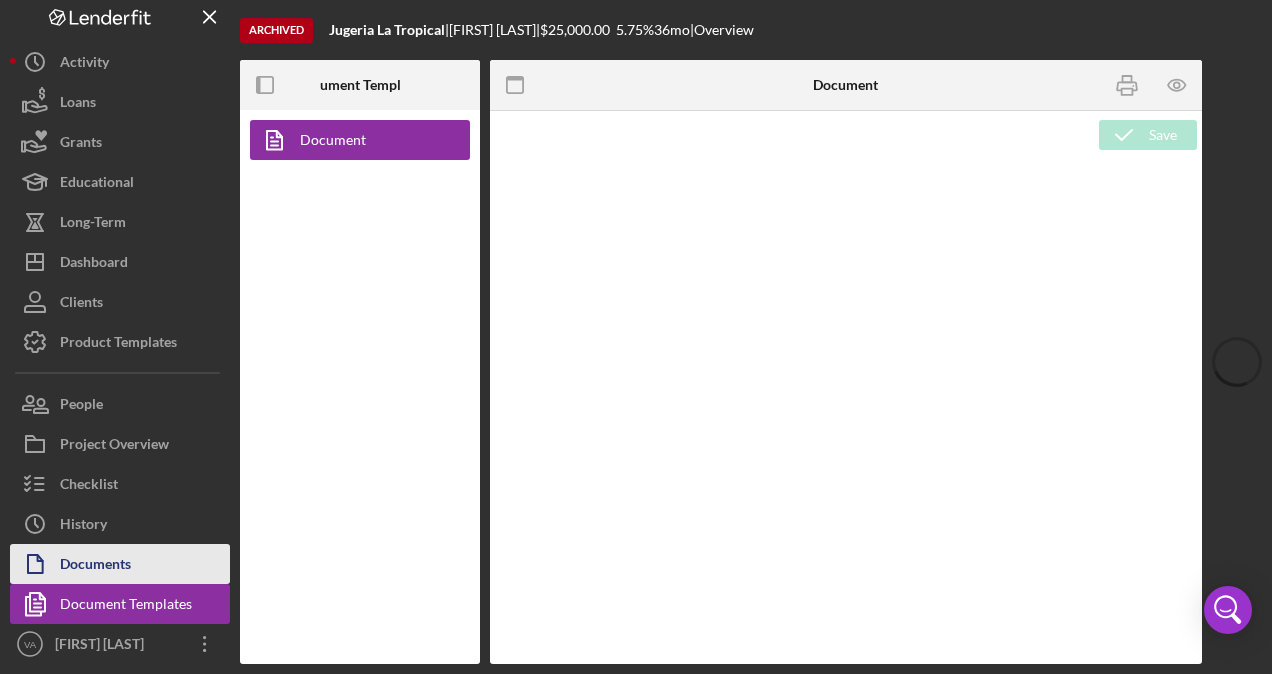 click on "Documents" at bounding box center [95, 566] 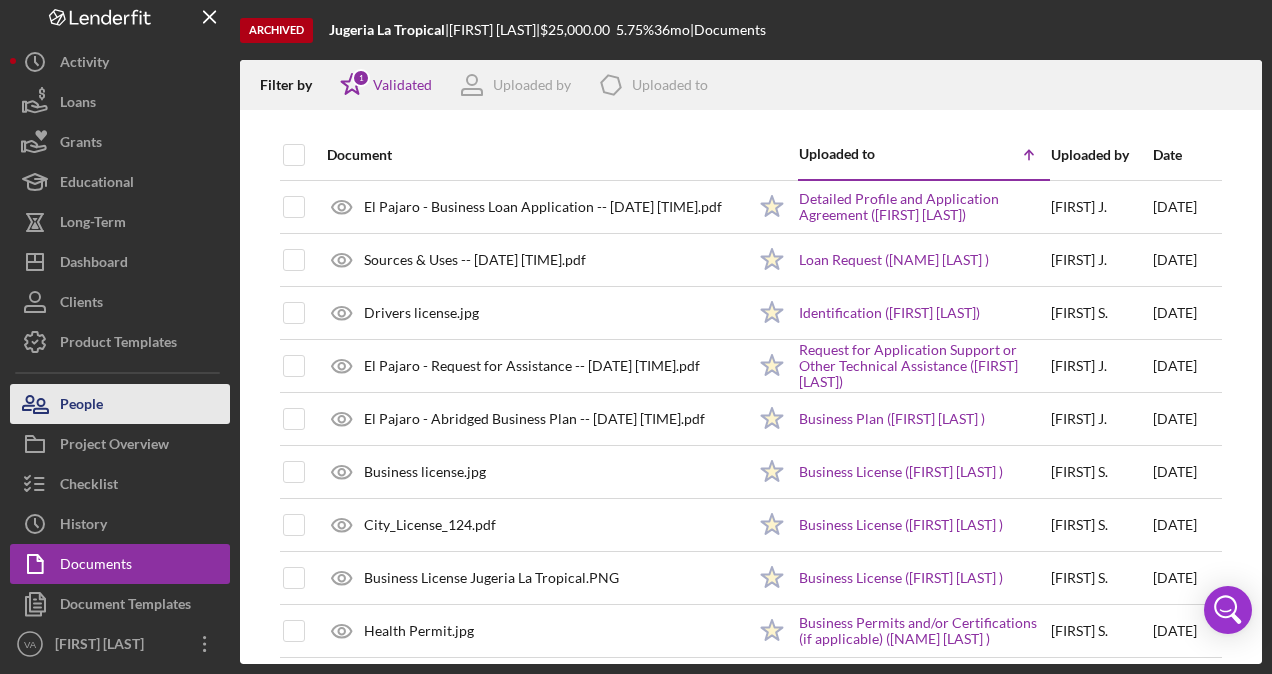 click on "People" at bounding box center (81, 406) 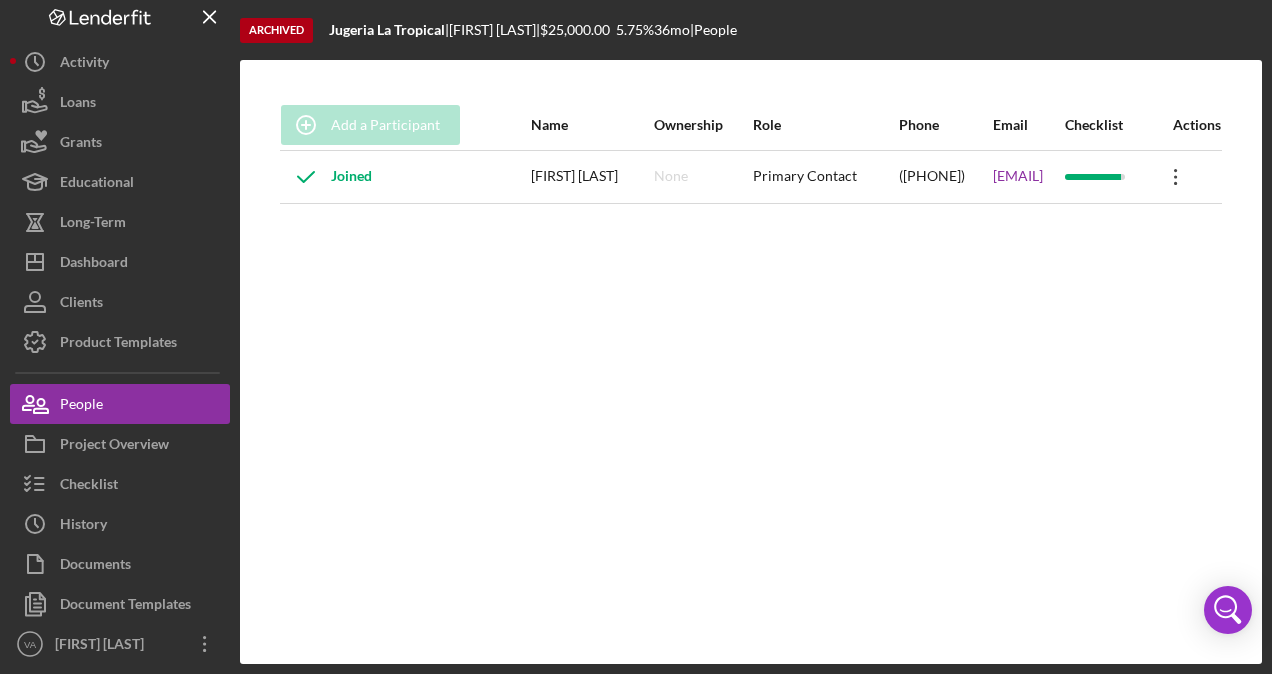 click on "Icon/Overflow" 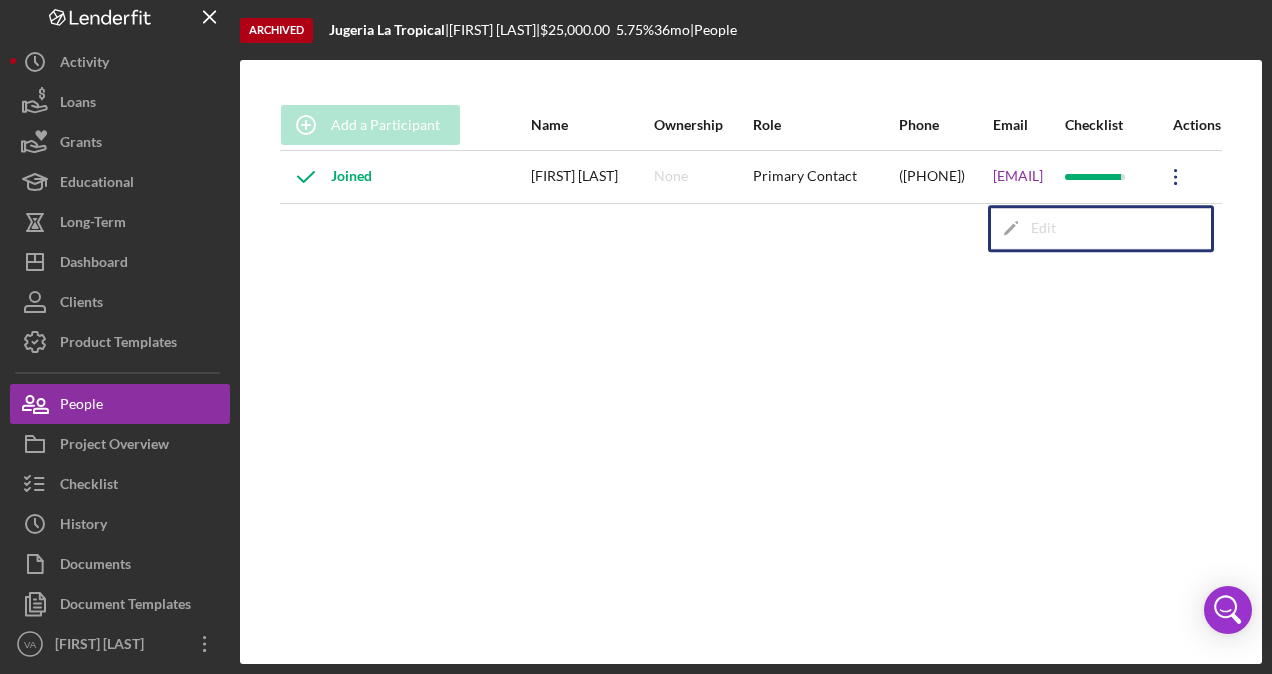 click on "Icon/Overflow" 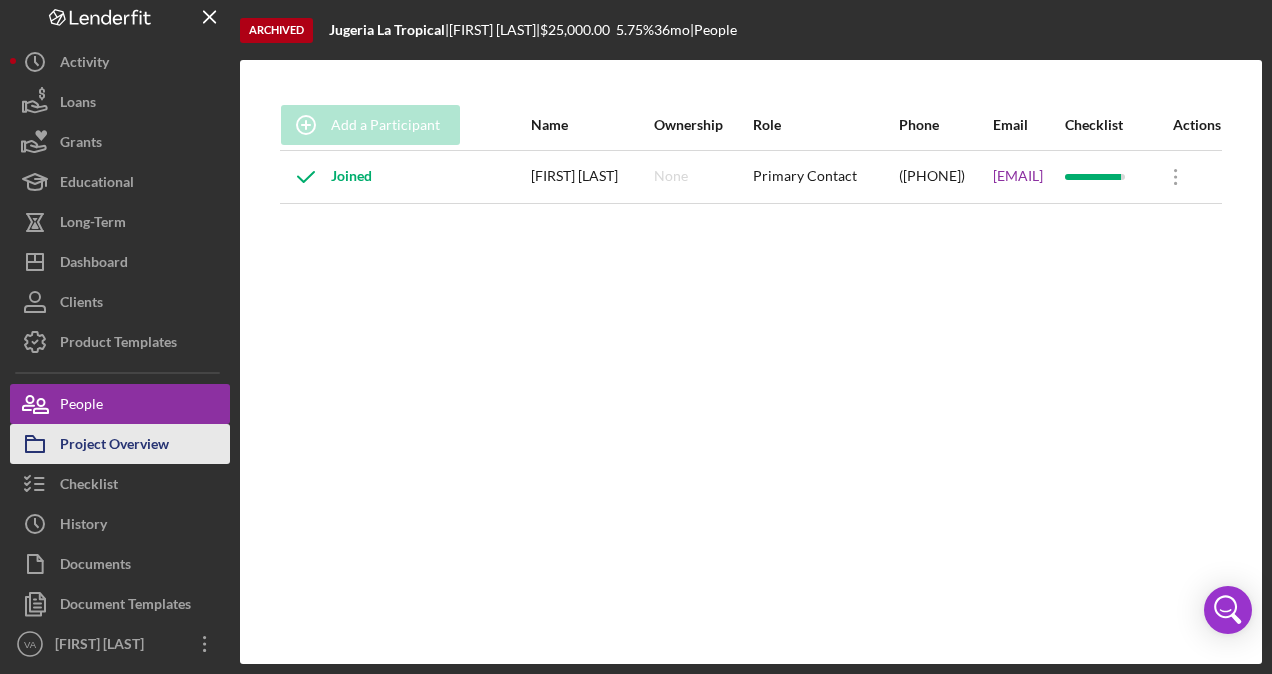 click on "Project Overview" at bounding box center [114, 446] 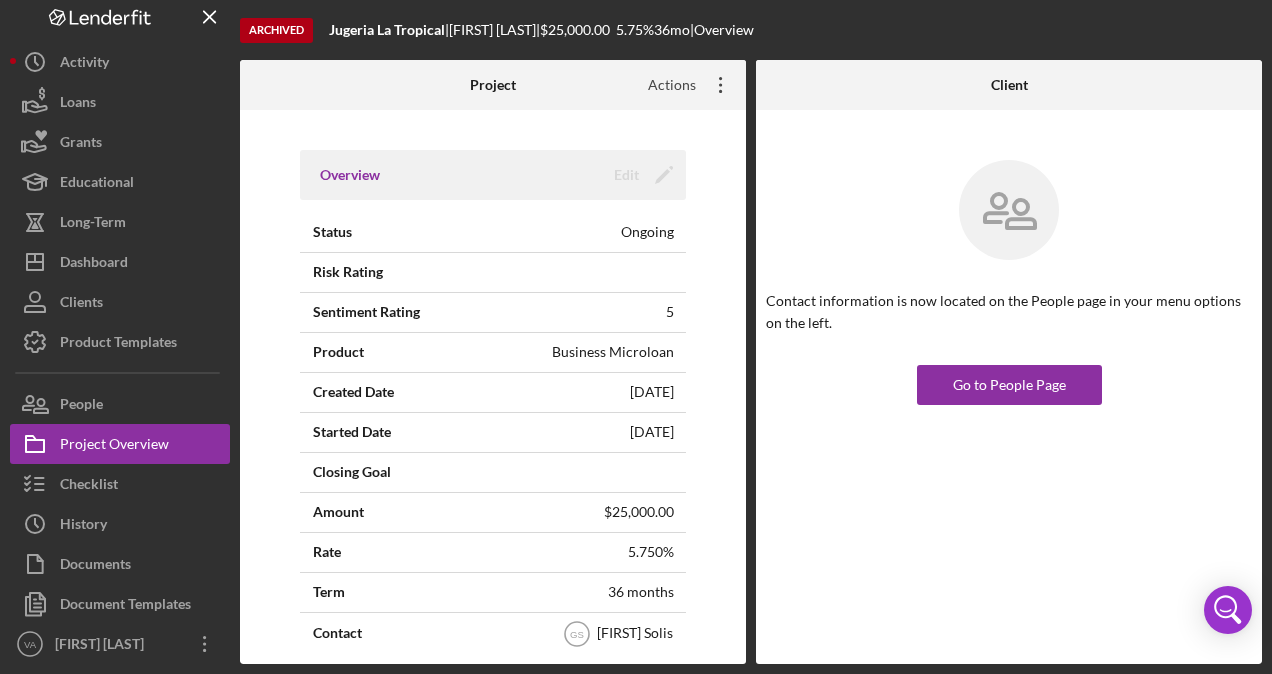 click on "Icon/Overflow" 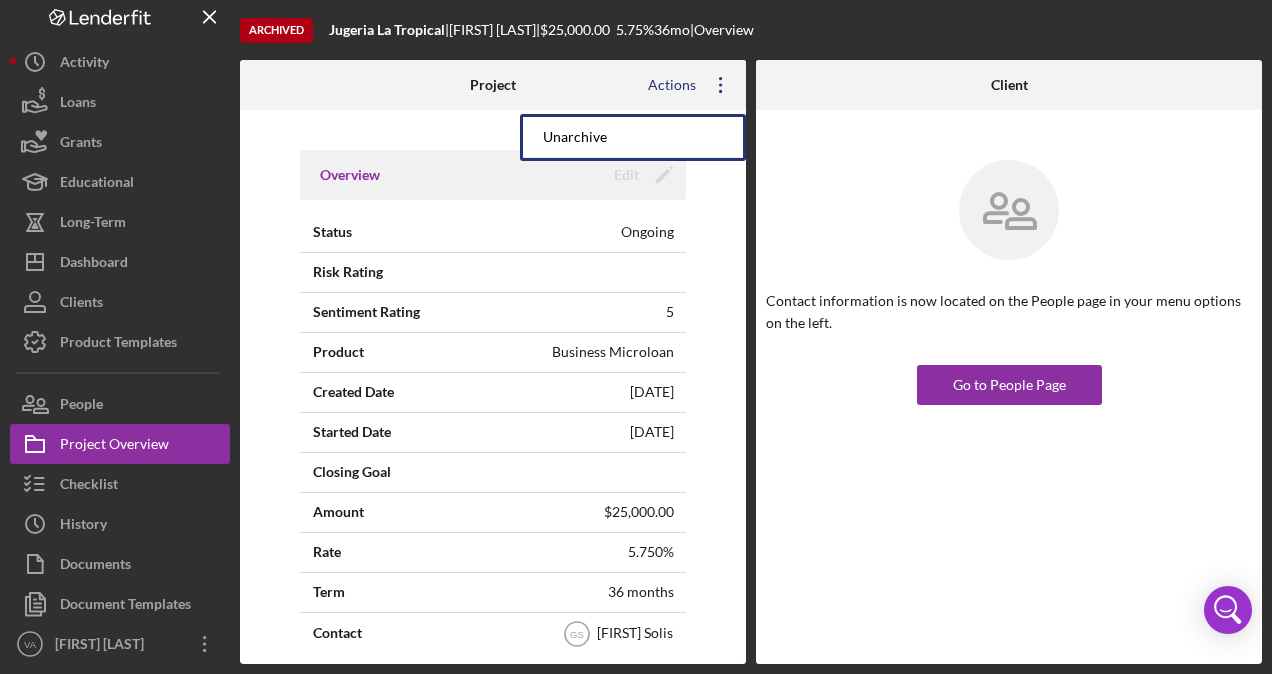 click on "Icon/Overflow" 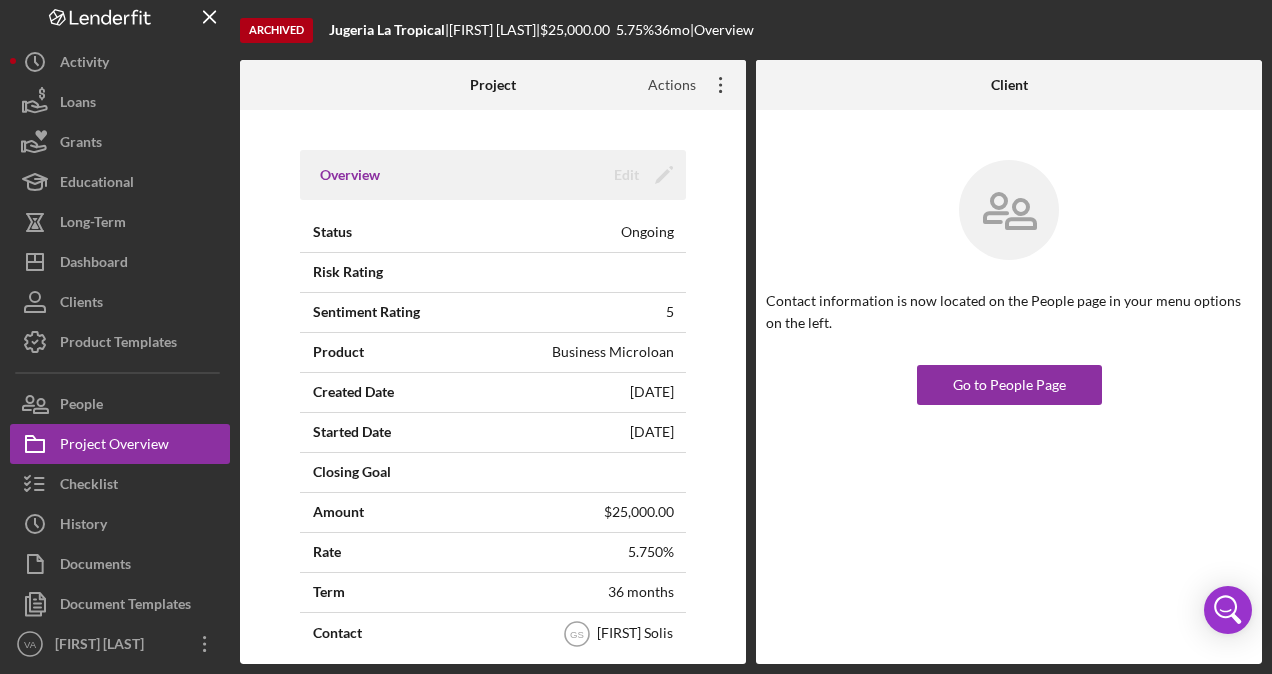 click on "Icon/Overflow" 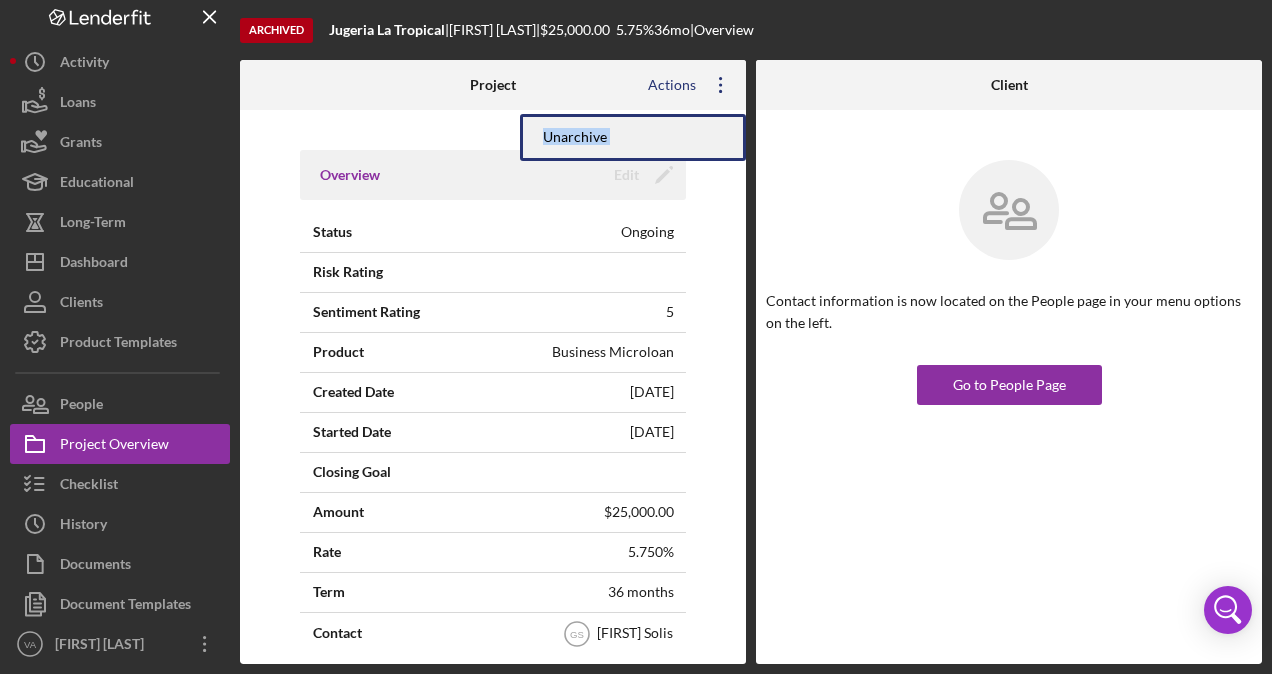 click on "Unarchive" at bounding box center [633, 137] 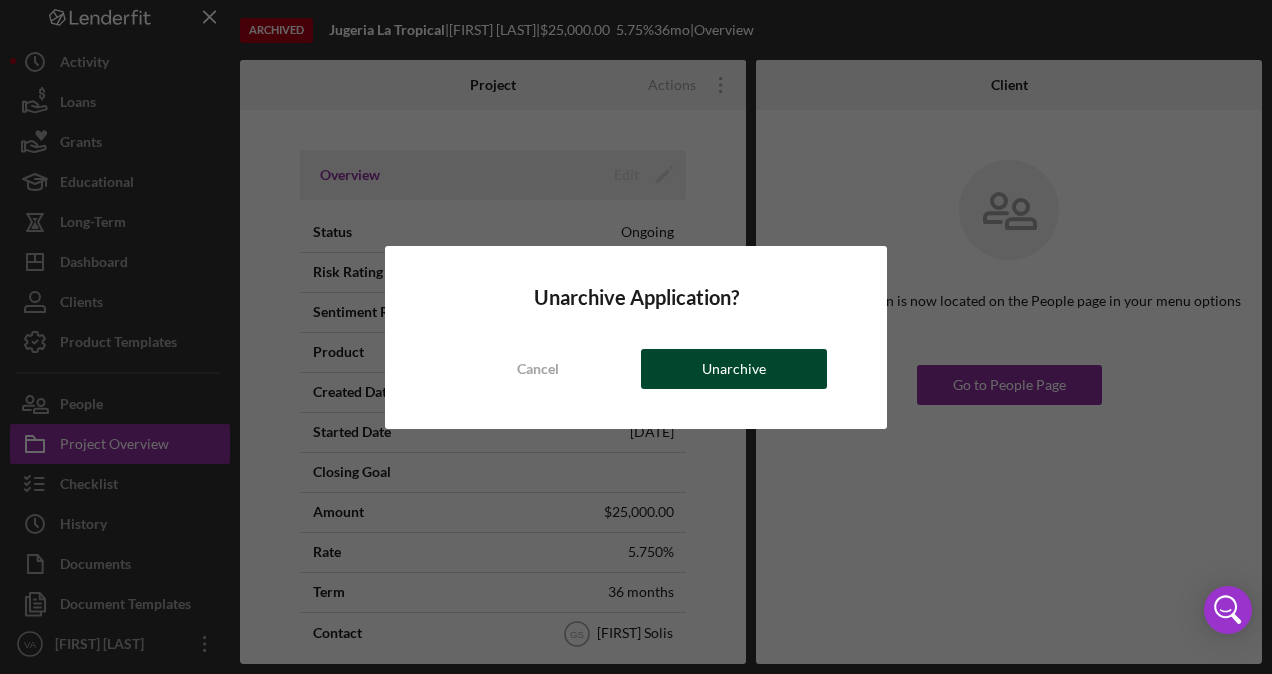 click on "Unarchive" at bounding box center [734, 369] 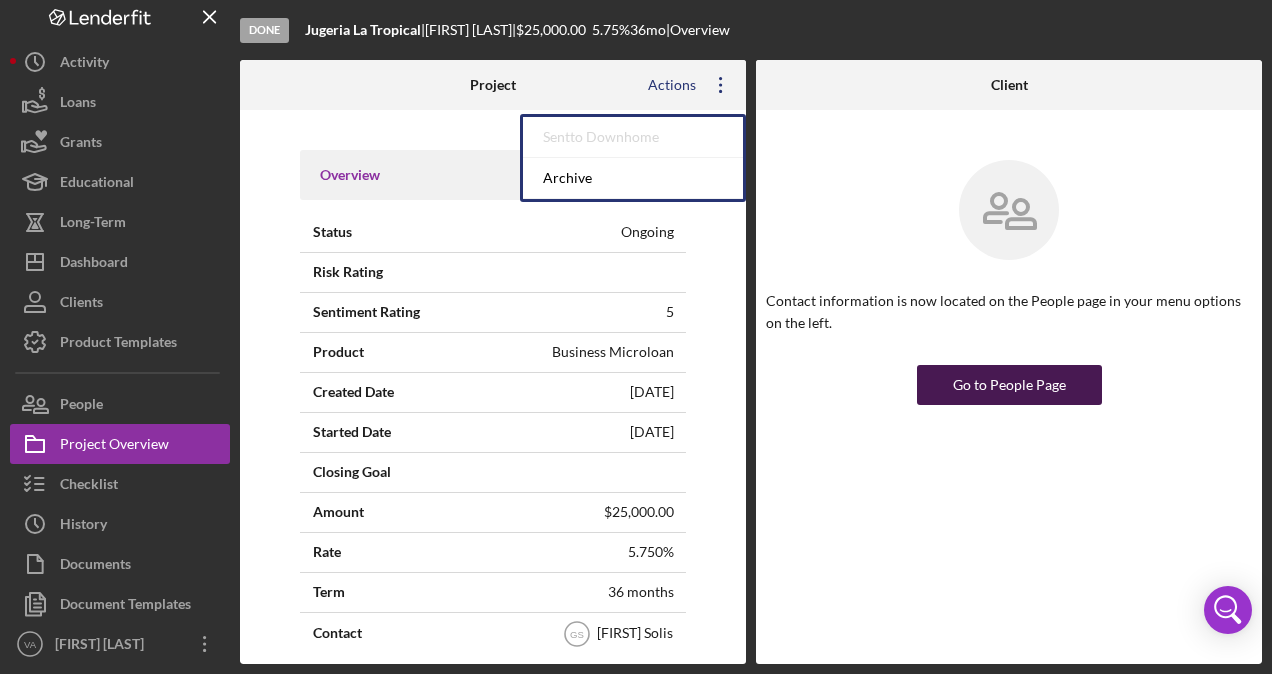 click on "Go to People Page" at bounding box center [1009, 385] 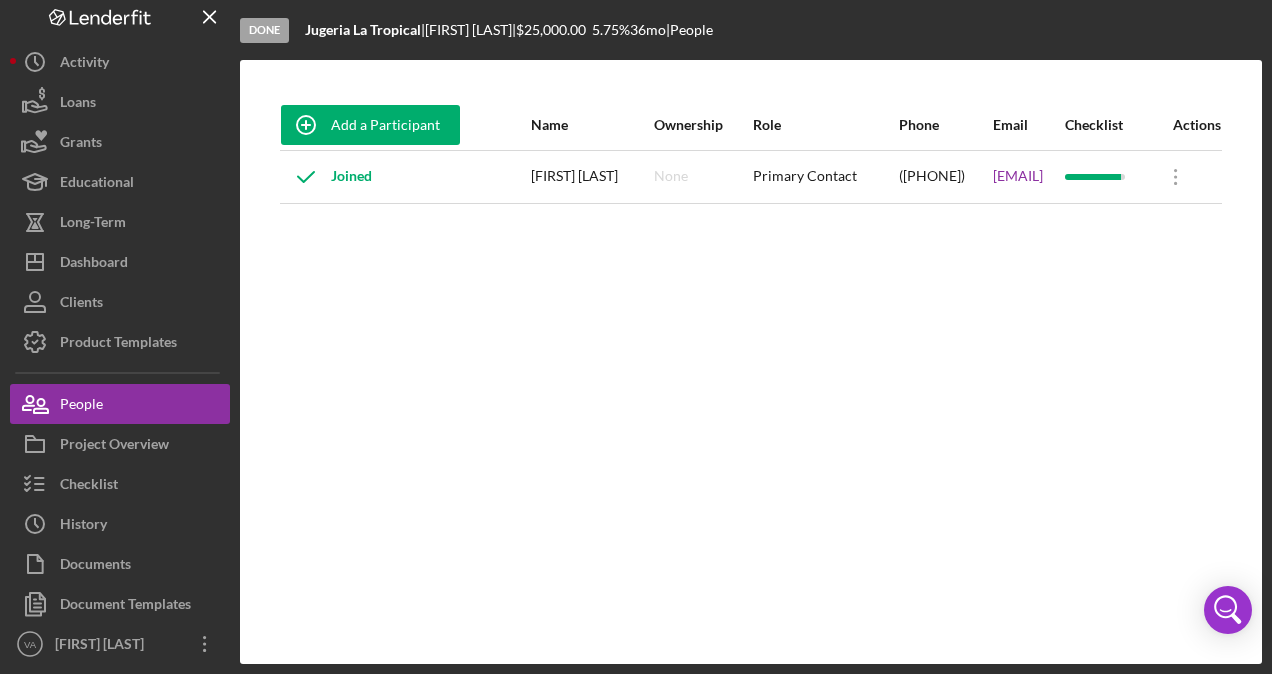 click on "Done" at bounding box center (264, 30) 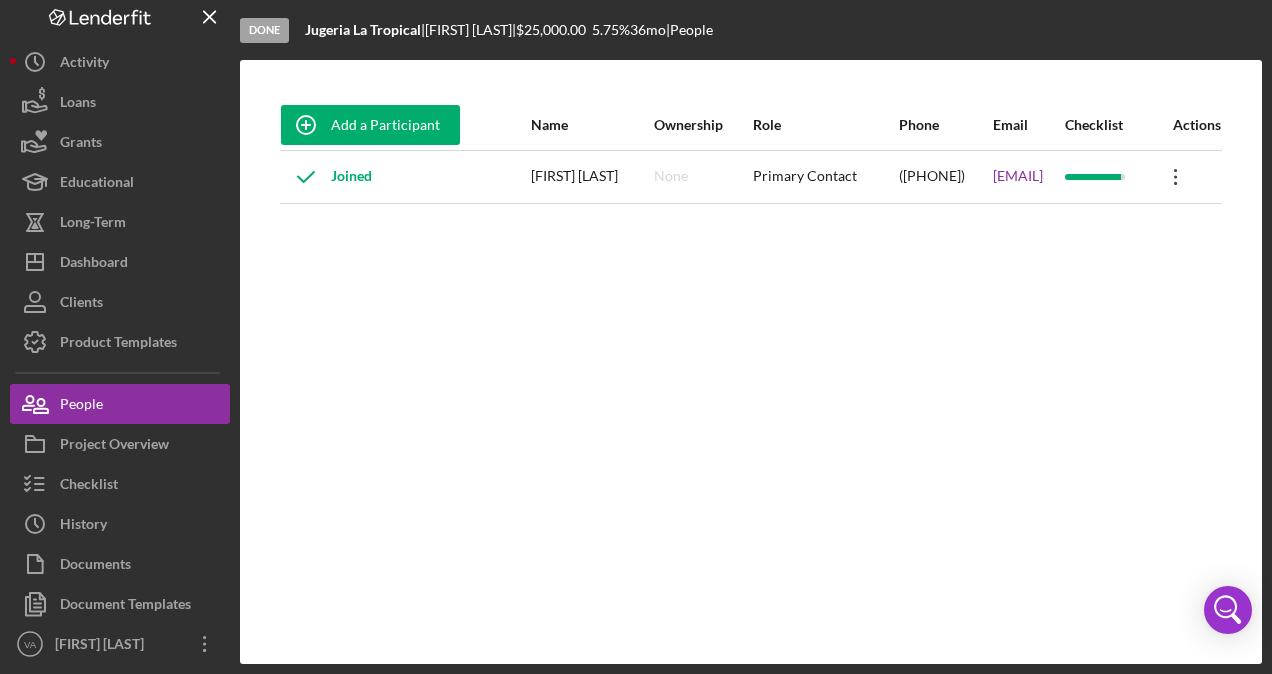 click on "Icon/Overflow" 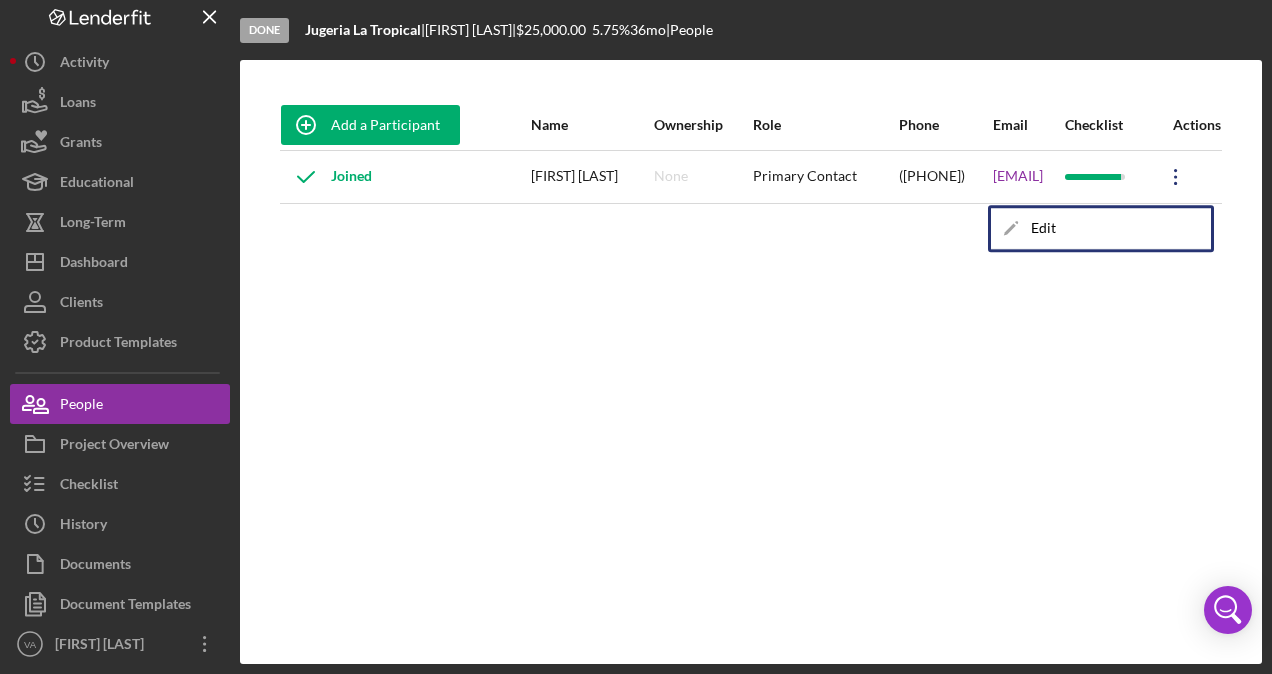 click on "Icon/Overflow" 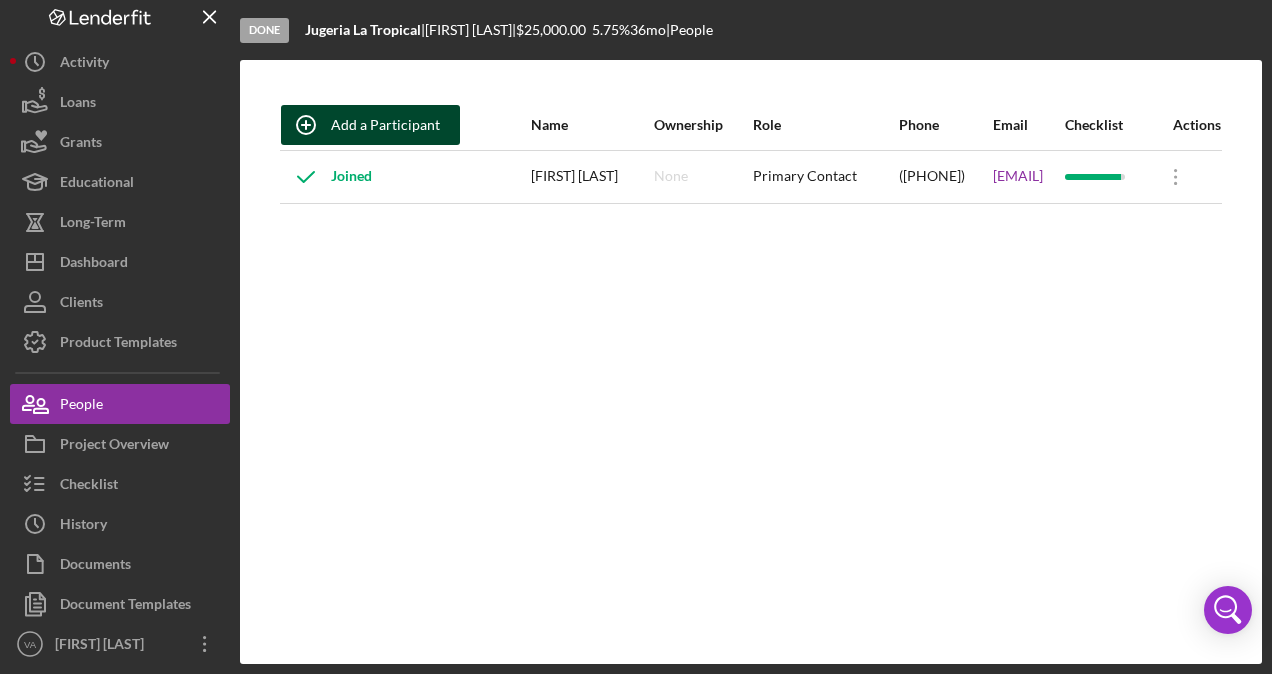 click on "Add a Participant" at bounding box center (385, 125) 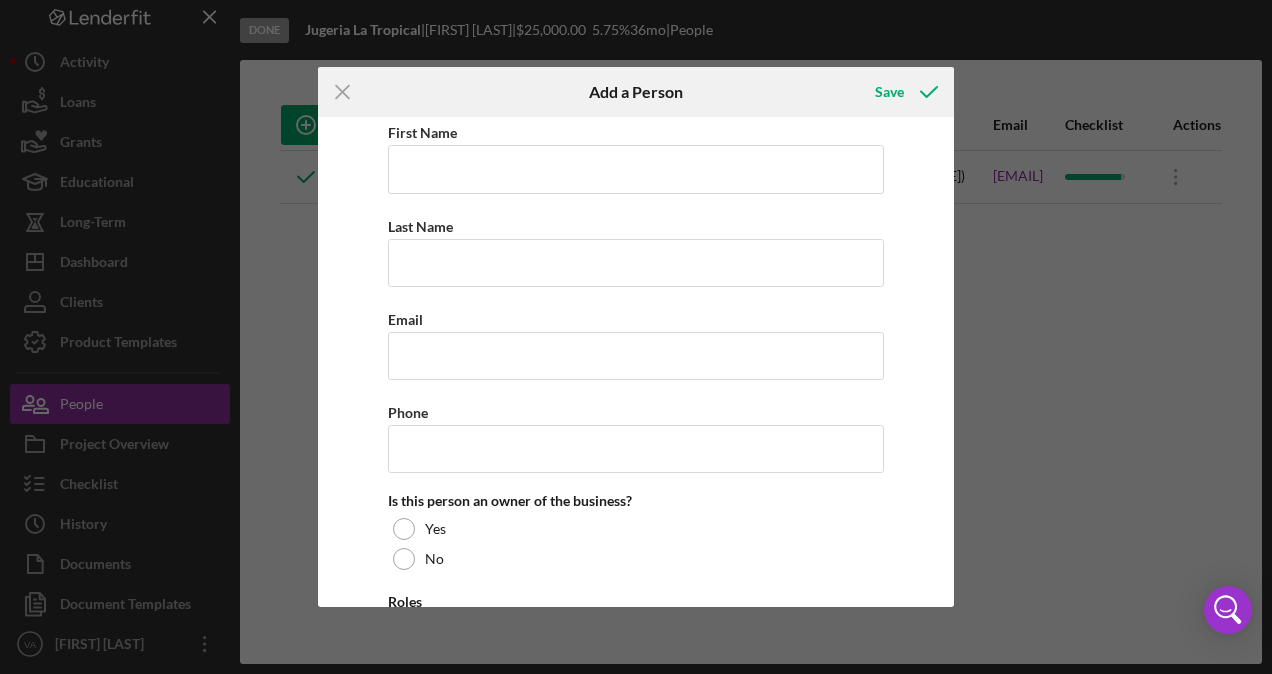 scroll, scrollTop: 0, scrollLeft: 0, axis: both 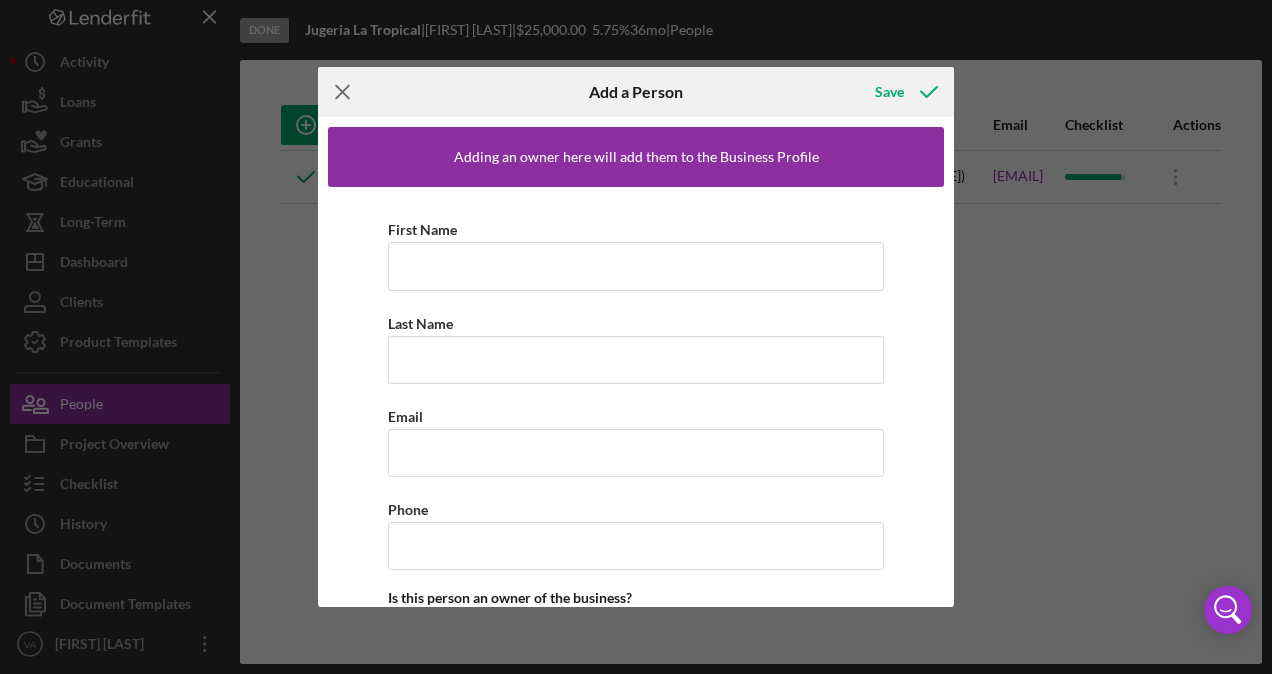 click 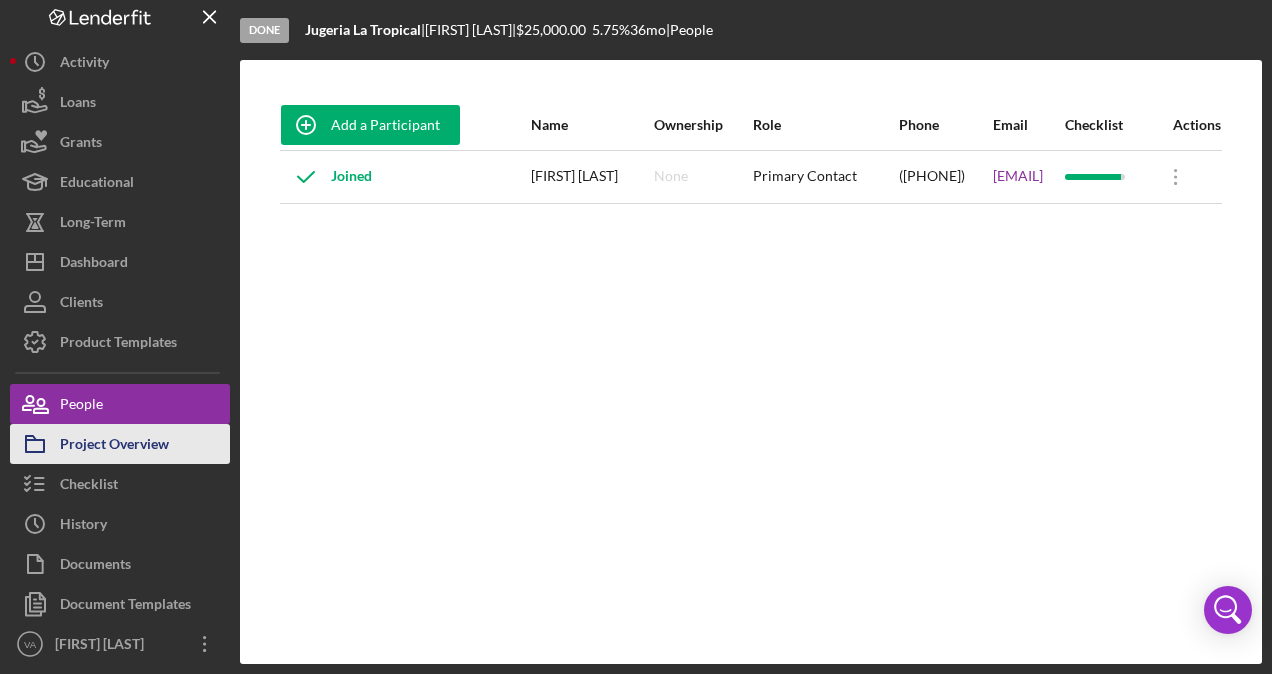 click on "Project Overview" at bounding box center [114, 446] 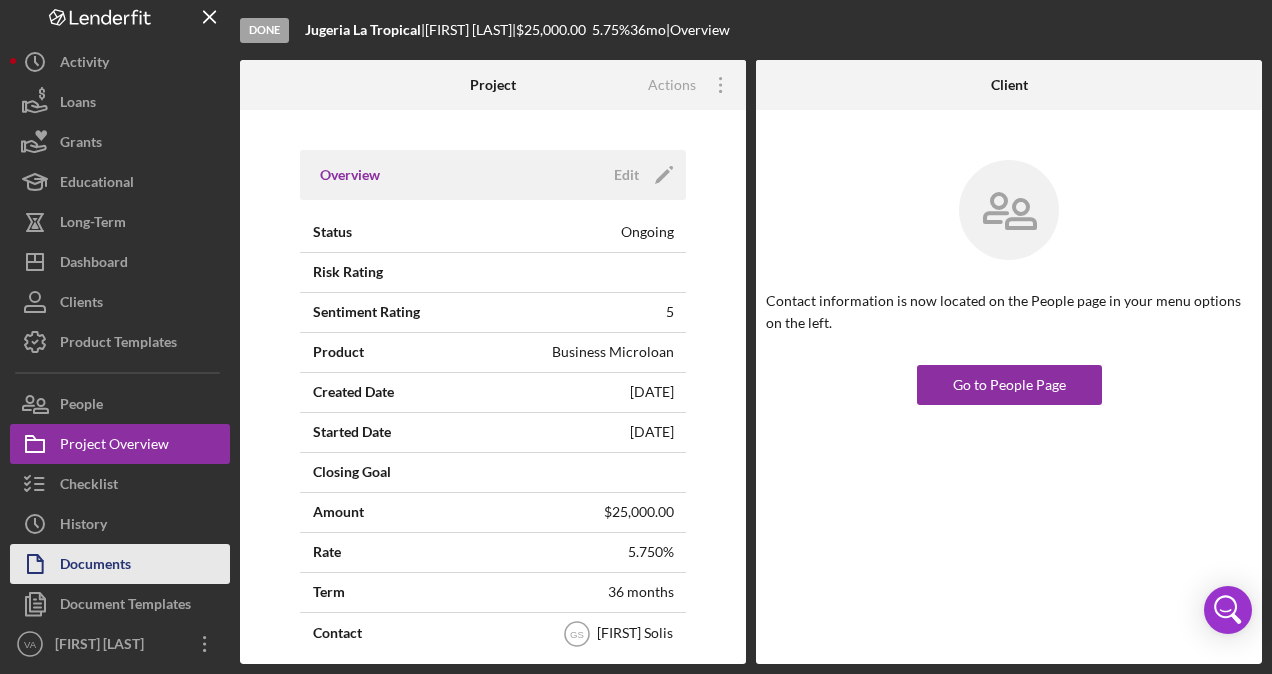 drag, startPoint x: 106, startPoint y: 524, endPoint x: 118, endPoint y: 546, distance: 25.059929 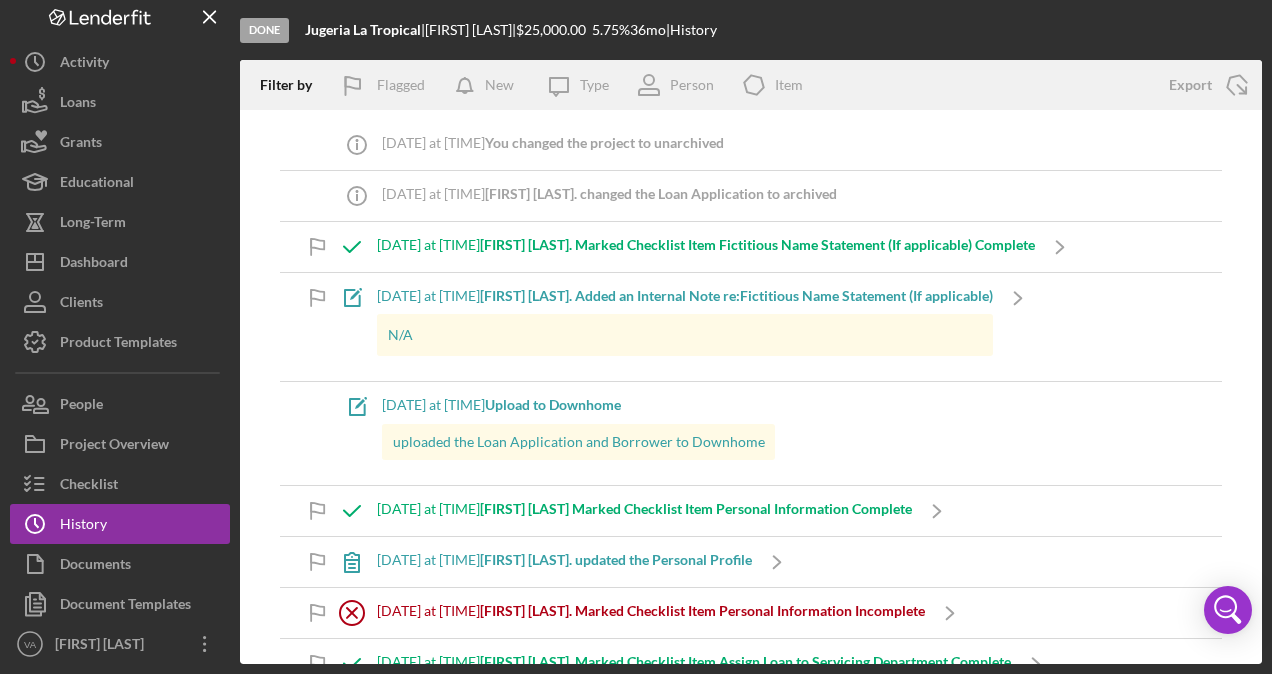 click on "[FIRST] [LAST]. changed the Loan Application to archived" at bounding box center (661, 193) 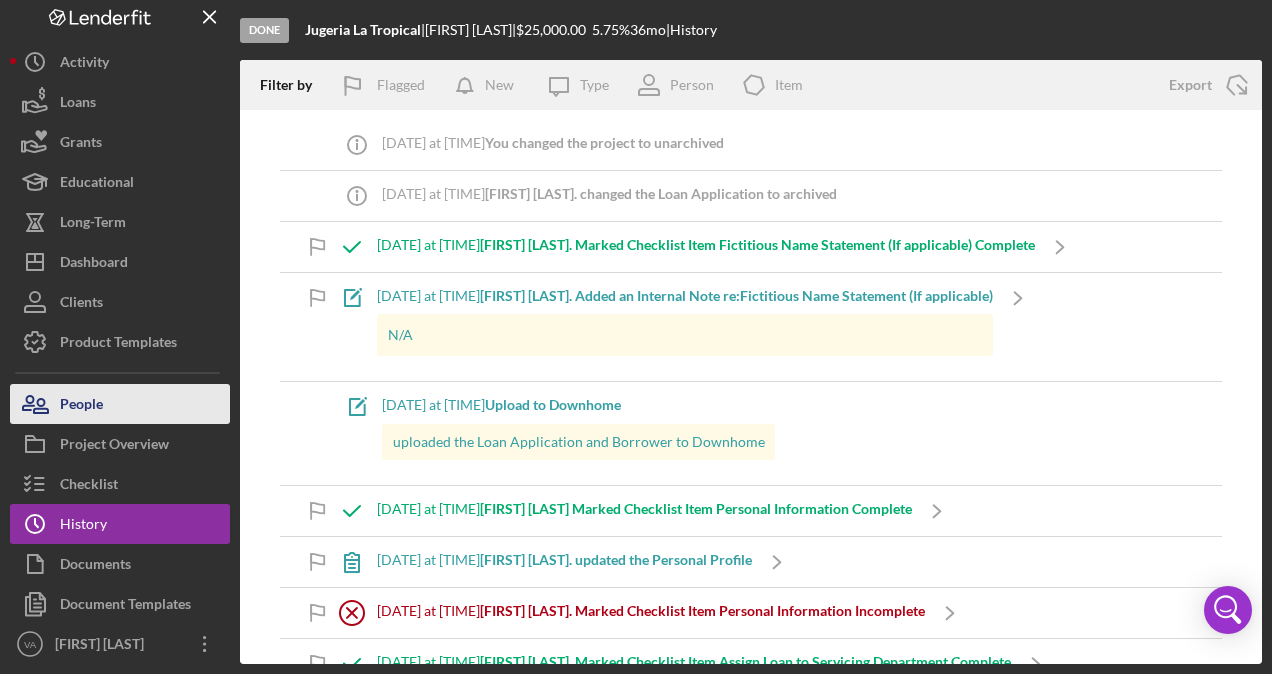click on "People" at bounding box center [81, 406] 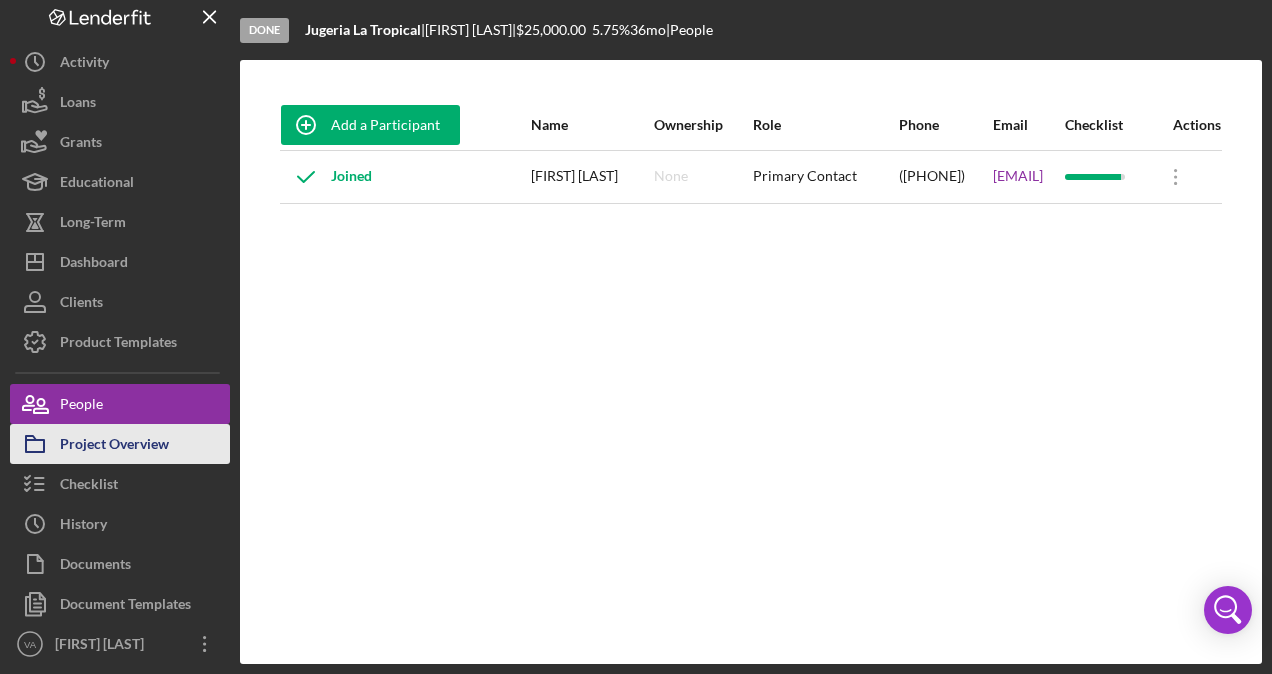 click on "Project Overview" at bounding box center (114, 446) 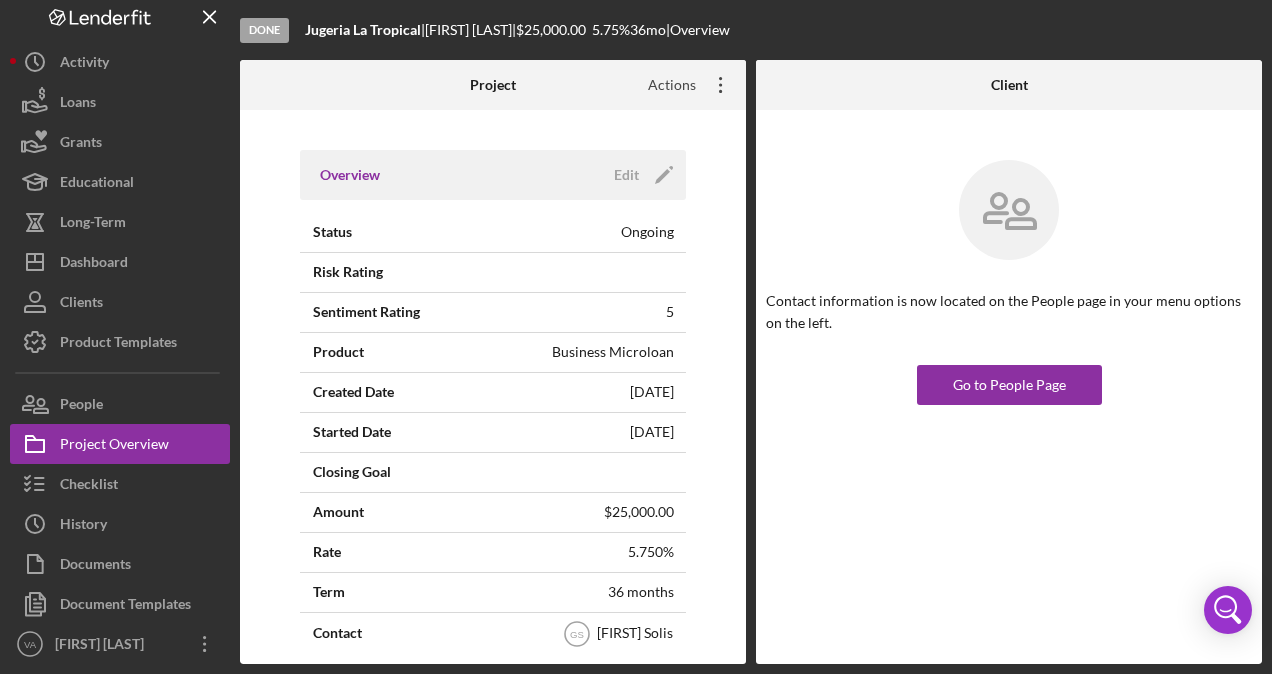 click on "Icon/Overflow" 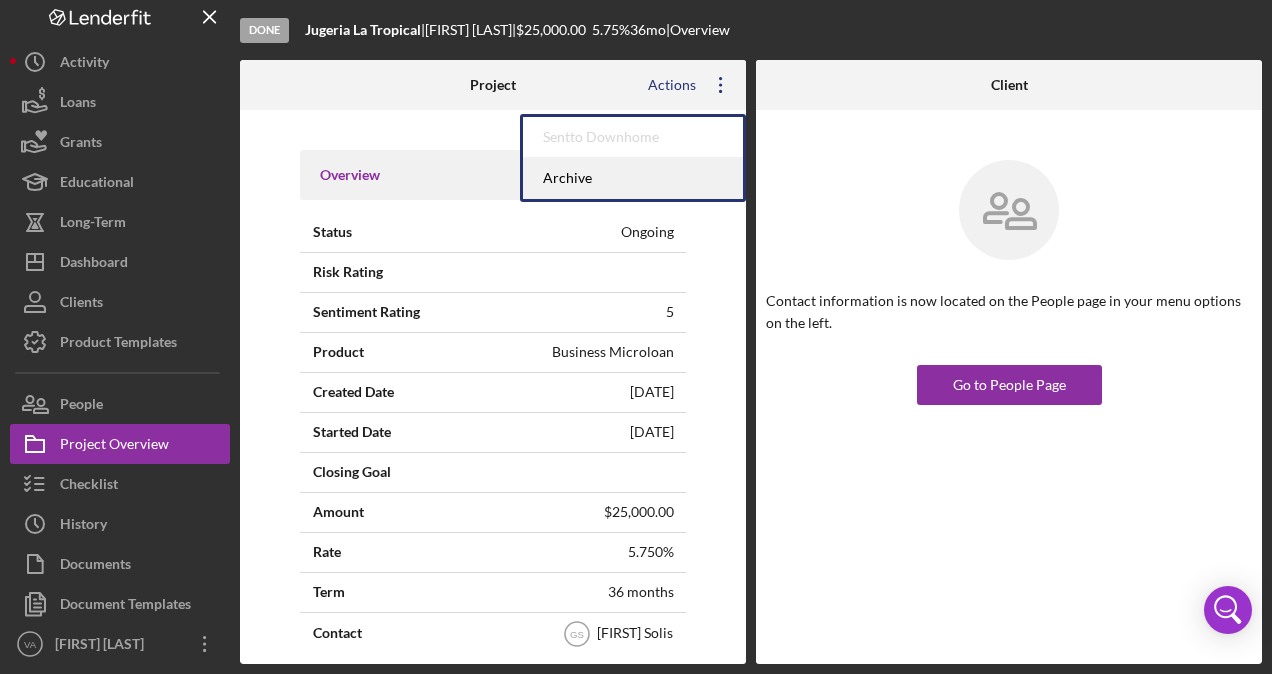 click on "Archive" at bounding box center (633, 178) 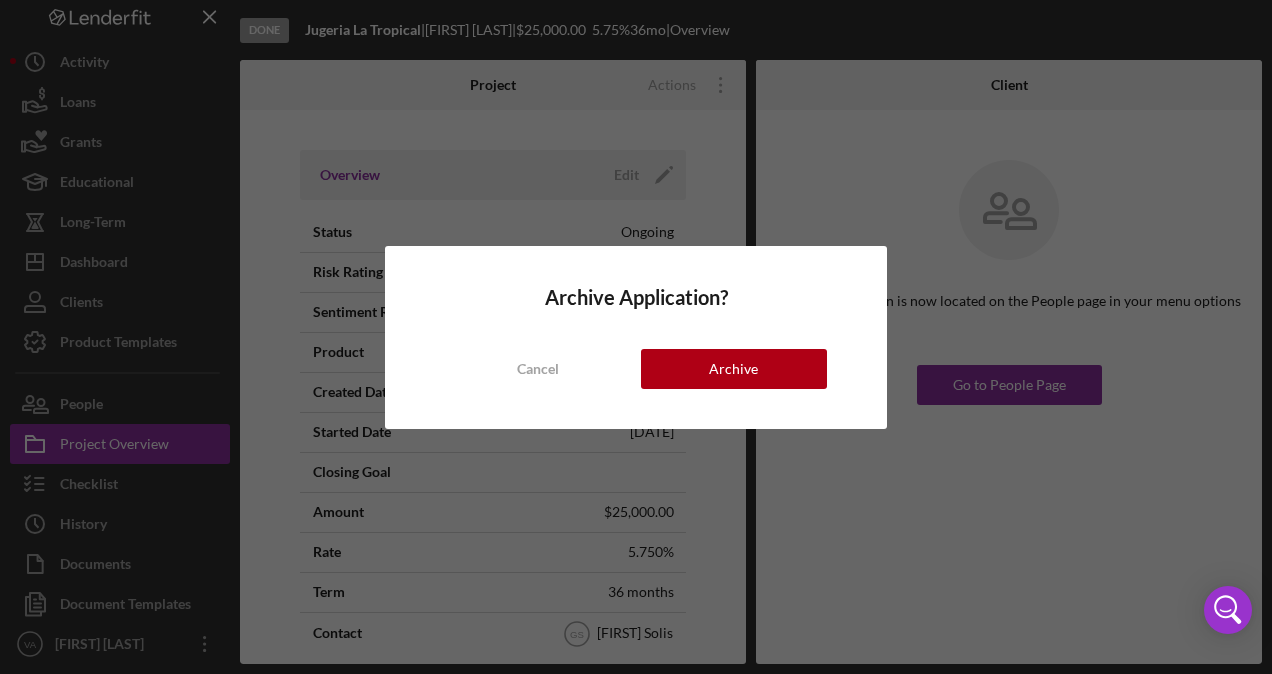 click on "Archive Application? Cancel Archive" at bounding box center [636, 337] 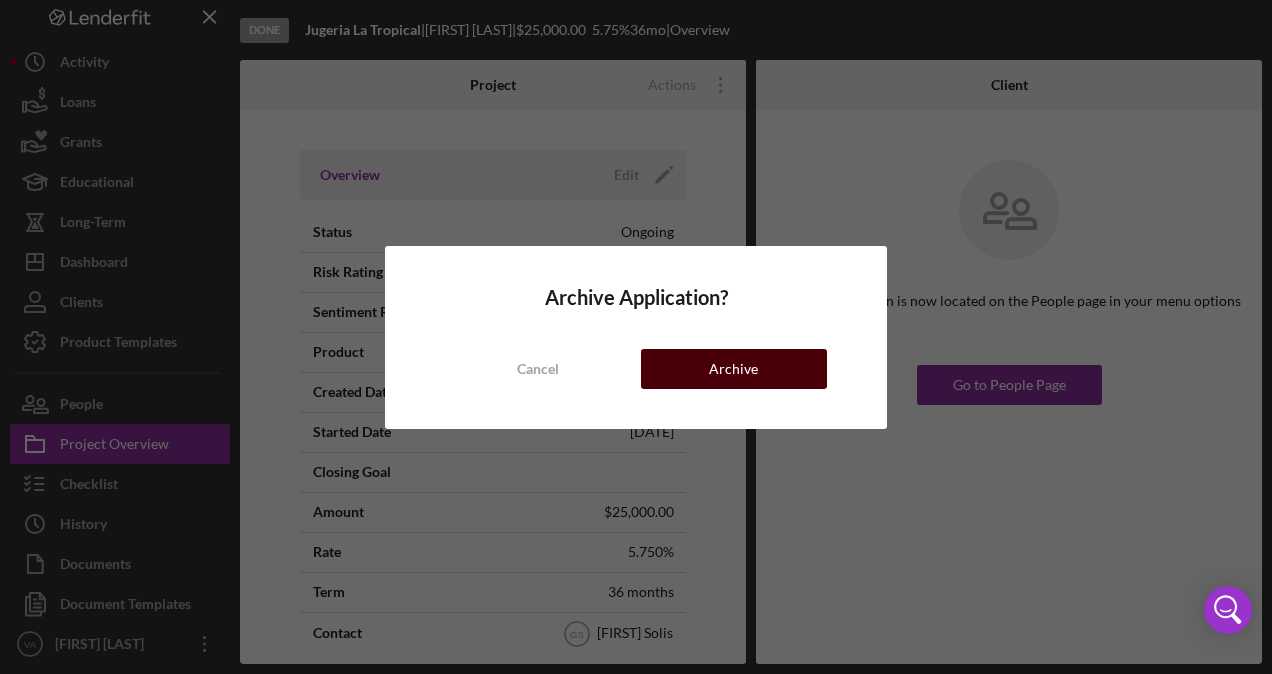 click on "Archive" at bounding box center [733, 369] 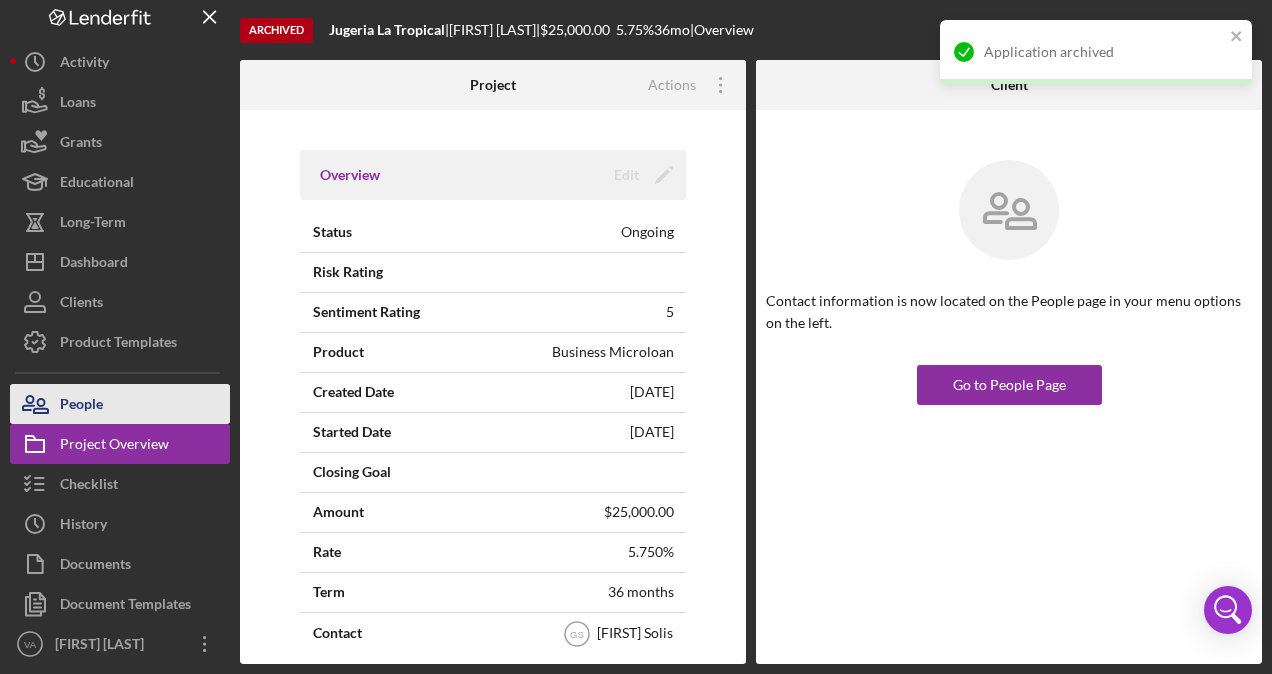 click on "People" at bounding box center (120, 404) 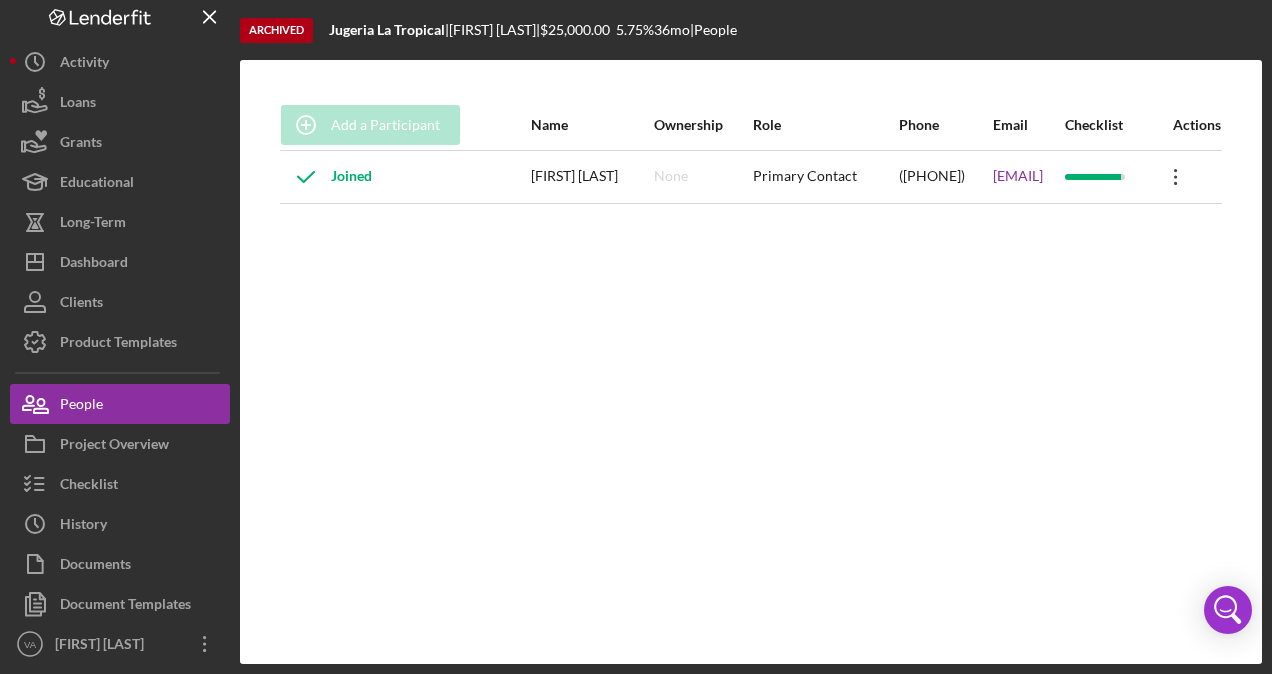 click on "Icon/Overflow" 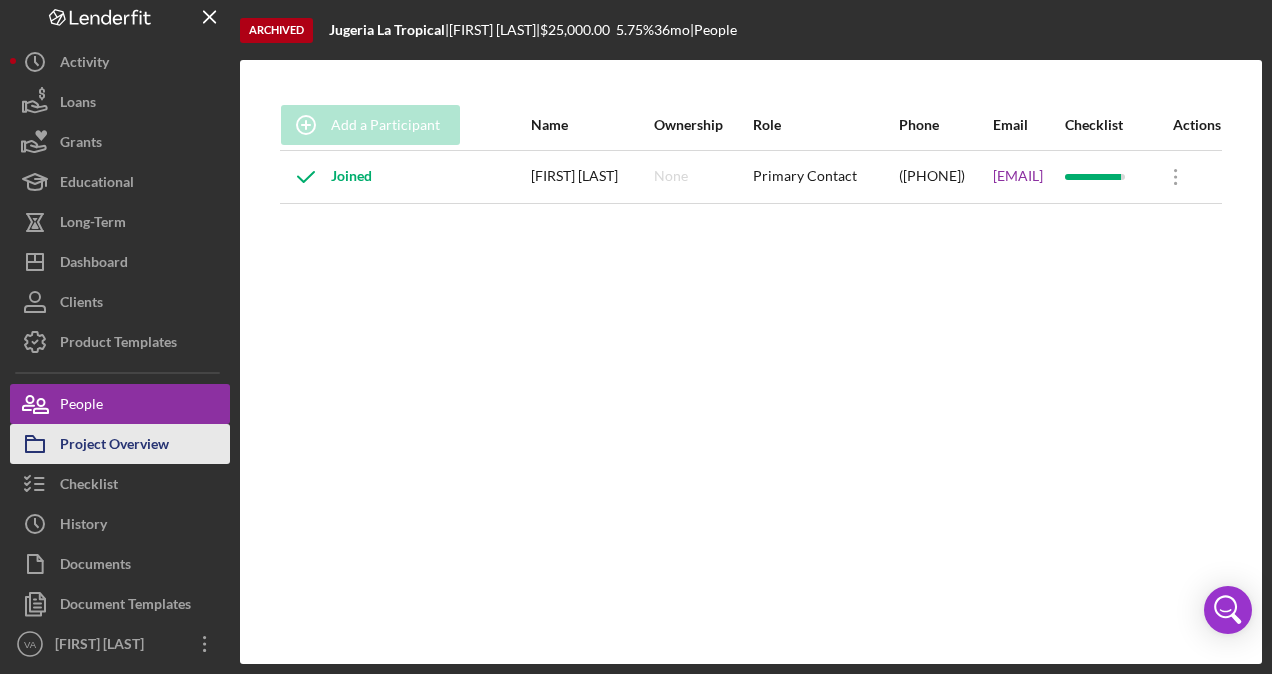 click on "Project Overview" at bounding box center [114, 446] 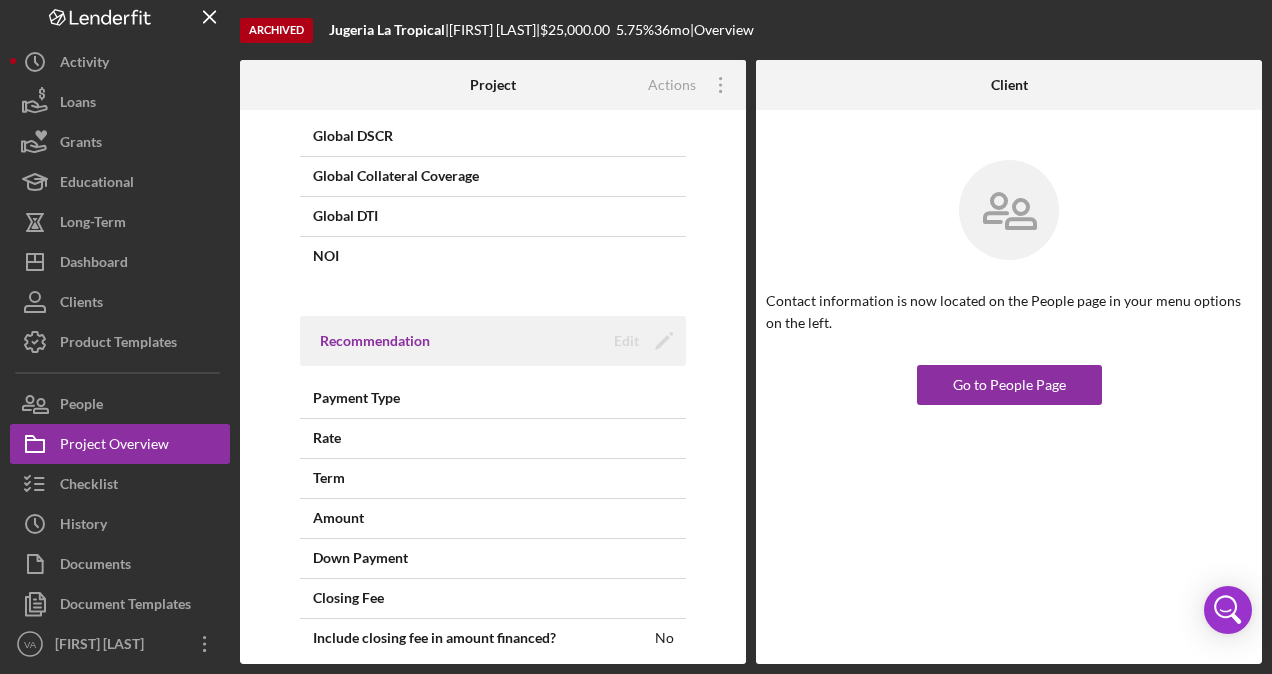 scroll, scrollTop: 970, scrollLeft: 0, axis: vertical 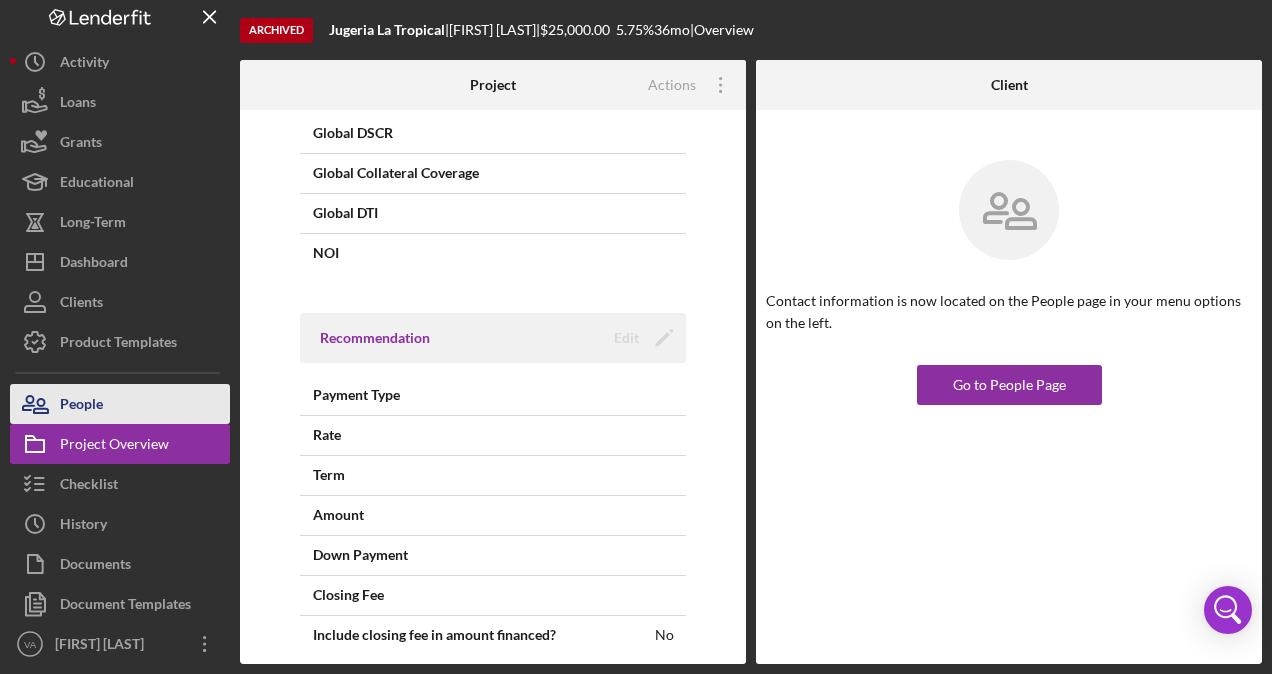 click on "People" at bounding box center [120, 404] 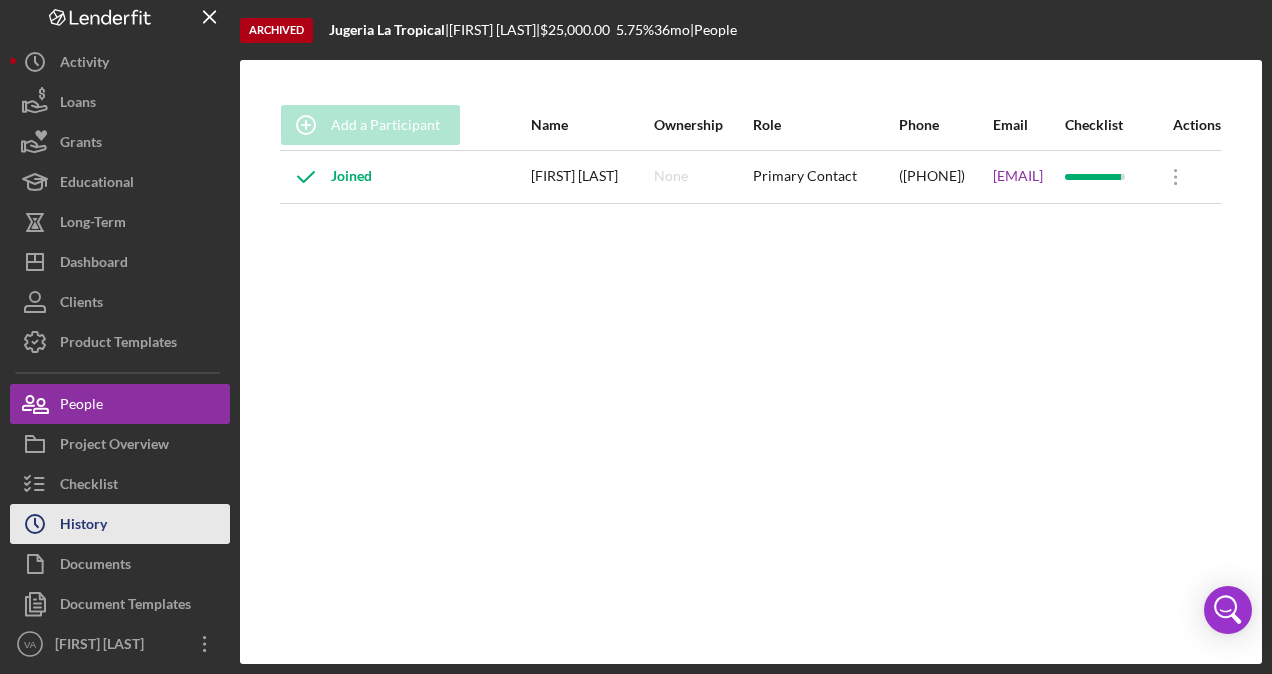 click on "History" at bounding box center [83, 526] 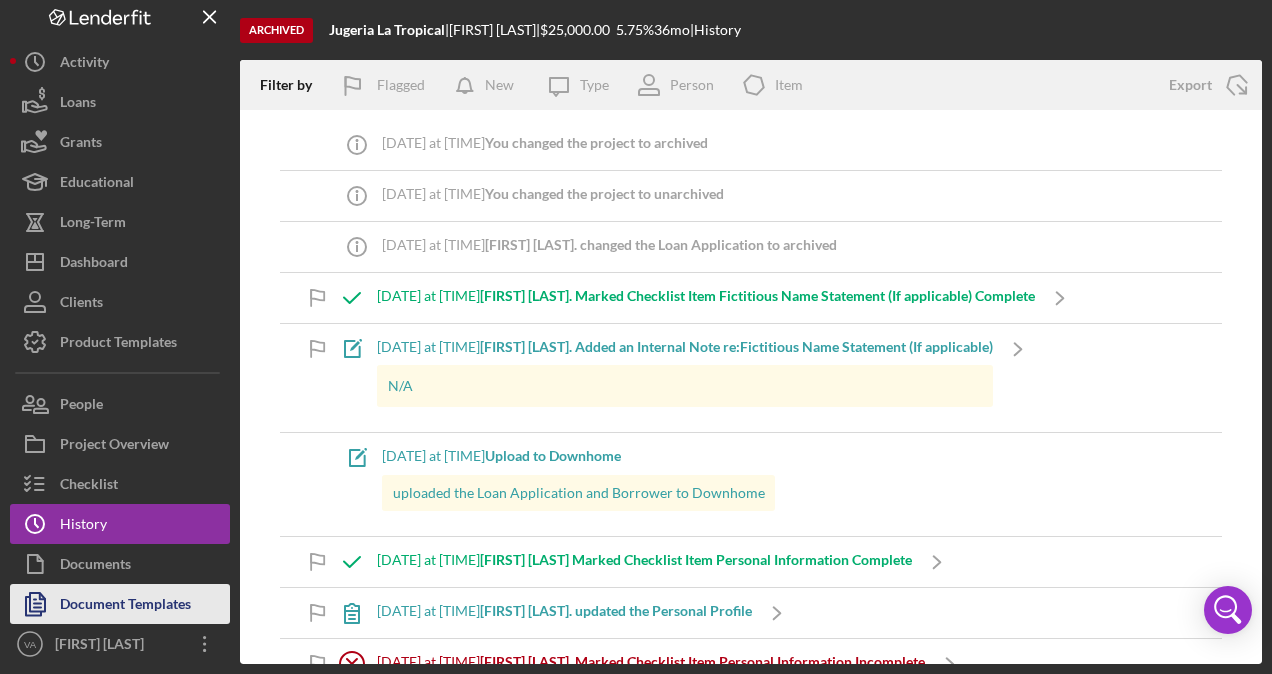 click on "Document Templates" at bounding box center (125, 606) 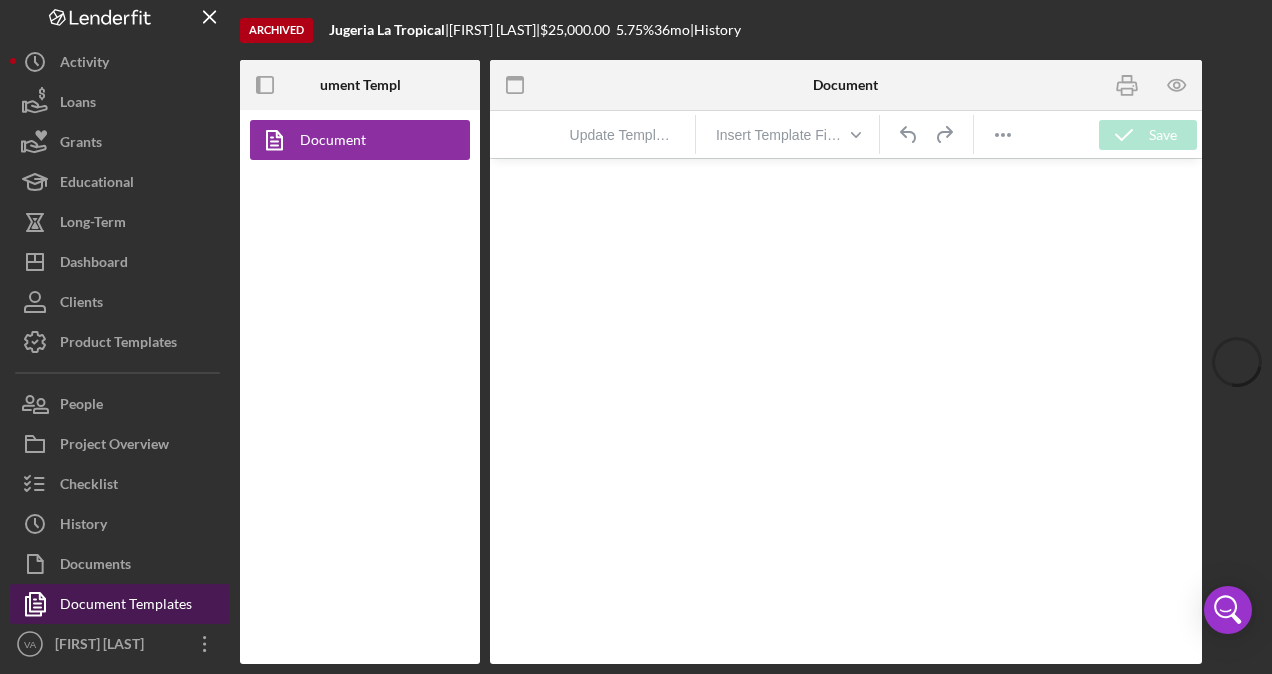 scroll, scrollTop: 0, scrollLeft: 0, axis: both 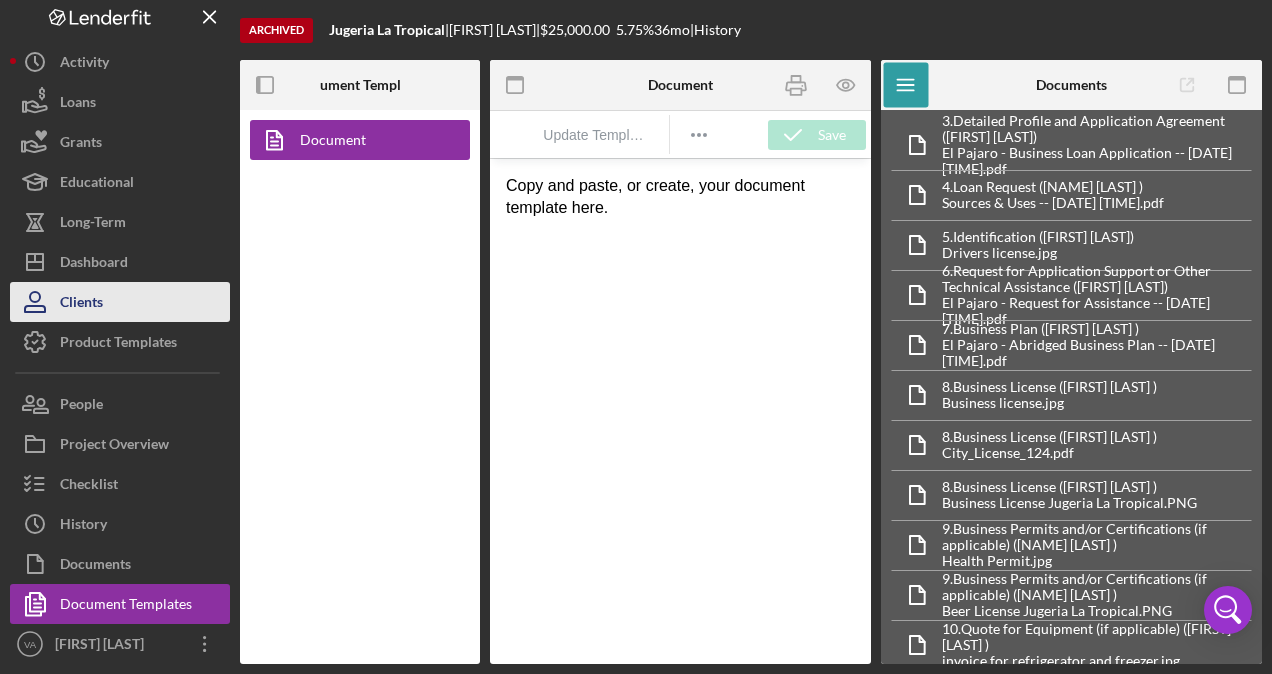click on "Clients" at bounding box center [120, 302] 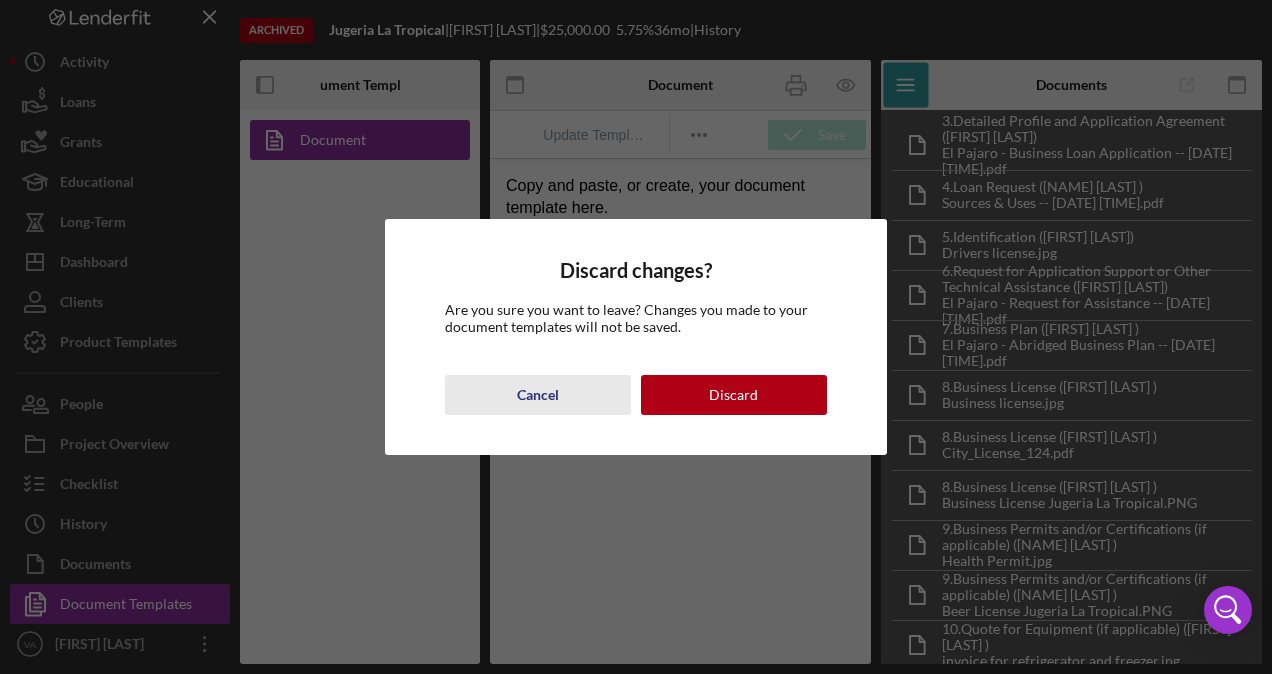 click on "Cancel" at bounding box center (538, 395) 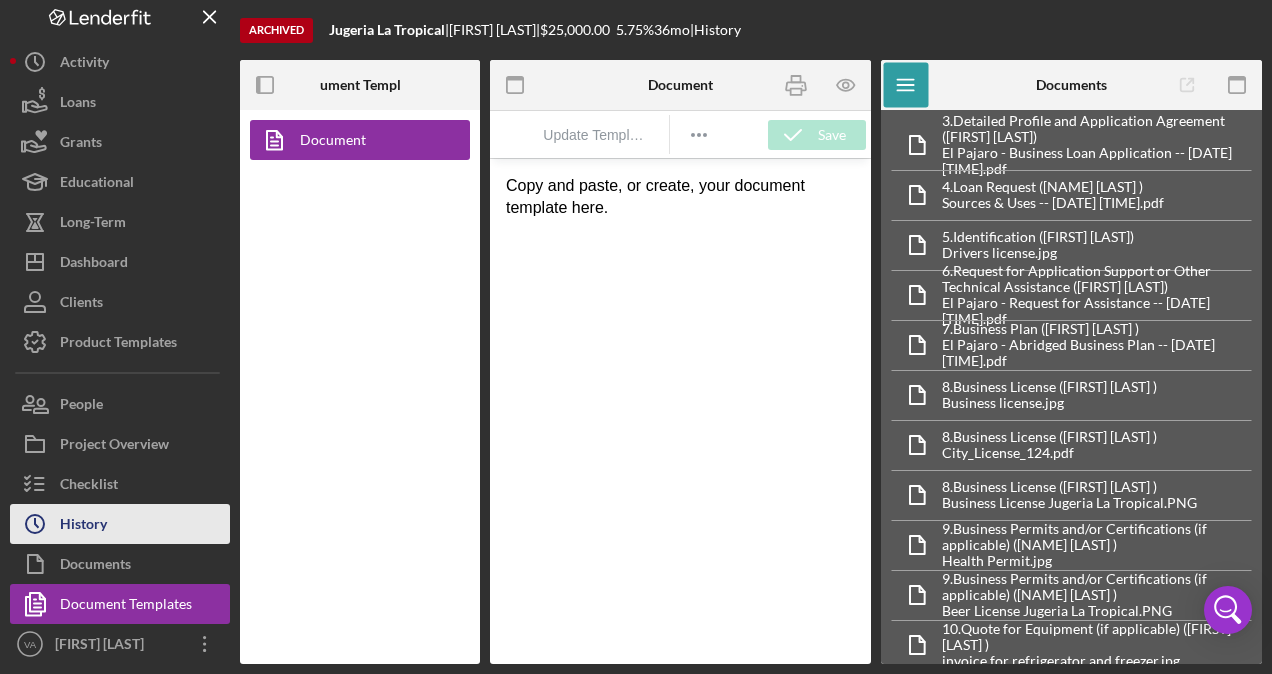 click on "Icon/History History" at bounding box center [120, 524] 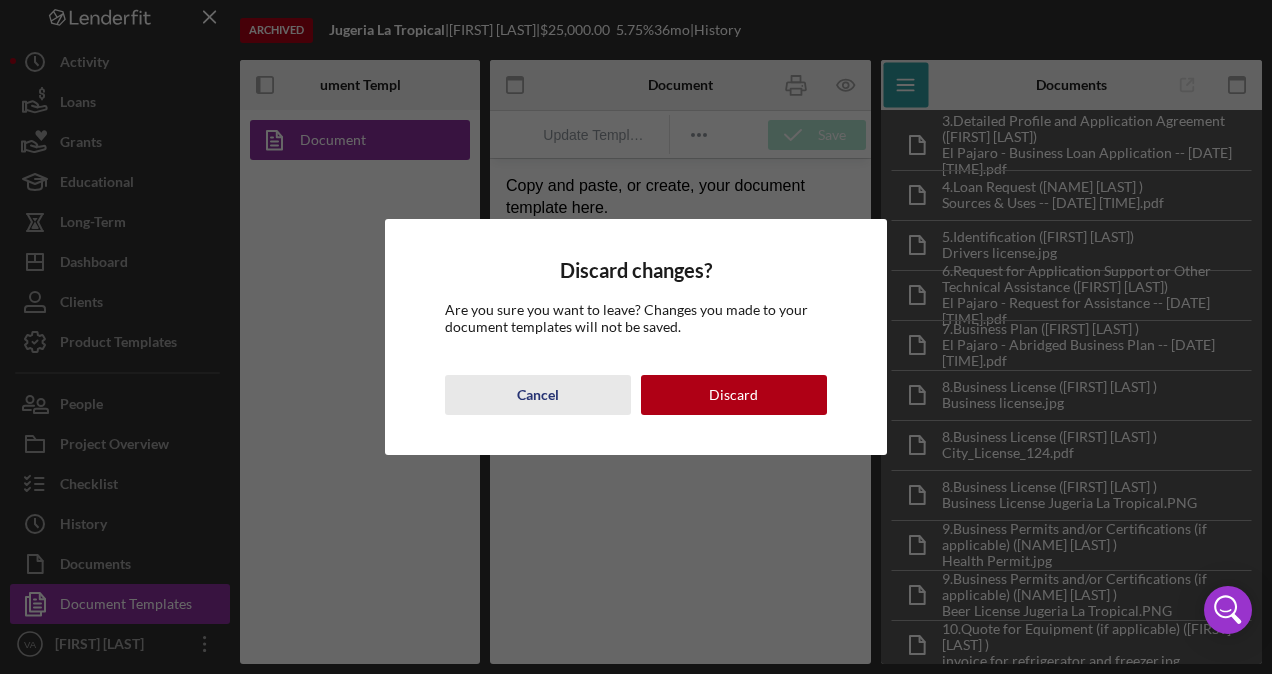 click on "Cancel" at bounding box center (538, 395) 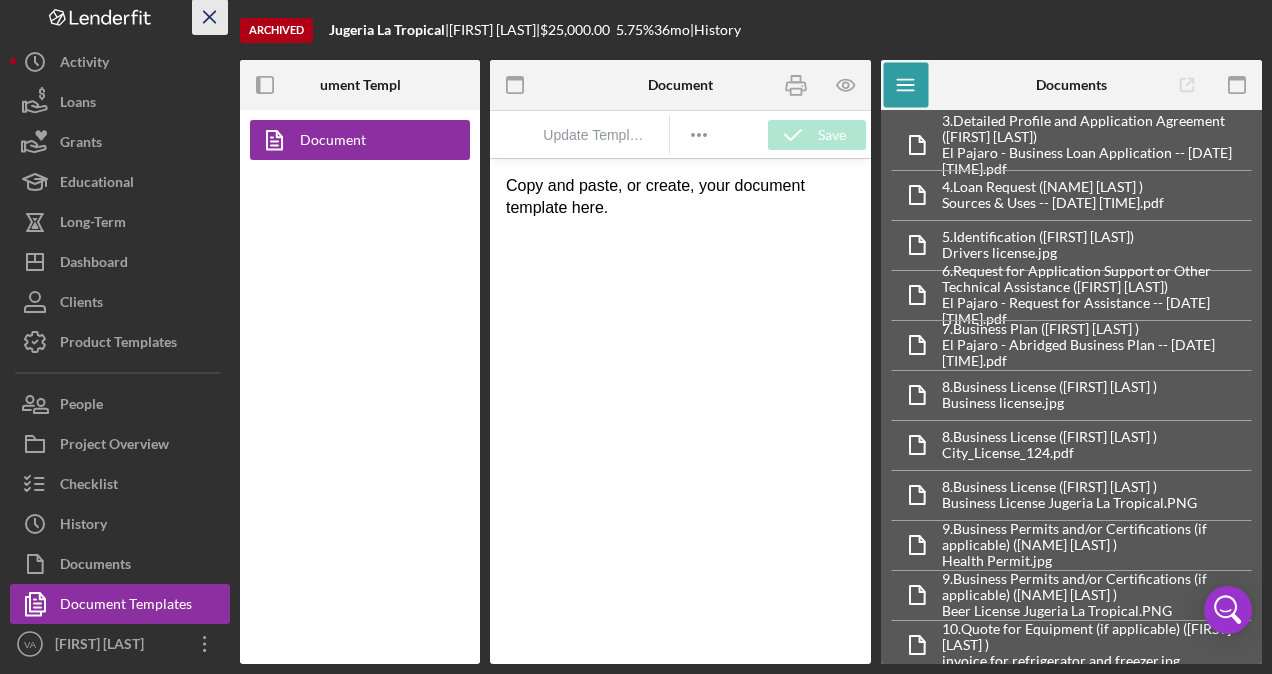 click on "Icon/Menu Close" 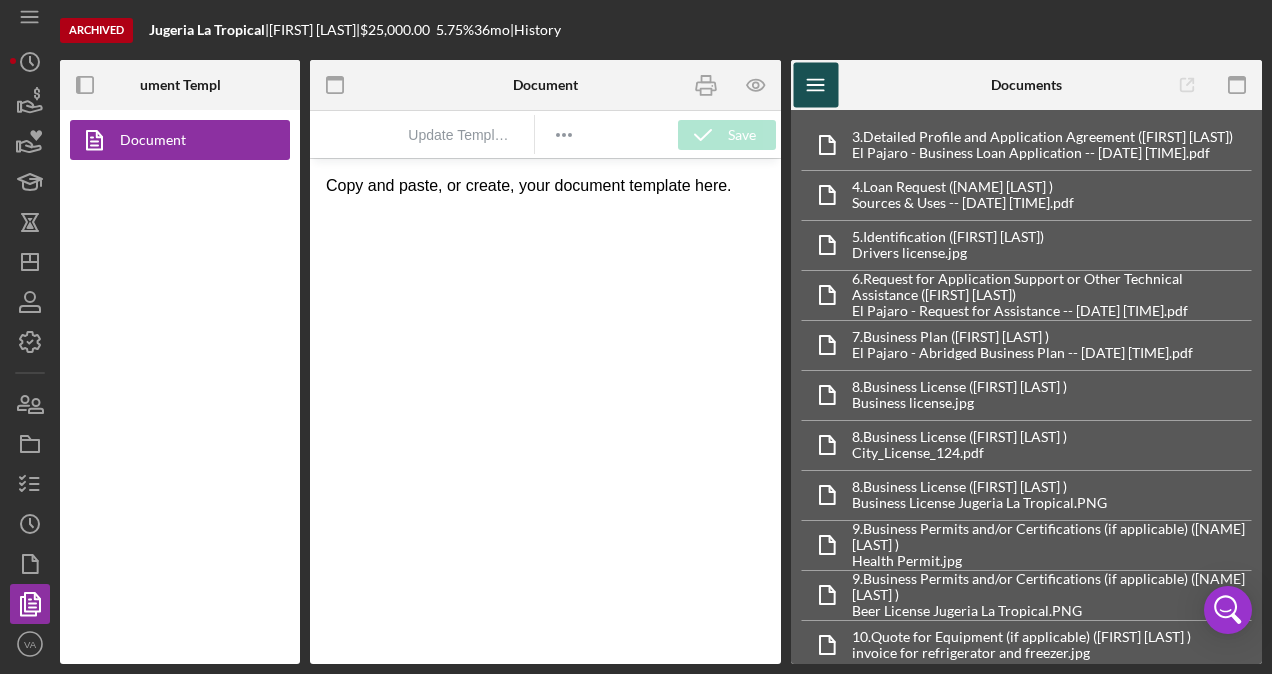 click on "Icon/Menu" 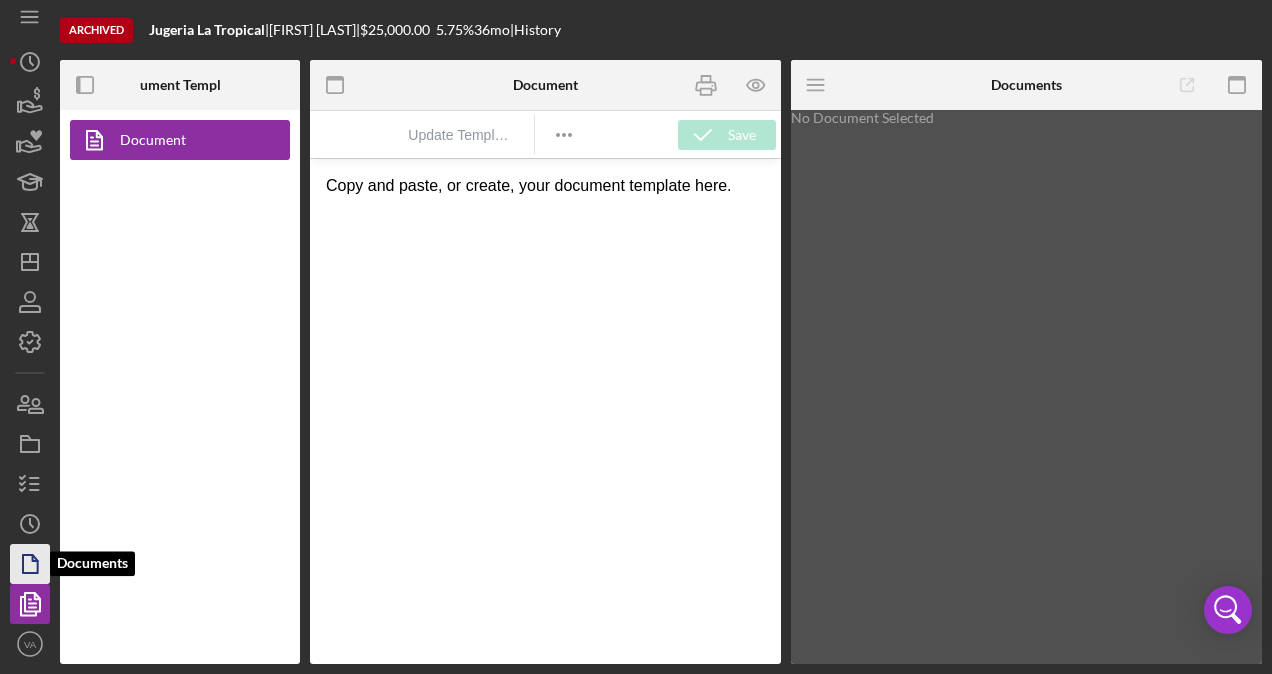 click 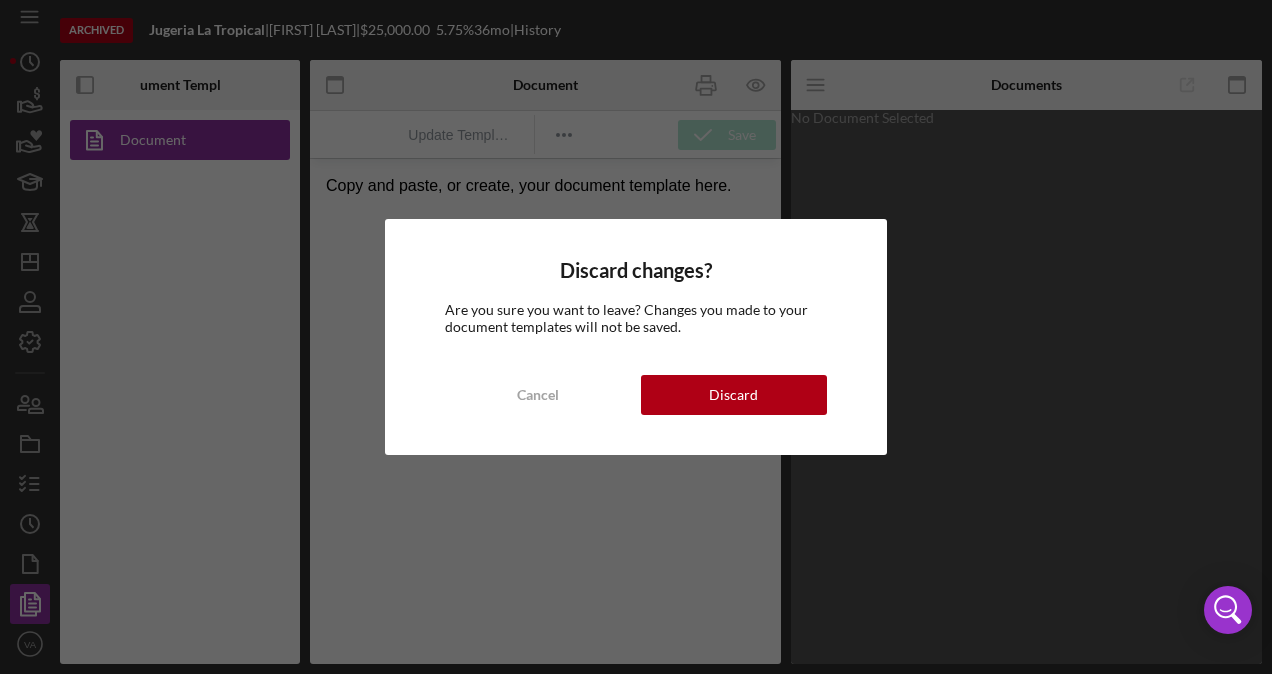 click on "Discard changes? Are you sure you want to leave? Changes you made to your document templates will not be saved. Cancel Discard" at bounding box center [636, 336] 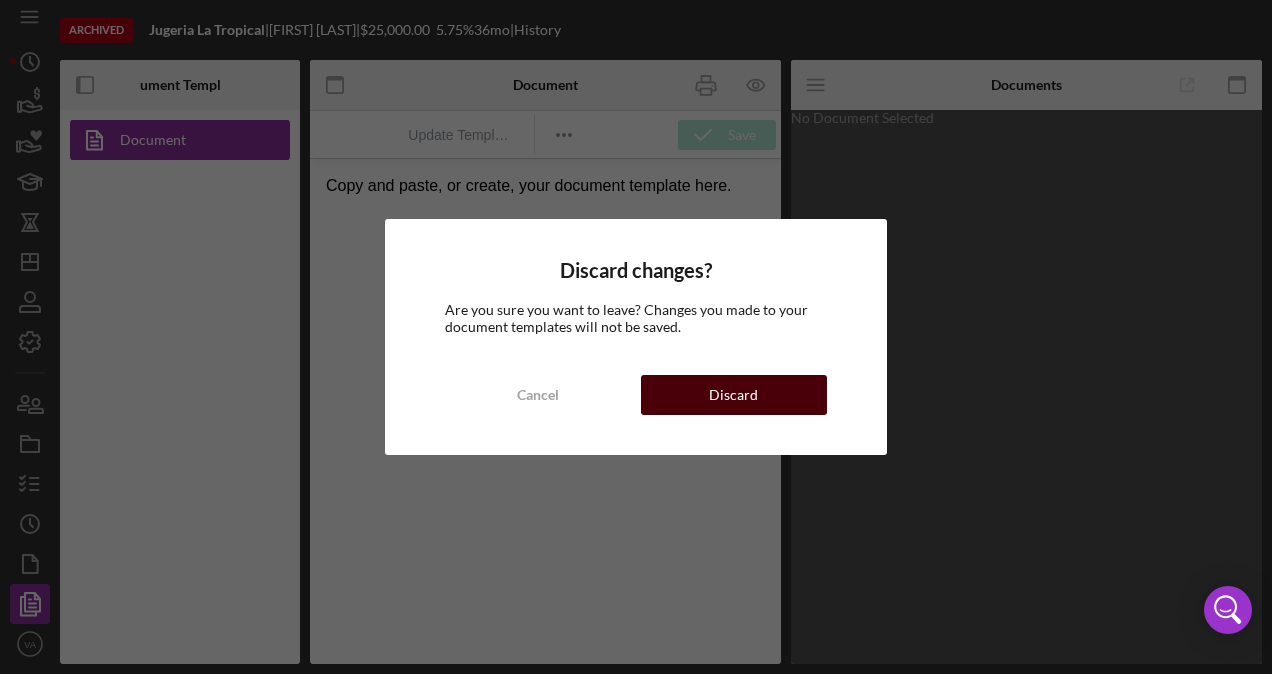 click on "Discard" at bounding box center [734, 395] 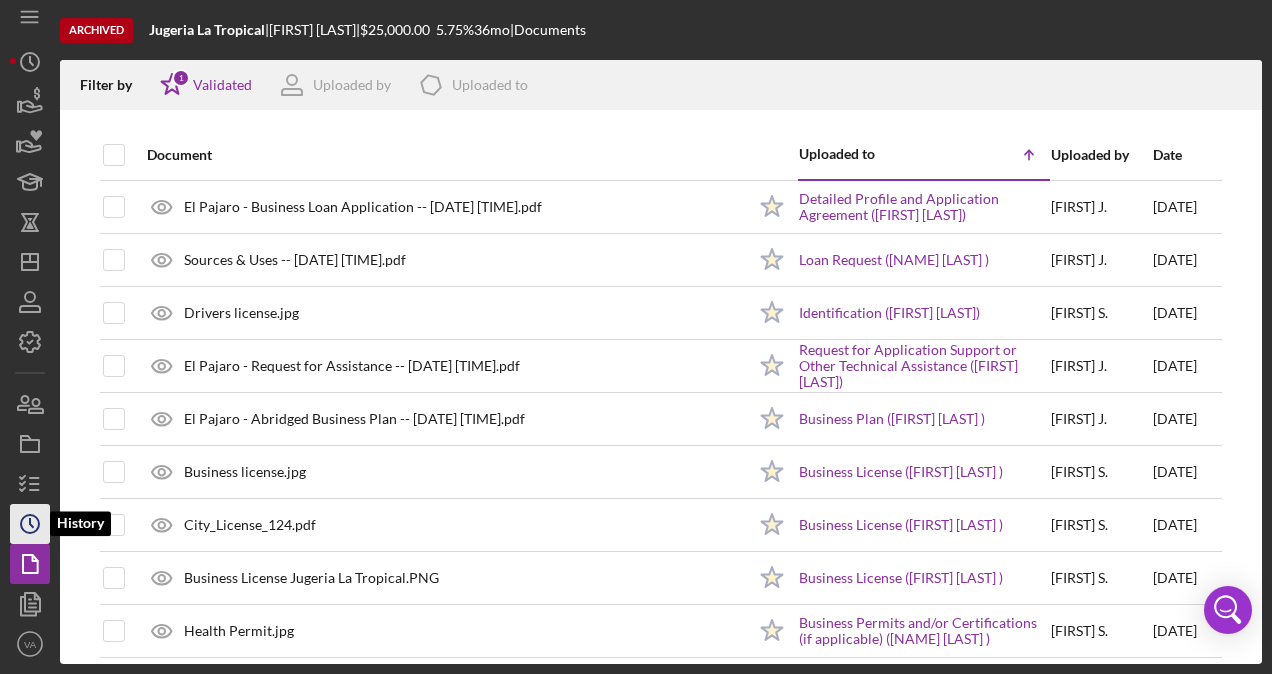 click on "Icon/History" 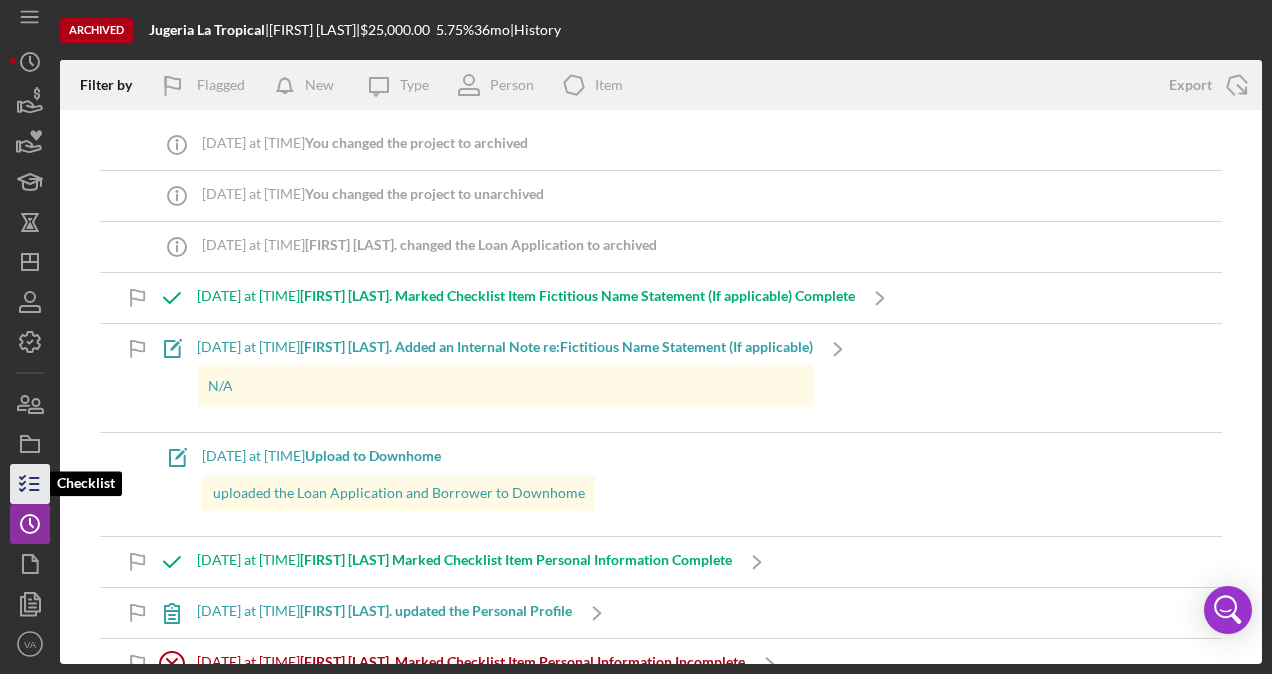 click 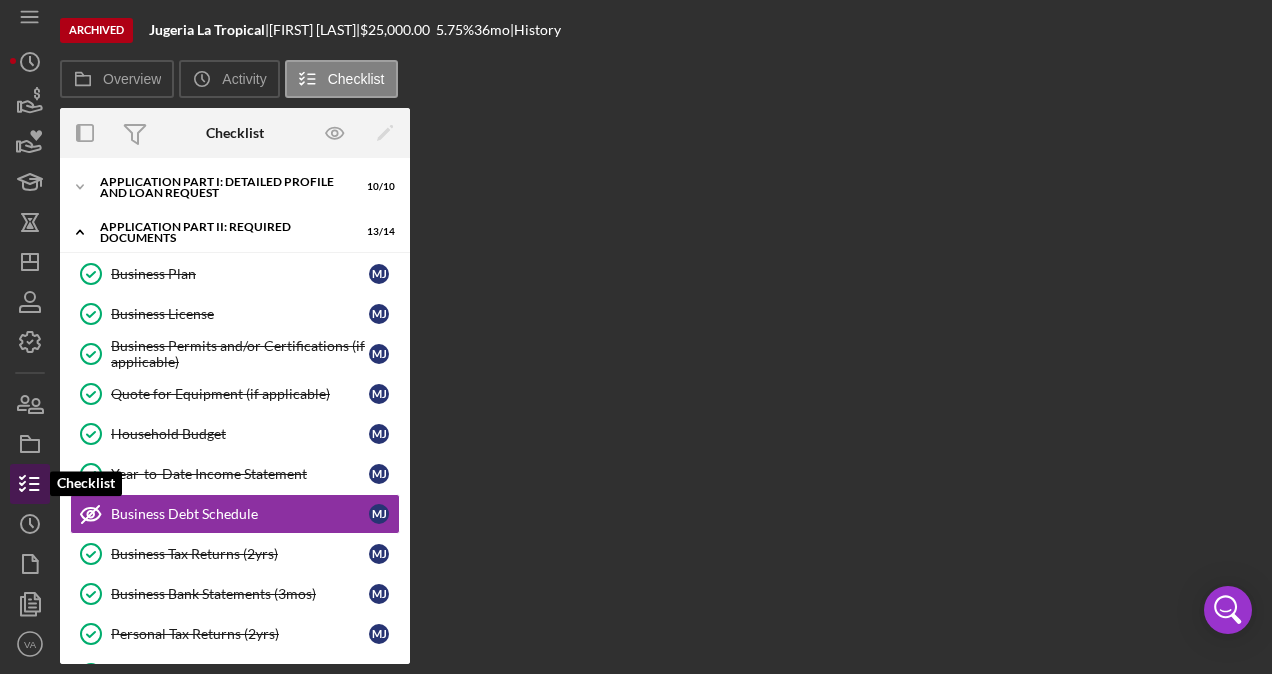 scroll, scrollTop: 99, scrollLeft: 0, axis: vertical 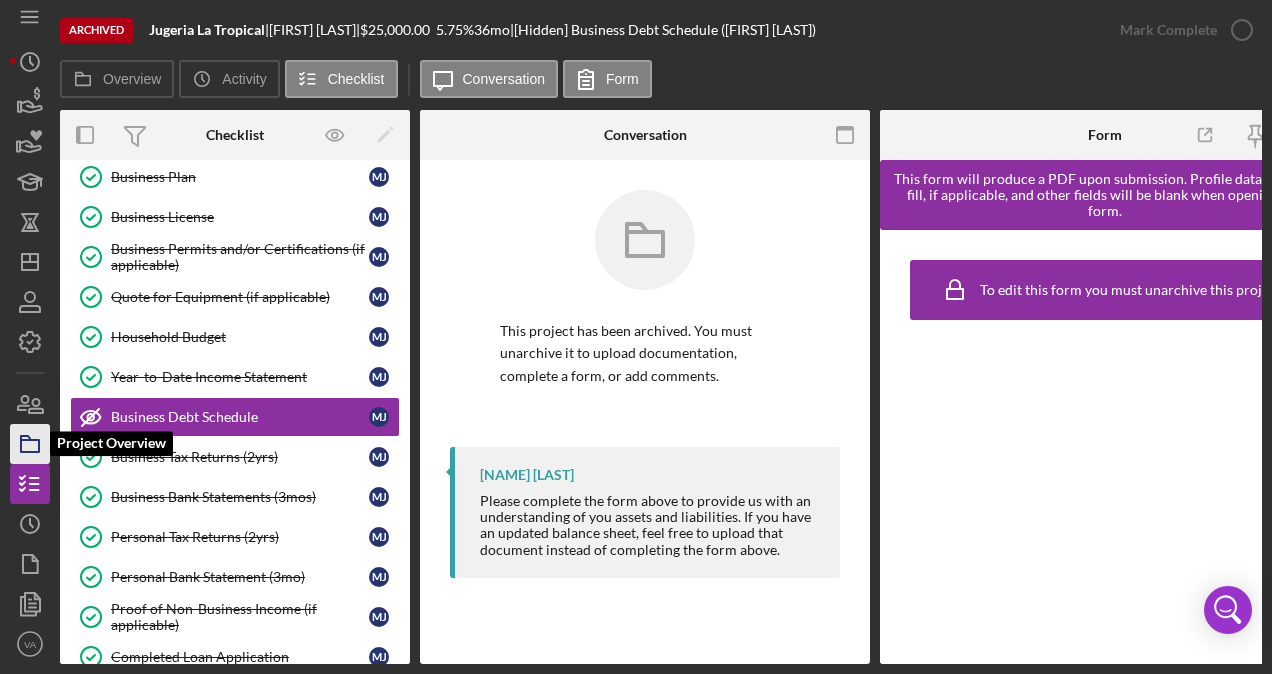 click 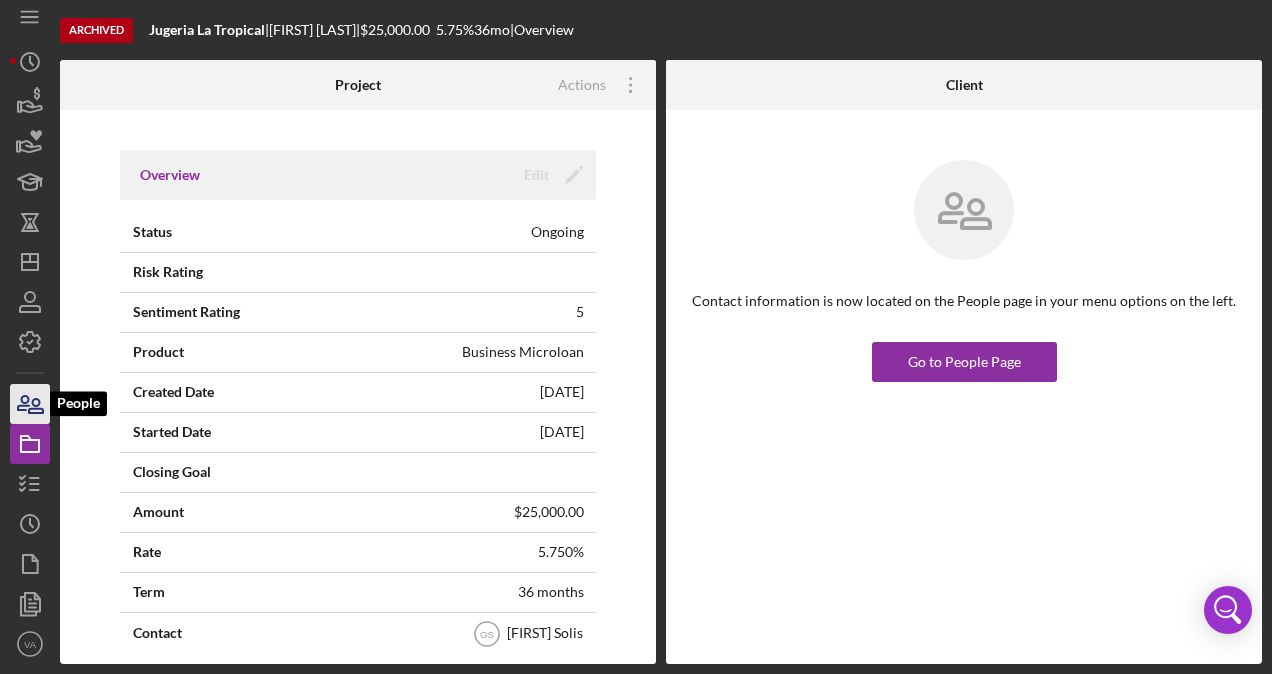 click 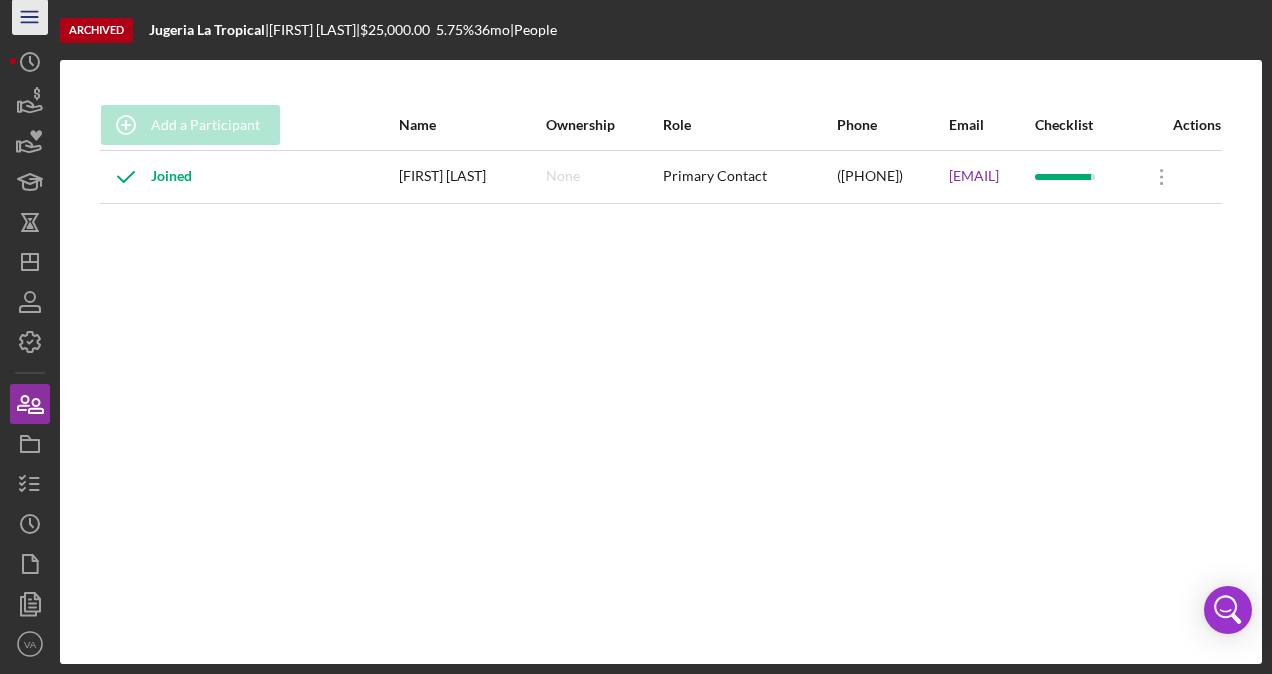 click 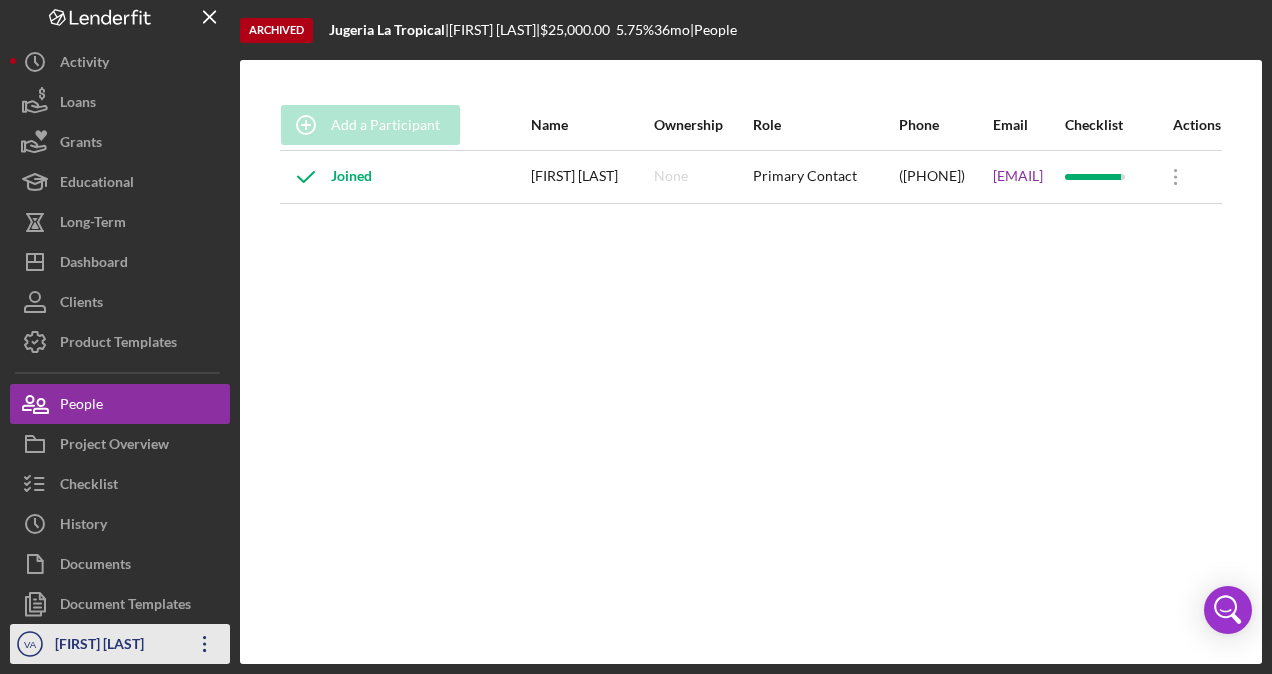 click on "[FIRST] [LAST]" at bounding box center (115, 646) 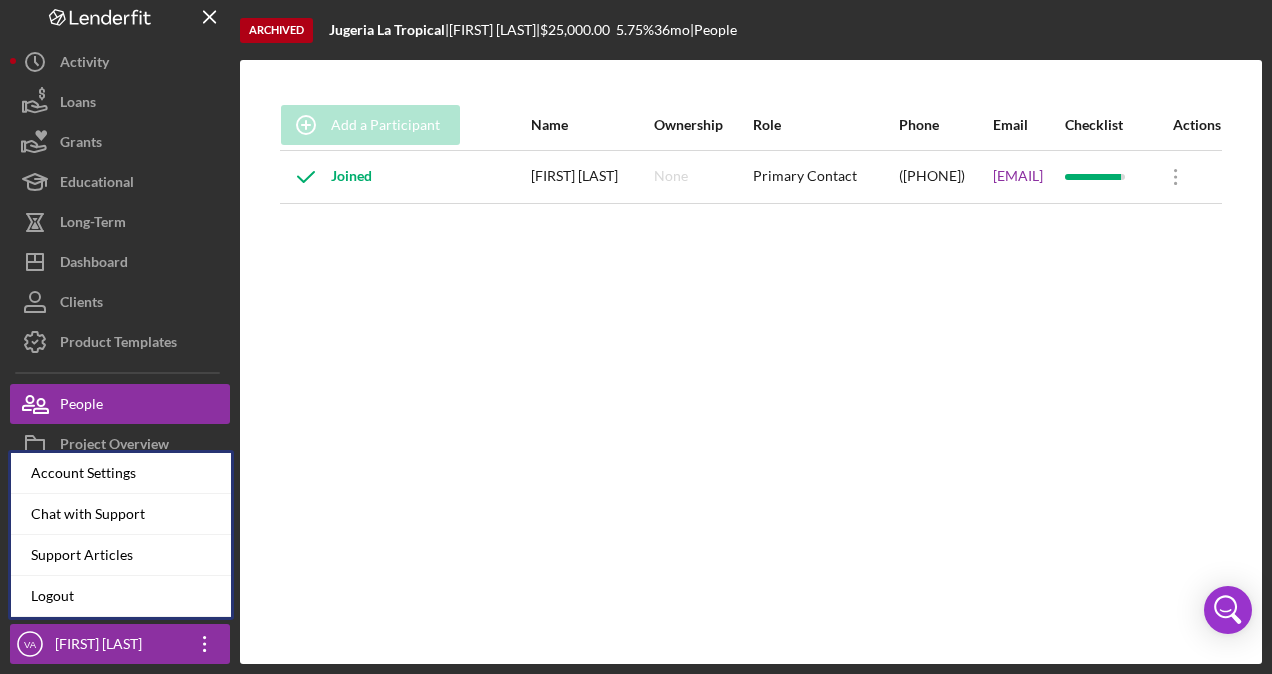 click on "Add a Participant Name Ownership Role Phone Email Checklist Actions  Joined [FIRST] [LAST]  None Primary Contact [PHONE] [EMAIL] Icon/Overflow Icon/Edit  Edit" at bounding box center [751, 362] 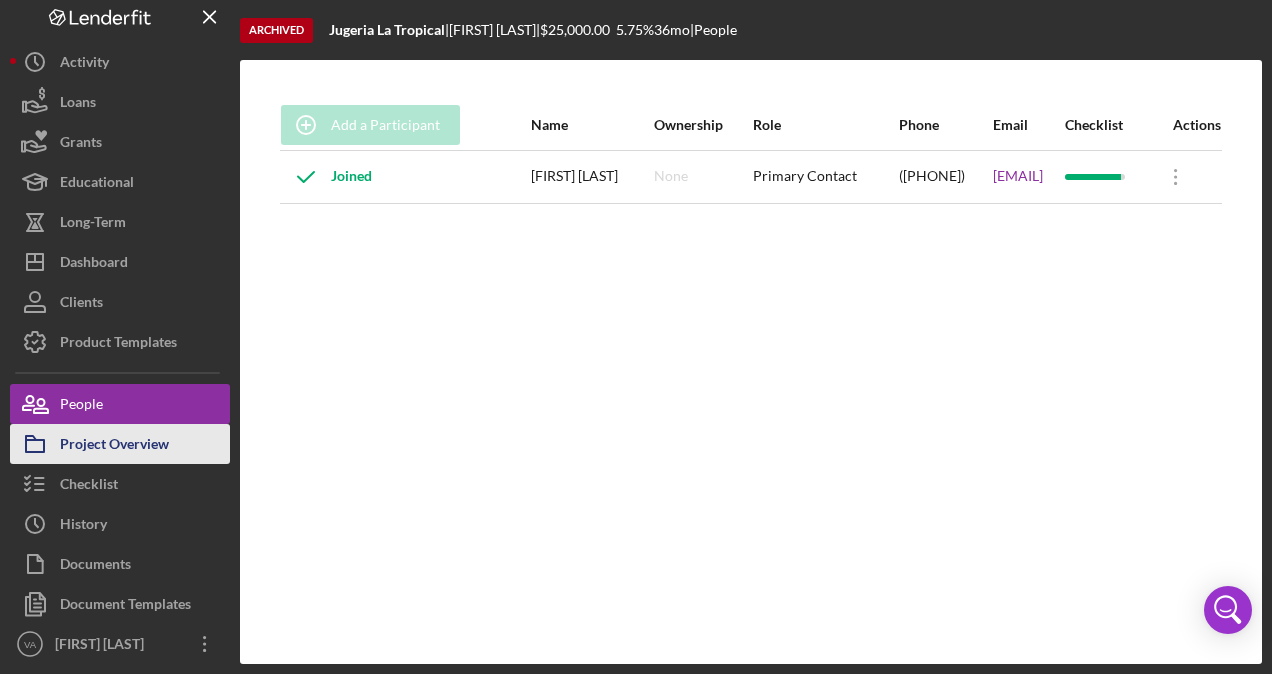 click on "Project Overview" at bounding box center (114, 446) 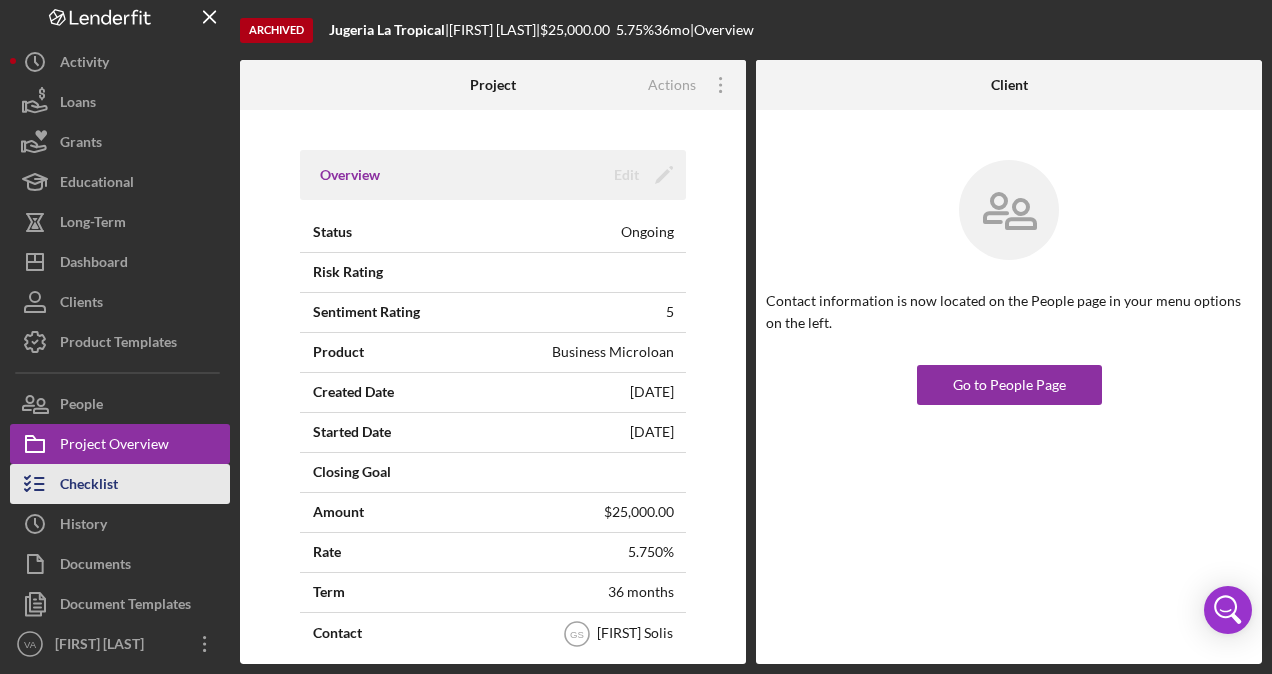 click on "Checklist" at bounding box center [120, 484] 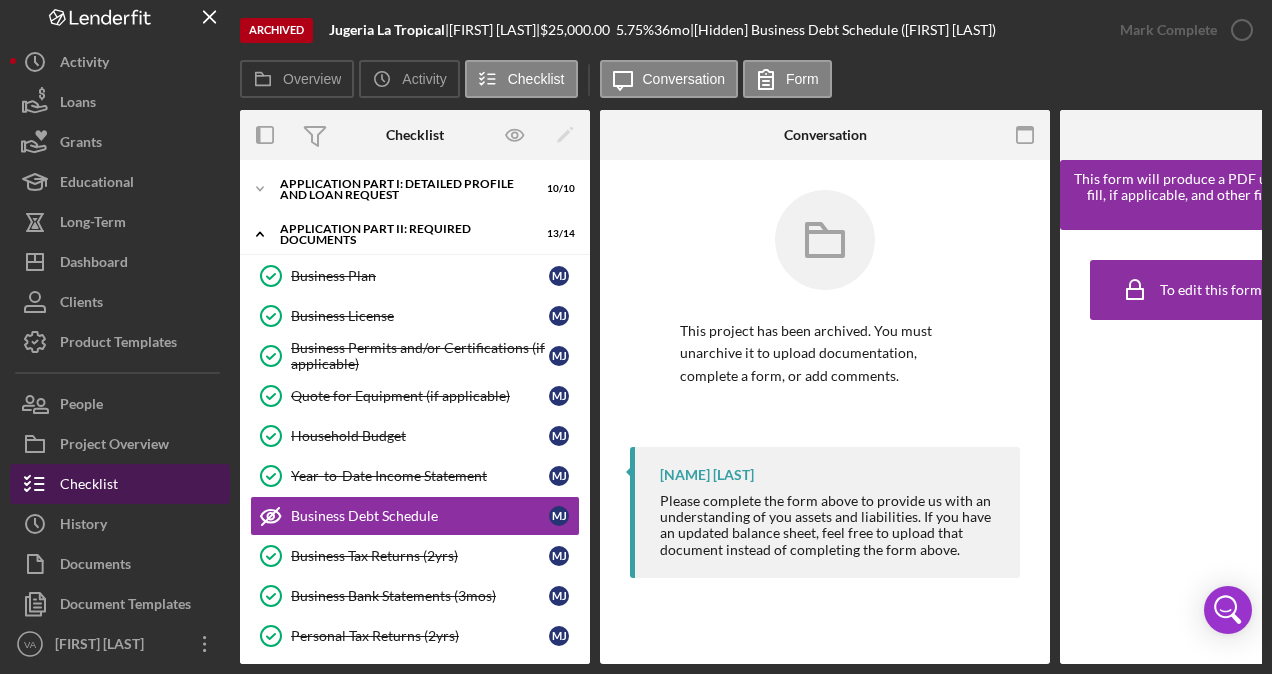 scroll, scrollTop: 99, scrollLeft: 0, axis: vertical 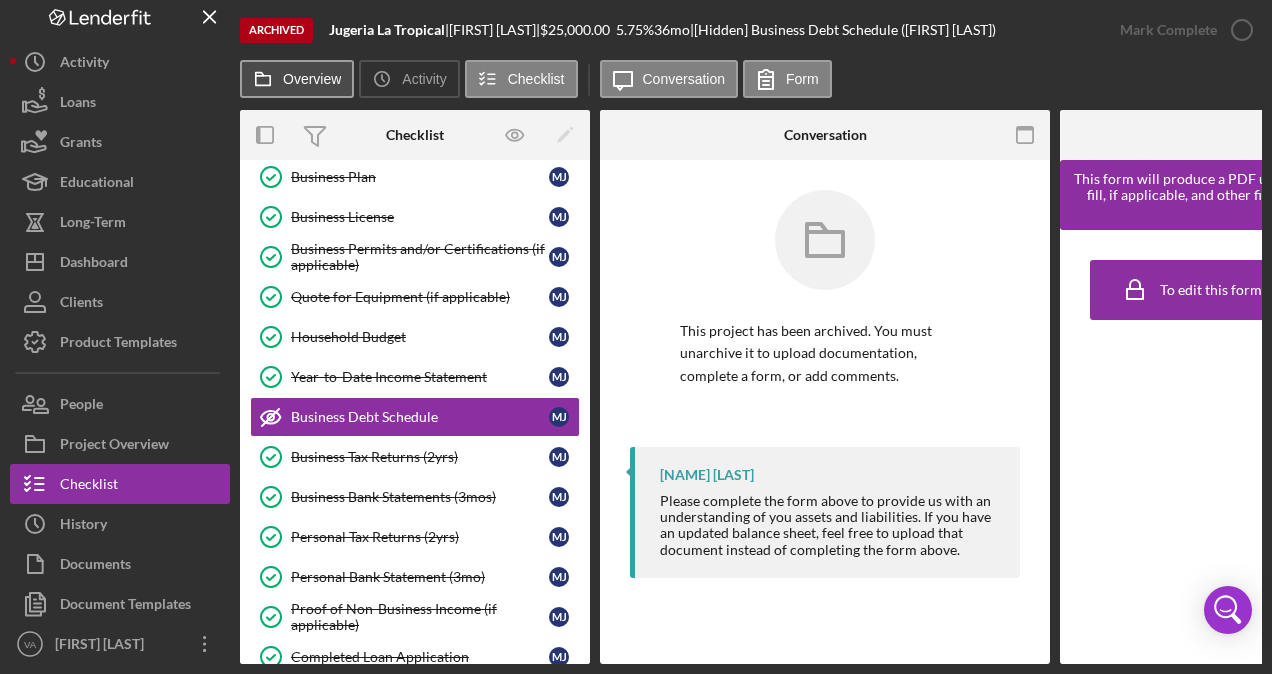 click on "Overview" at bounding box center (312, 79) 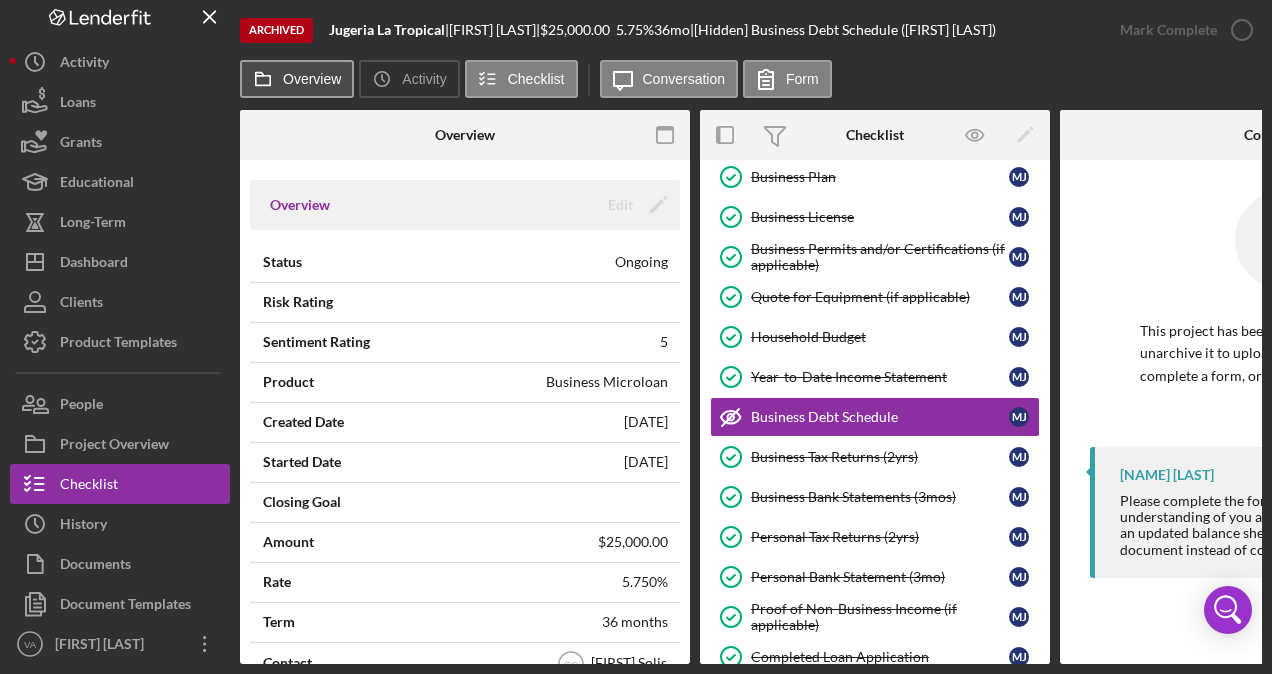 click on "Overview" at bounding box center (312, 79) 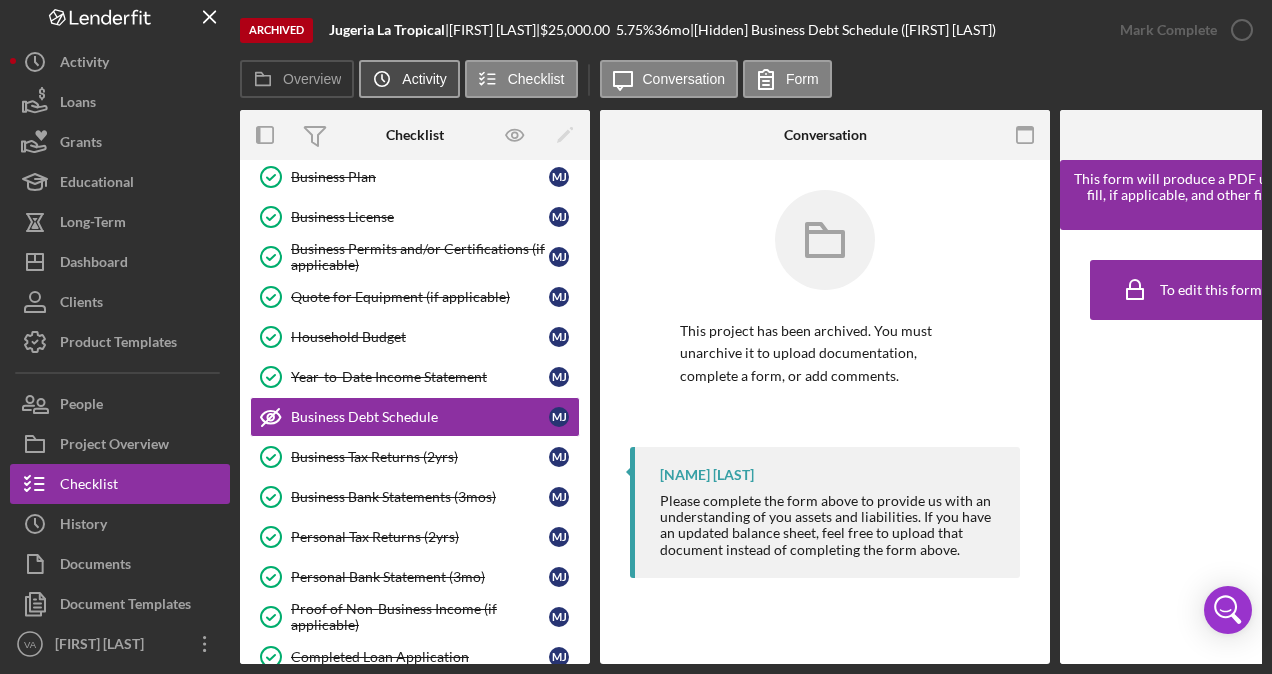 click on "Activity" at bounding box center (424, 79) 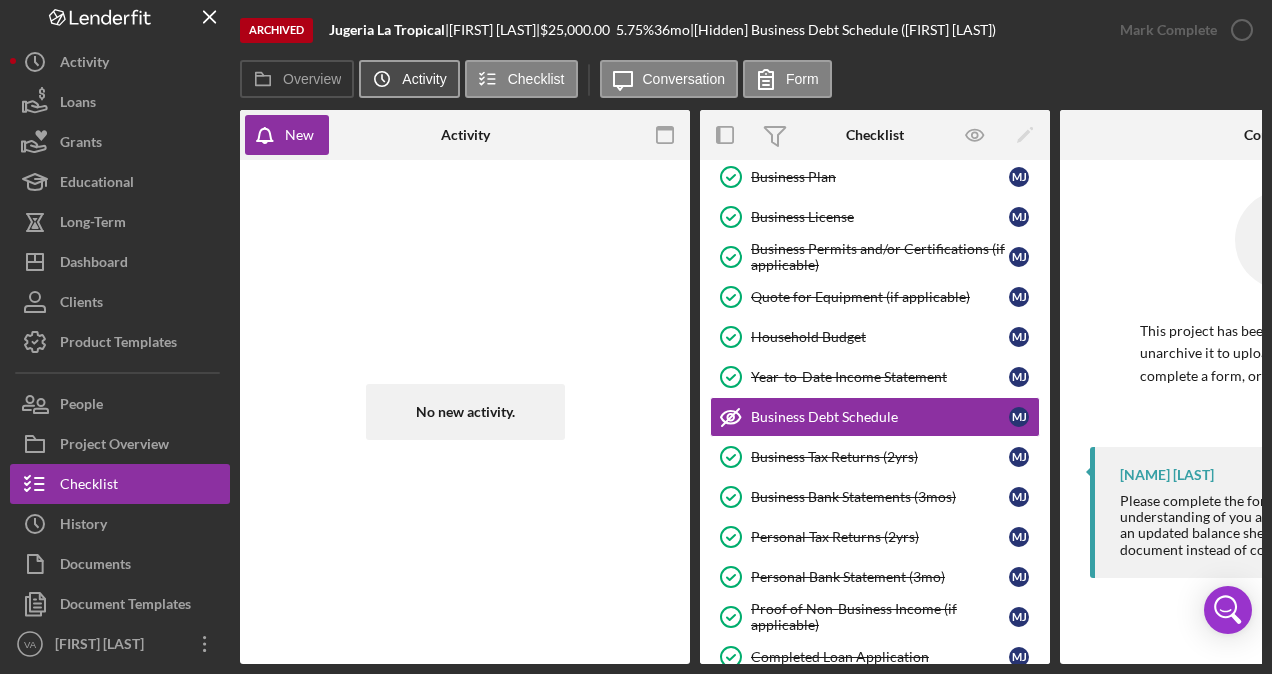 click on "Activity" at bounding box center [424, 79] 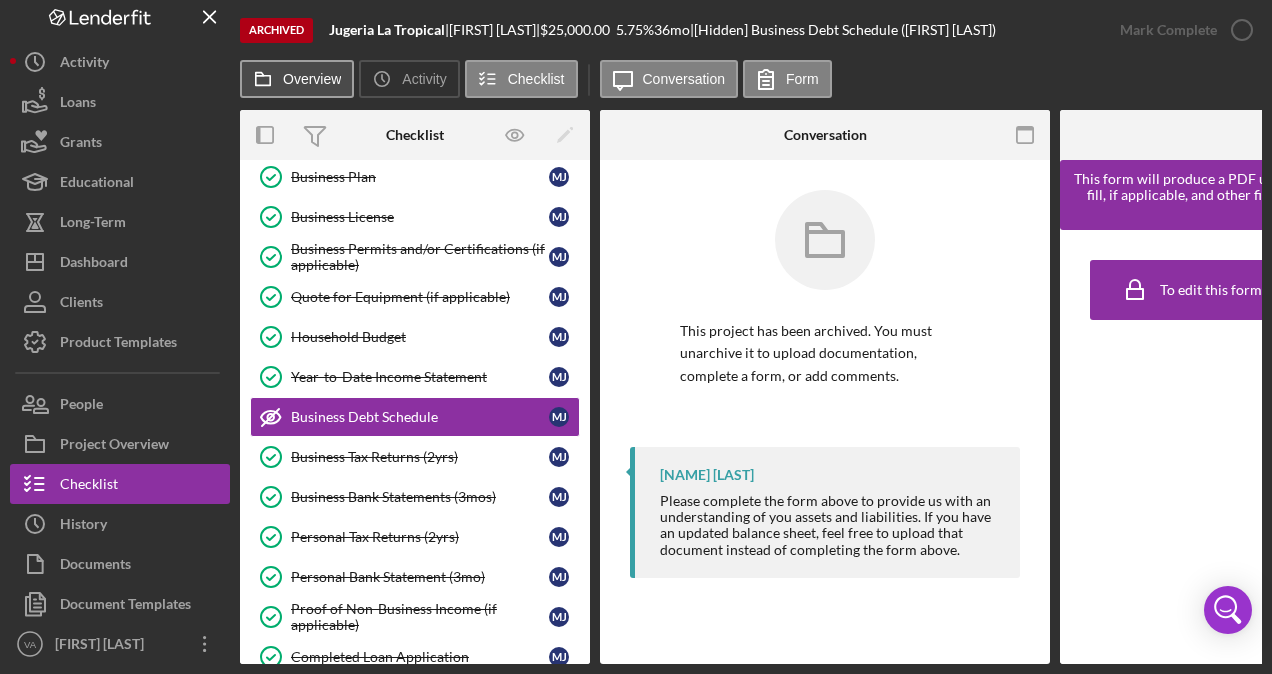 click on "Overview" at bounding box center (297, 79) 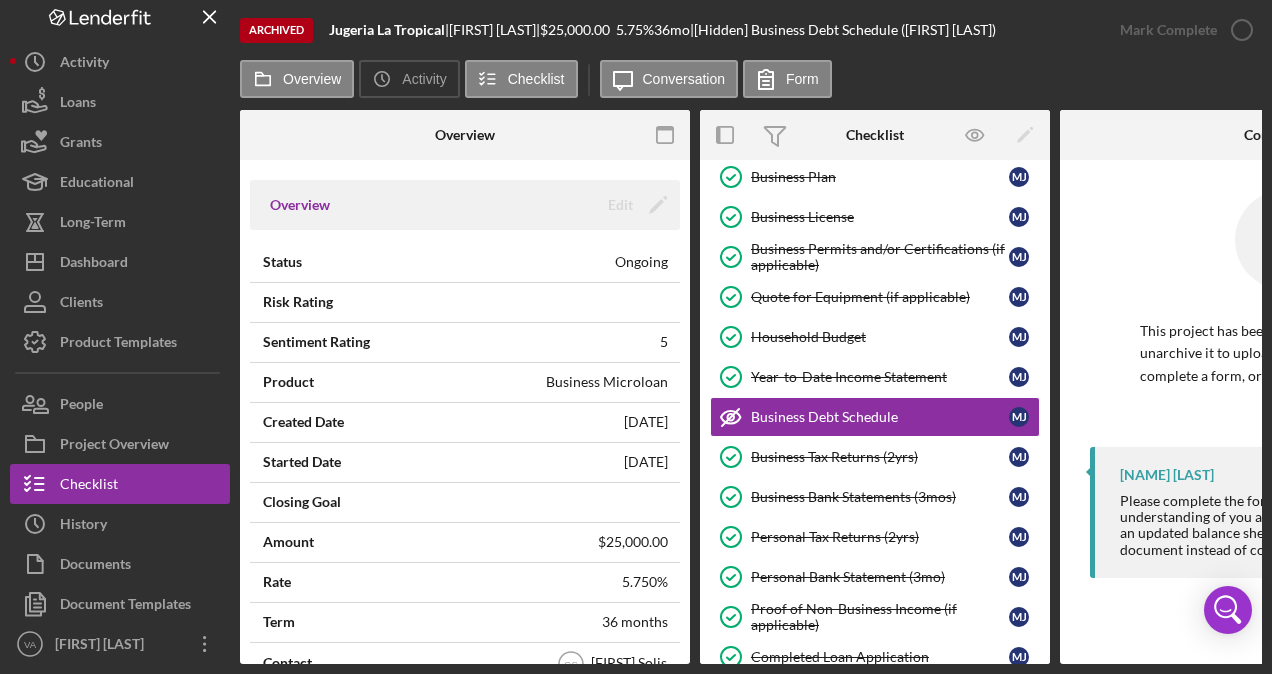 click on "Archived [COMPANY]  |  [FIRST] [LAST]  |  $25,000.00  5.75 %  36  mo  |  [Hidden] Business Debt Schedule ([FIRST] [LAST] )" at bounding box center [670, 30] 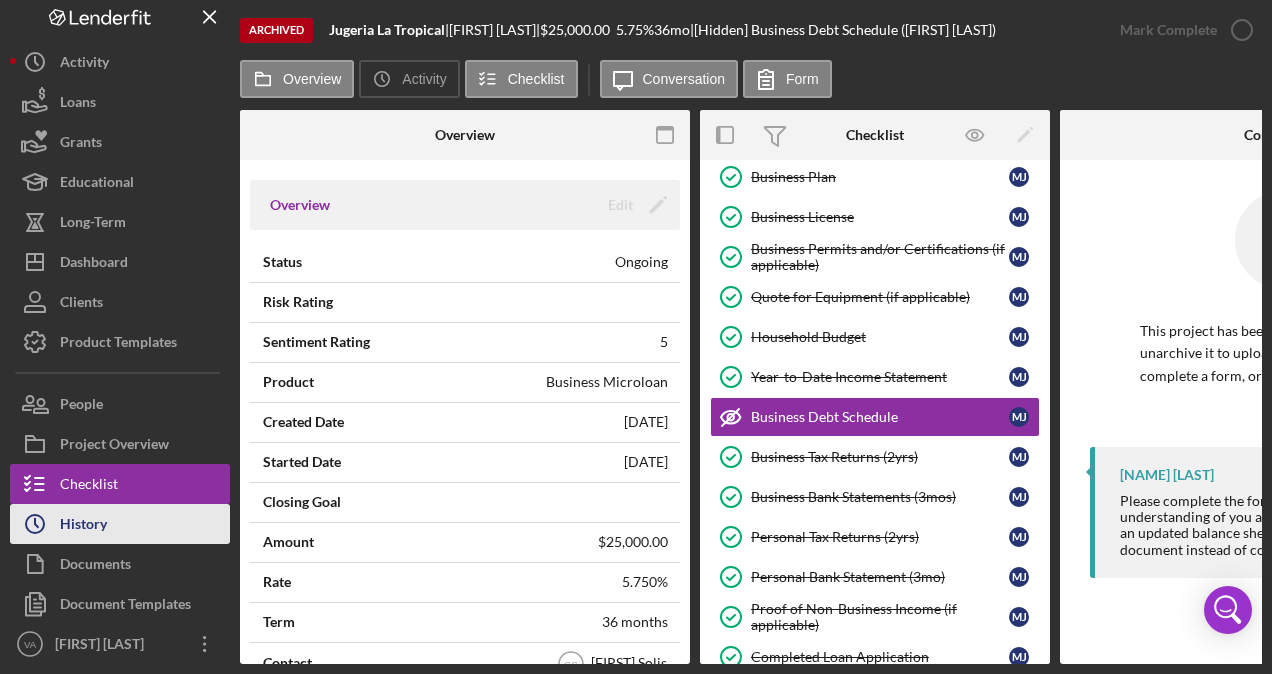 click on "Icon/History History" at bounding box center (120, 524) 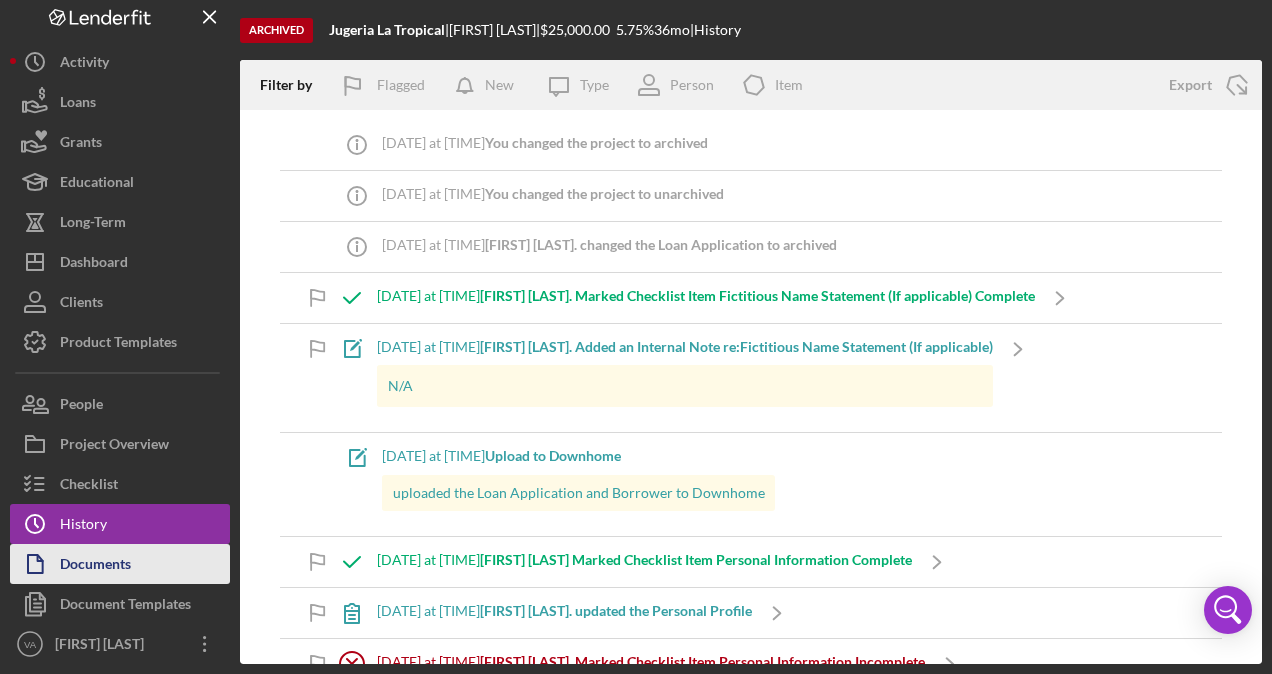click on "Documents" at bounding box center [95, 566] 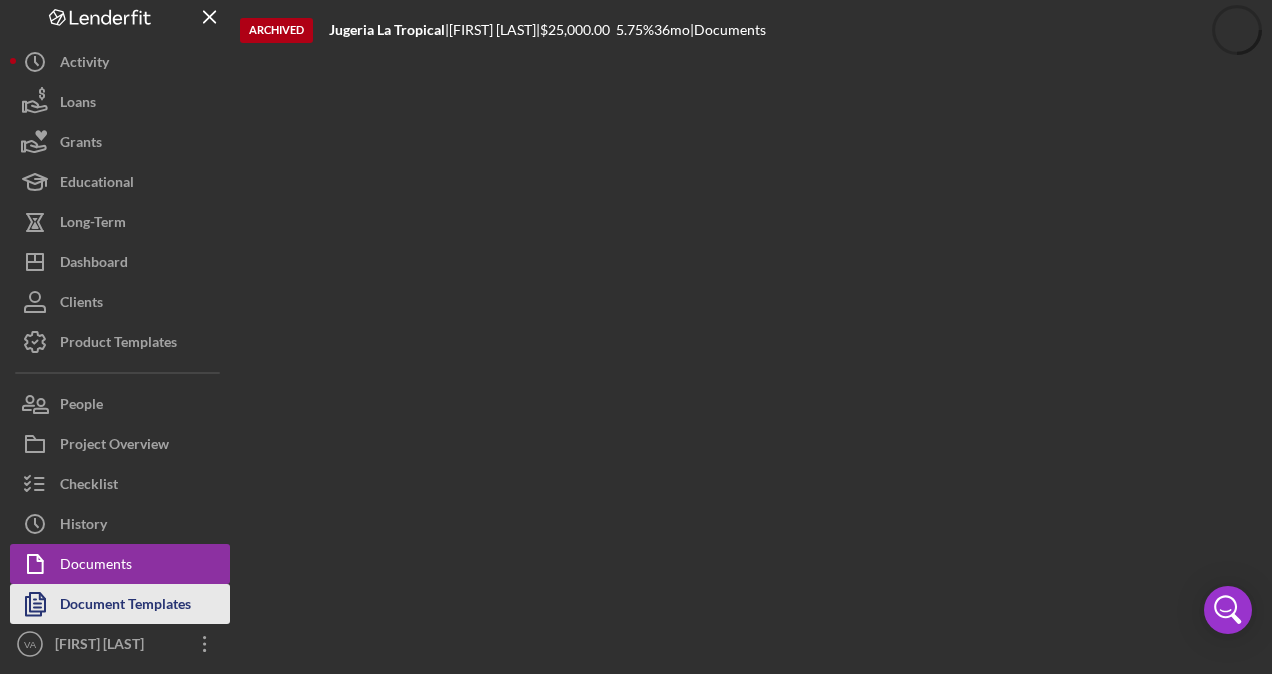 click on "Document Templates" at bounding box center (125, 606) 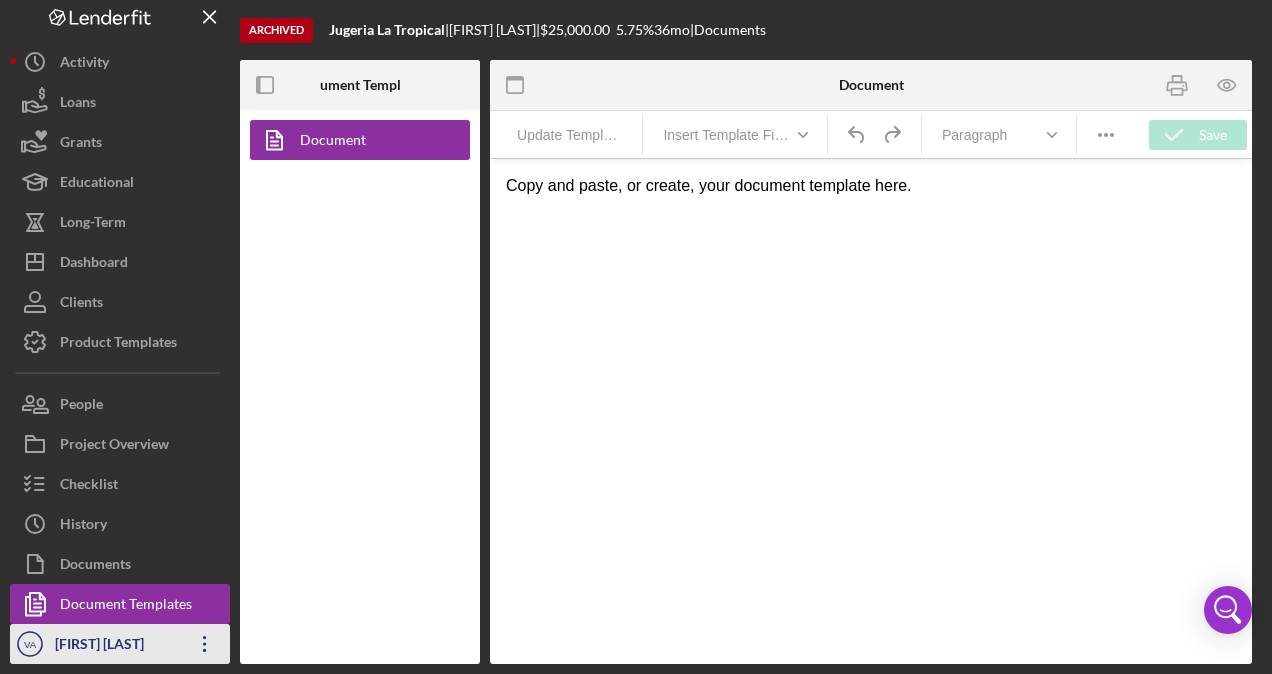 scroll, scrollTop: 0, scrollLeft: 0, axis: both 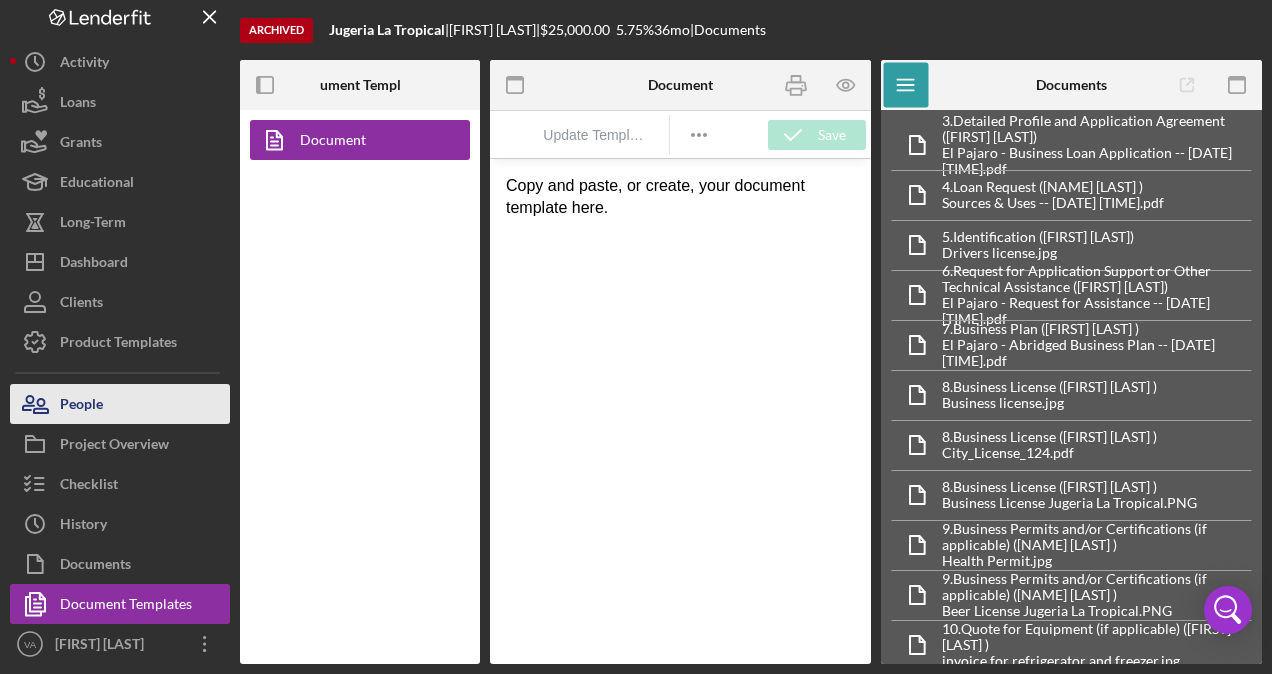 click on "People" at bounding box center (81, 406) 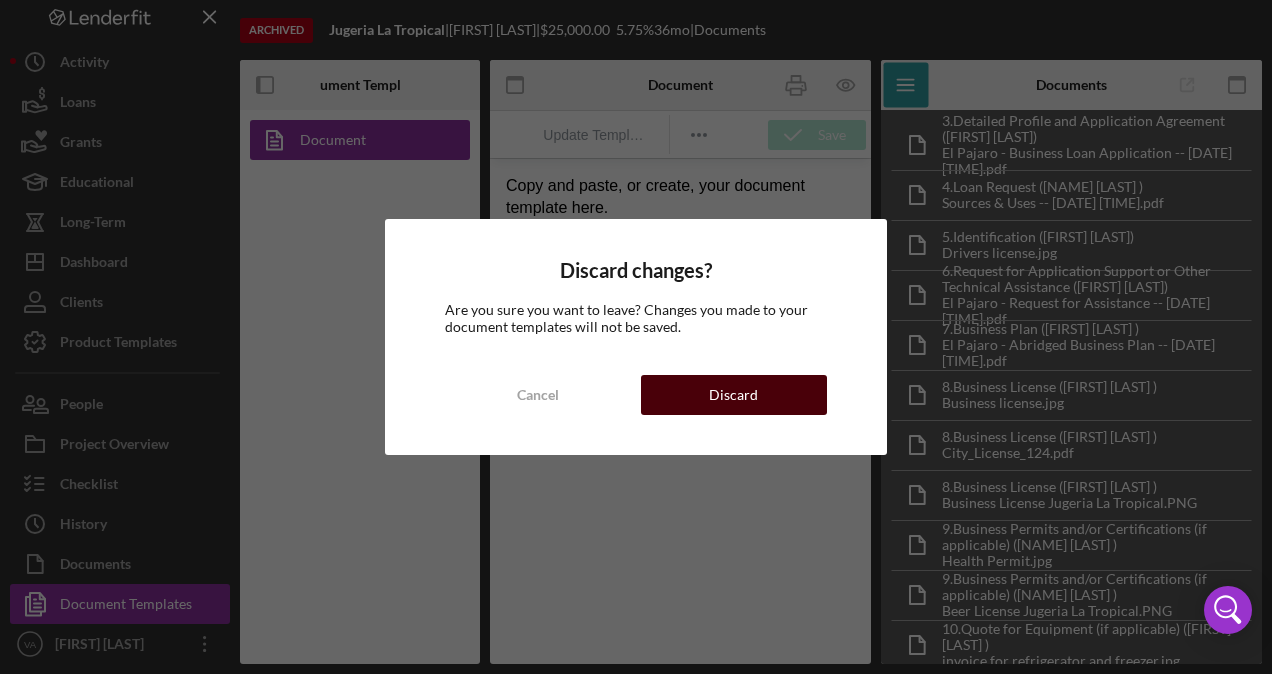 click on "Discard" at bounding box center [733, 395] 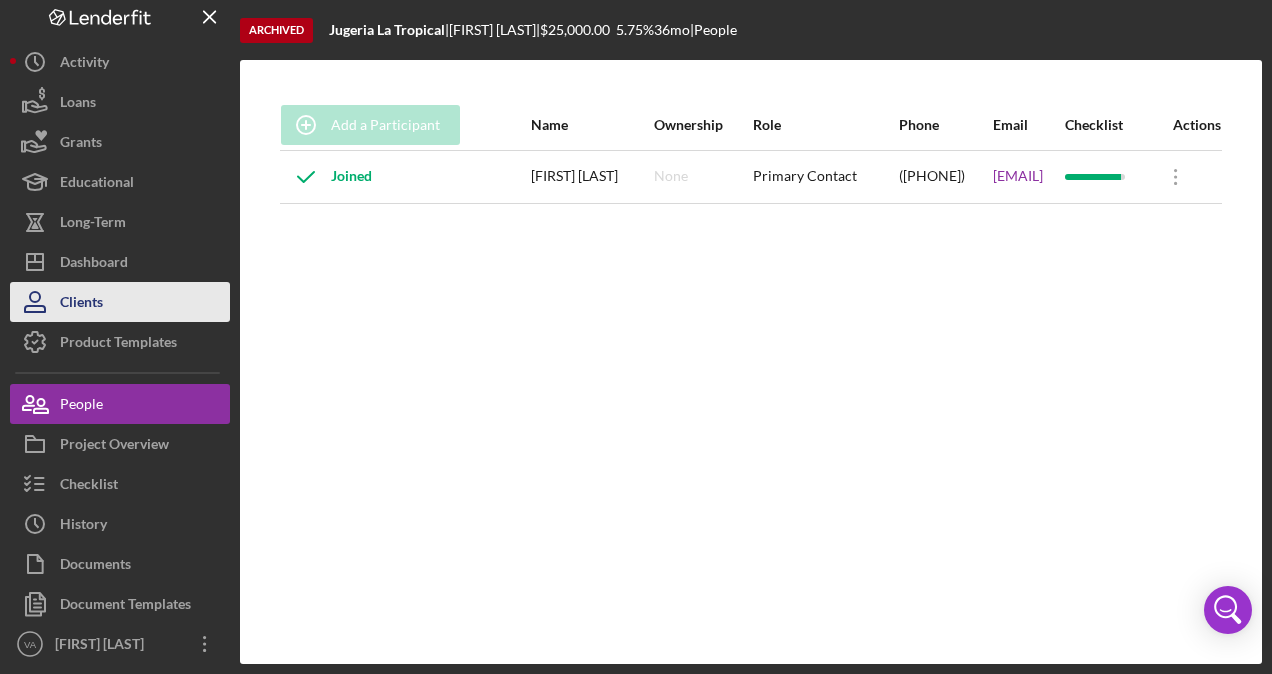click on "Clients" at bounding box center [120, 302] 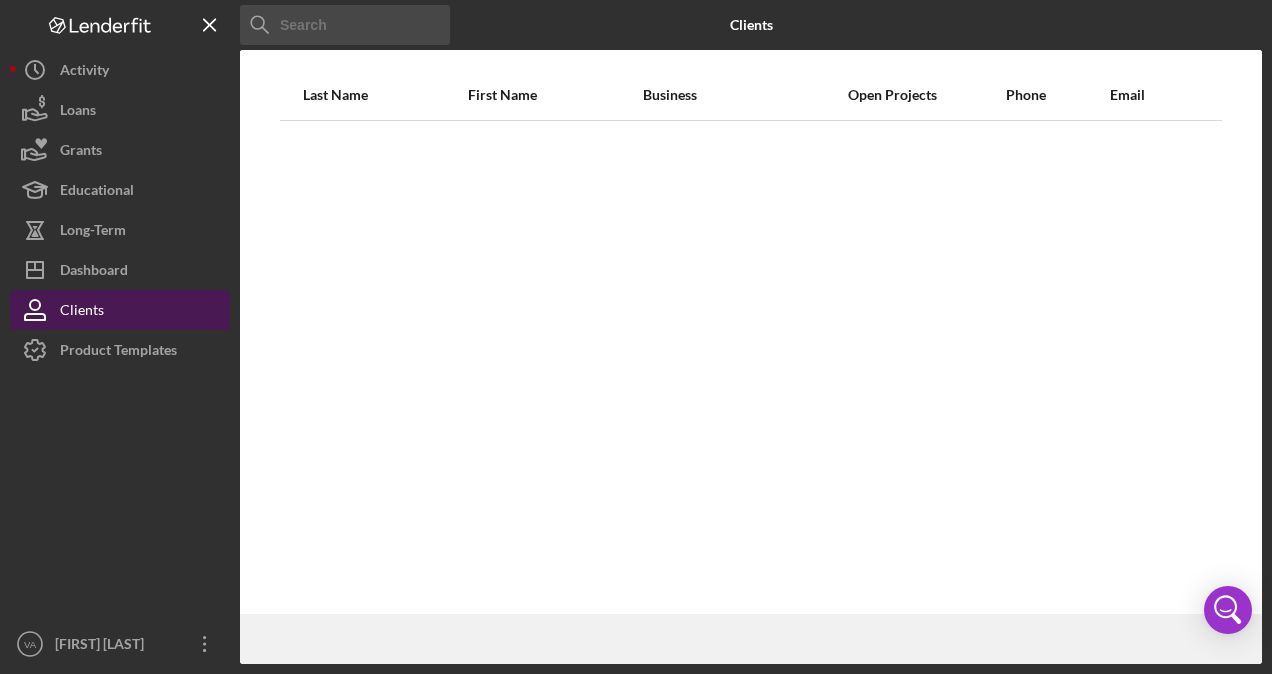 scroll, scrollTop: 0, scrollLeft: 0, axis: both 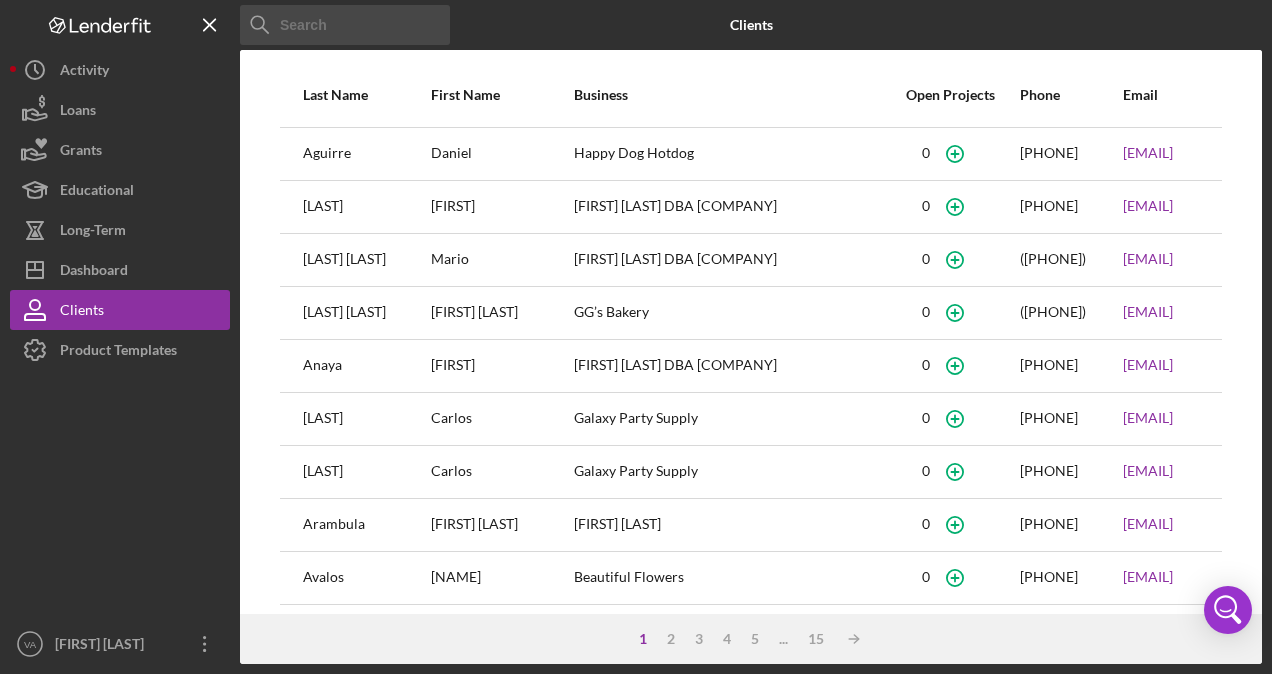 click on "Galaxy Party Supply" at bounding box center (727, 419) 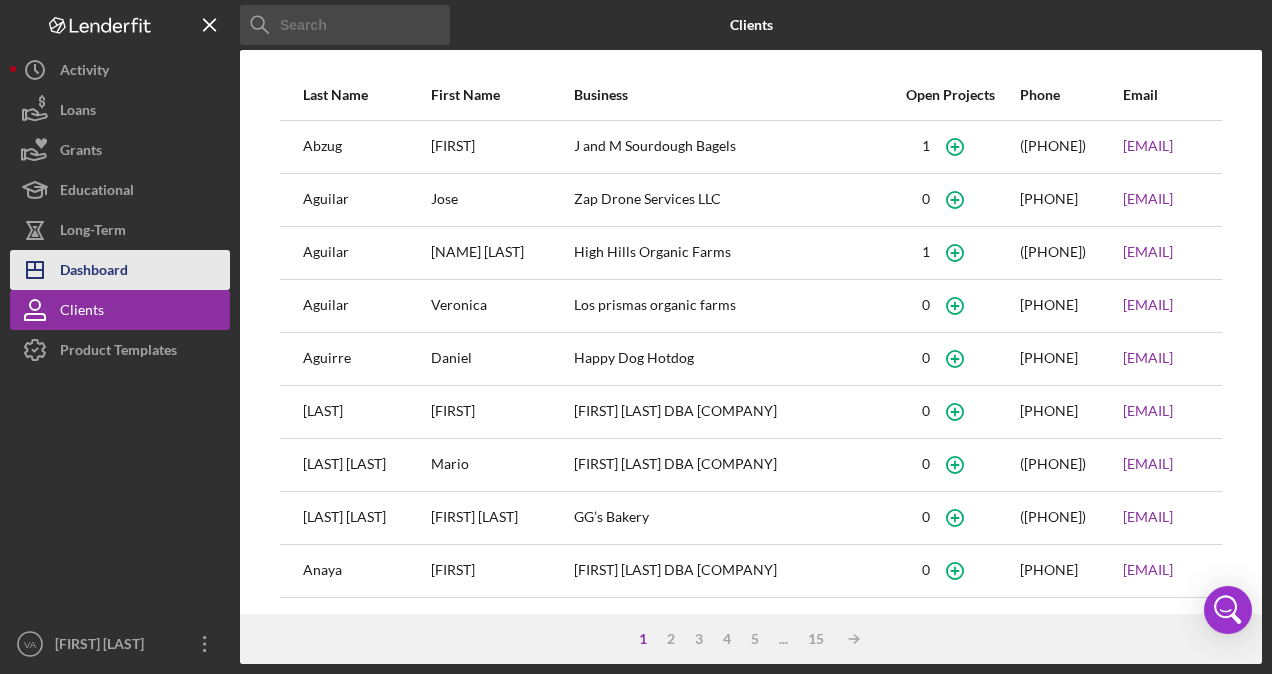 click on "Icon/Dashboard Dashboard" at bounding box center (120, 270) 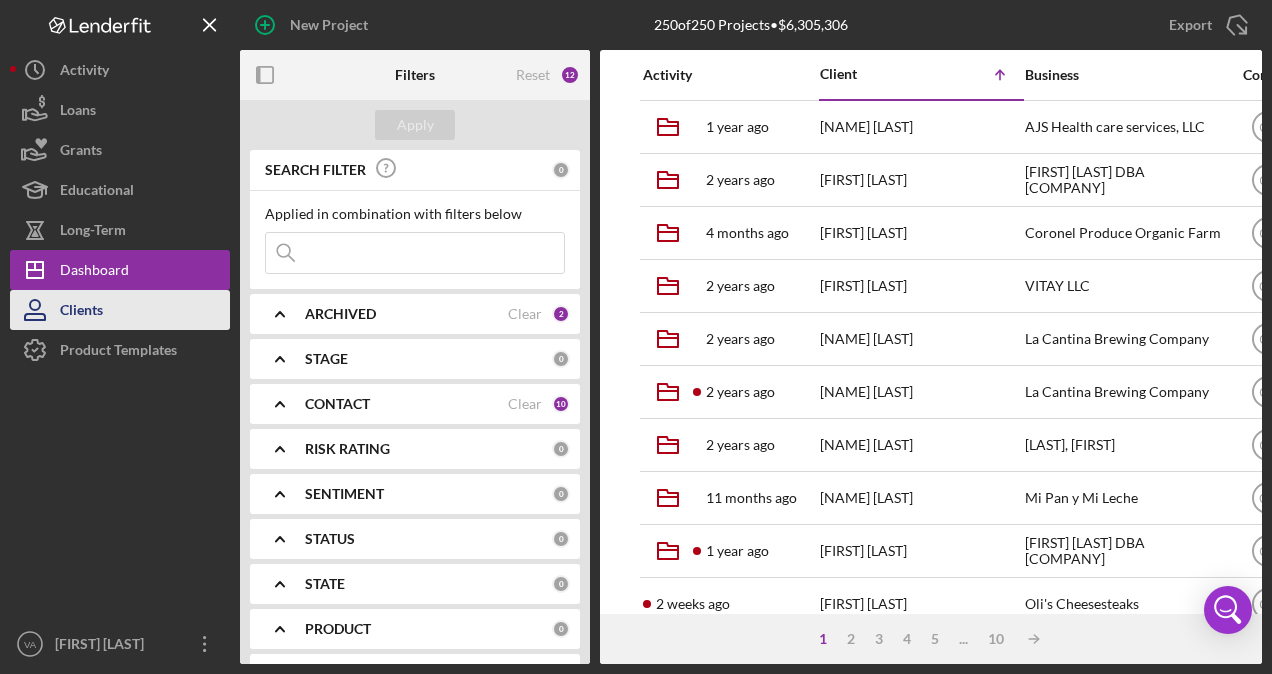 click on "Clients" at bounding box center [120, 310] 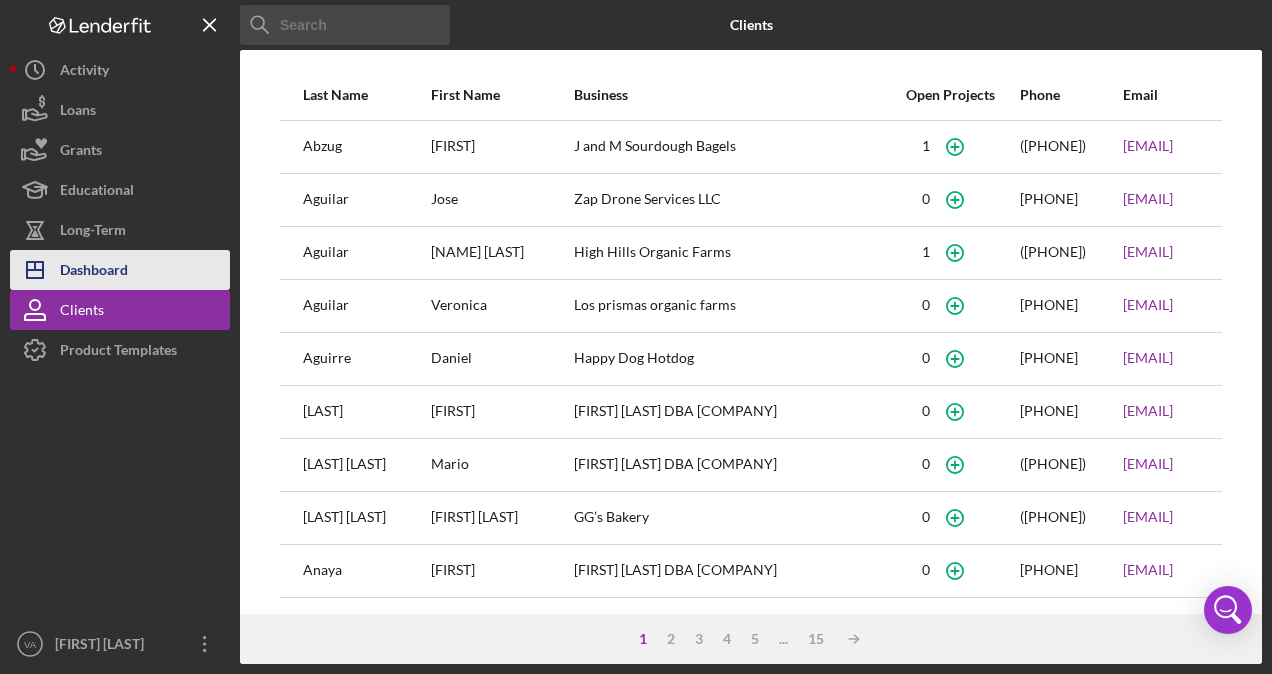 click on "Dashboard" at bounding box center (94, 272) 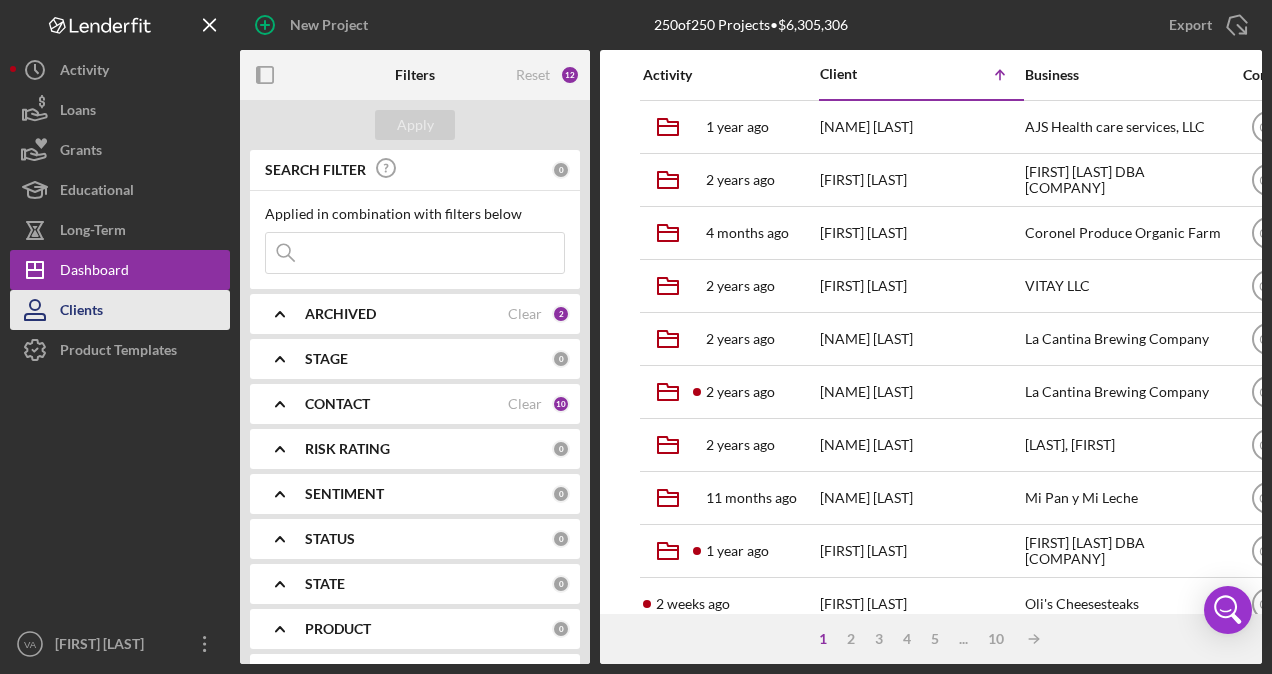 click on "Clients" at bounding box center (120, 310) 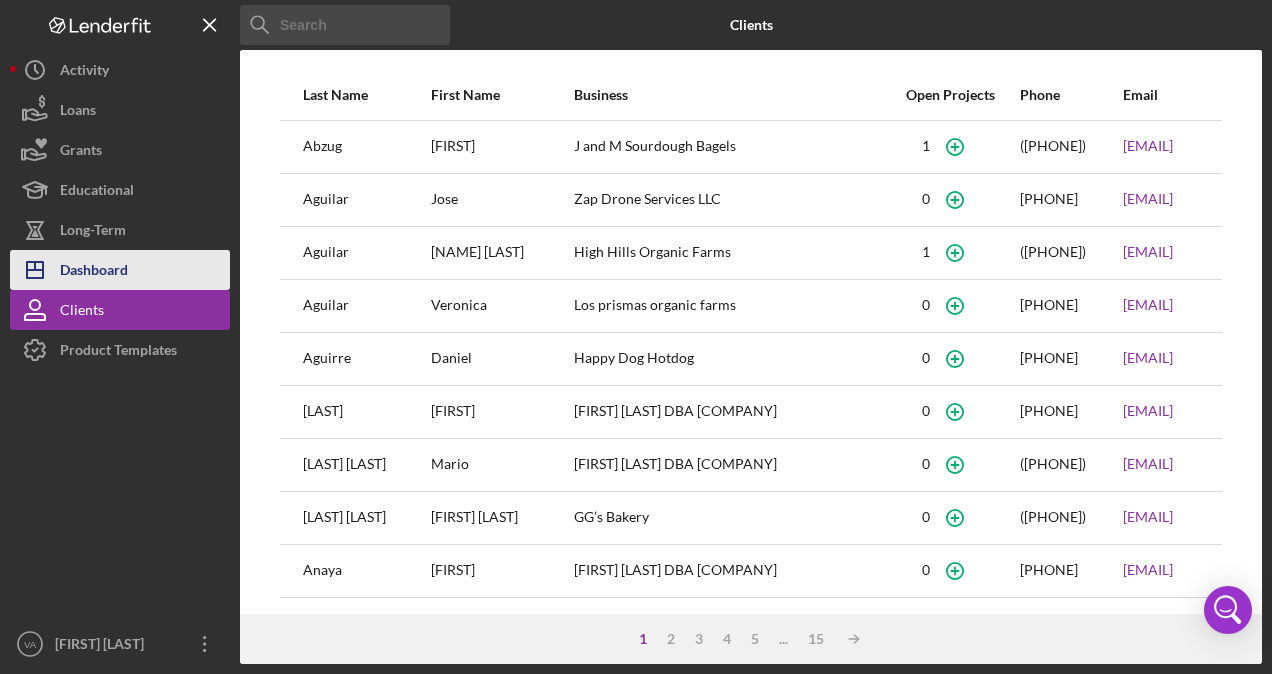click on "Dashboard" at bounding box center [94, 272] 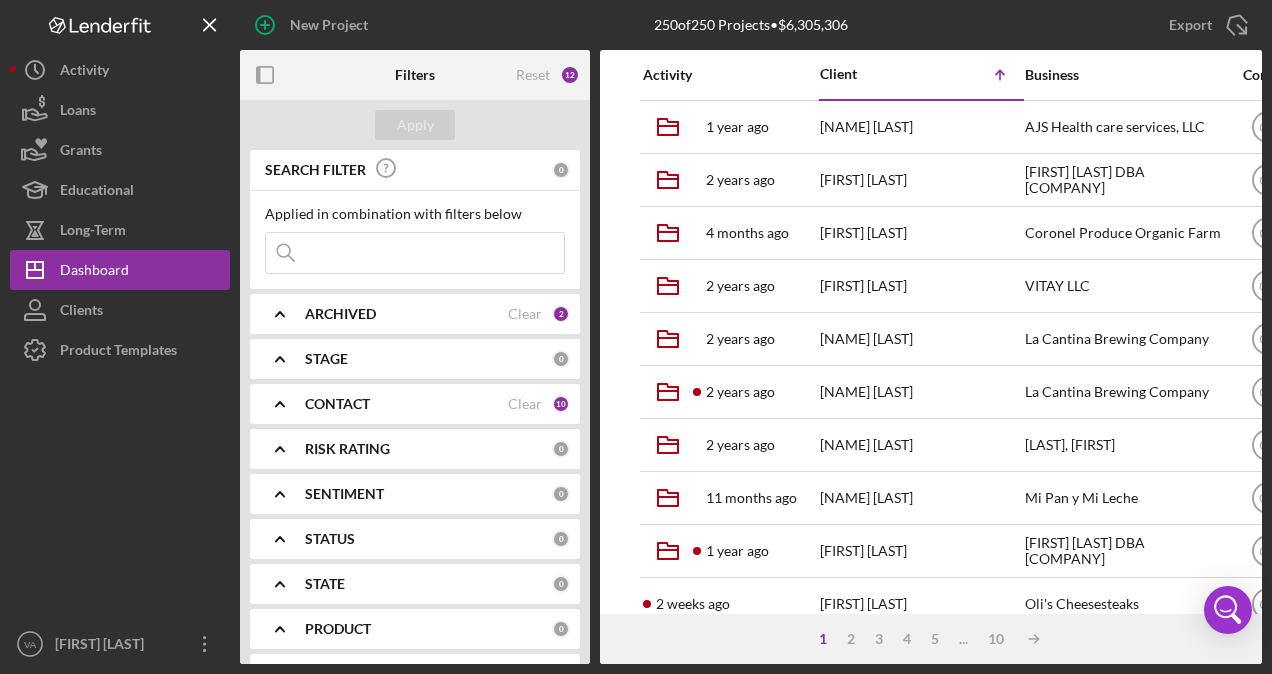click 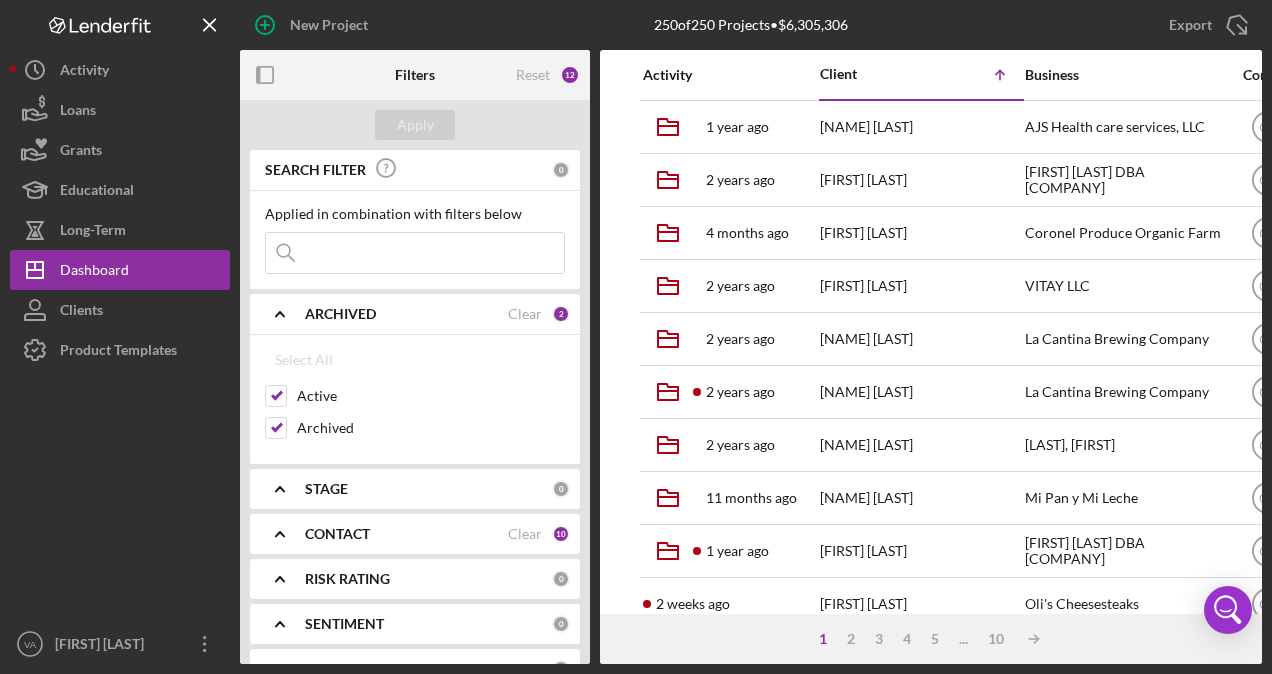 click 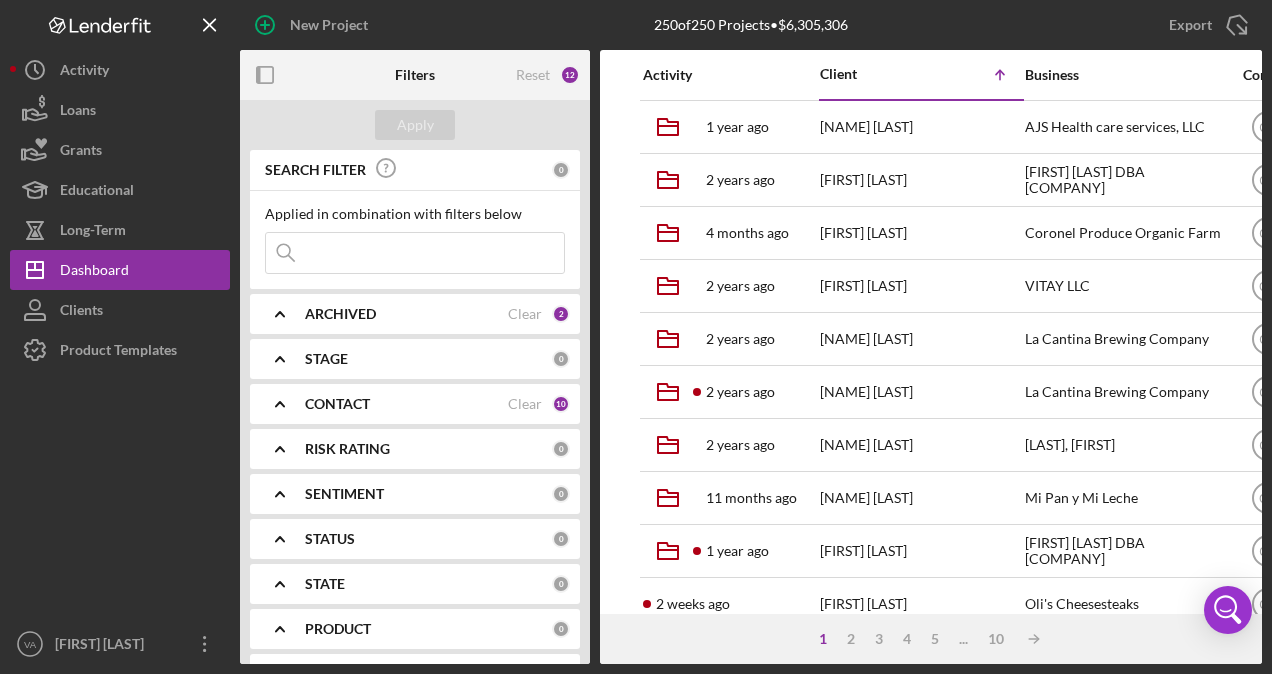 click 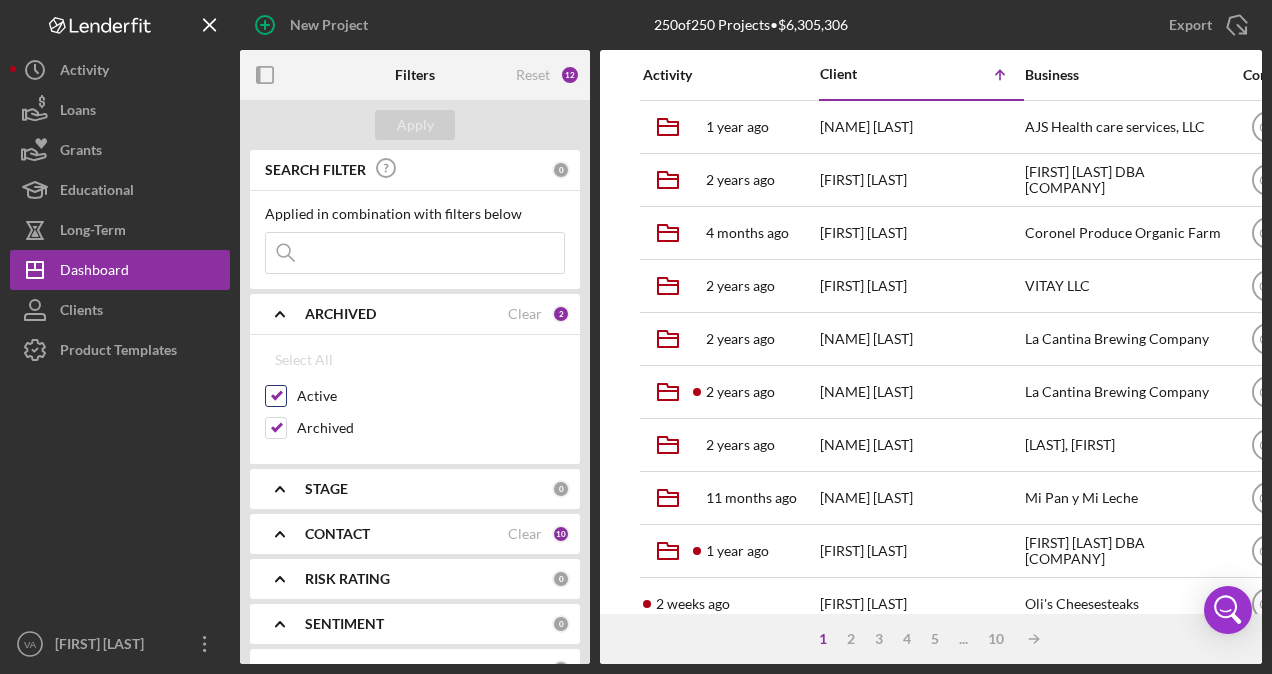 click on "Active" at bounding box center [276, 396] 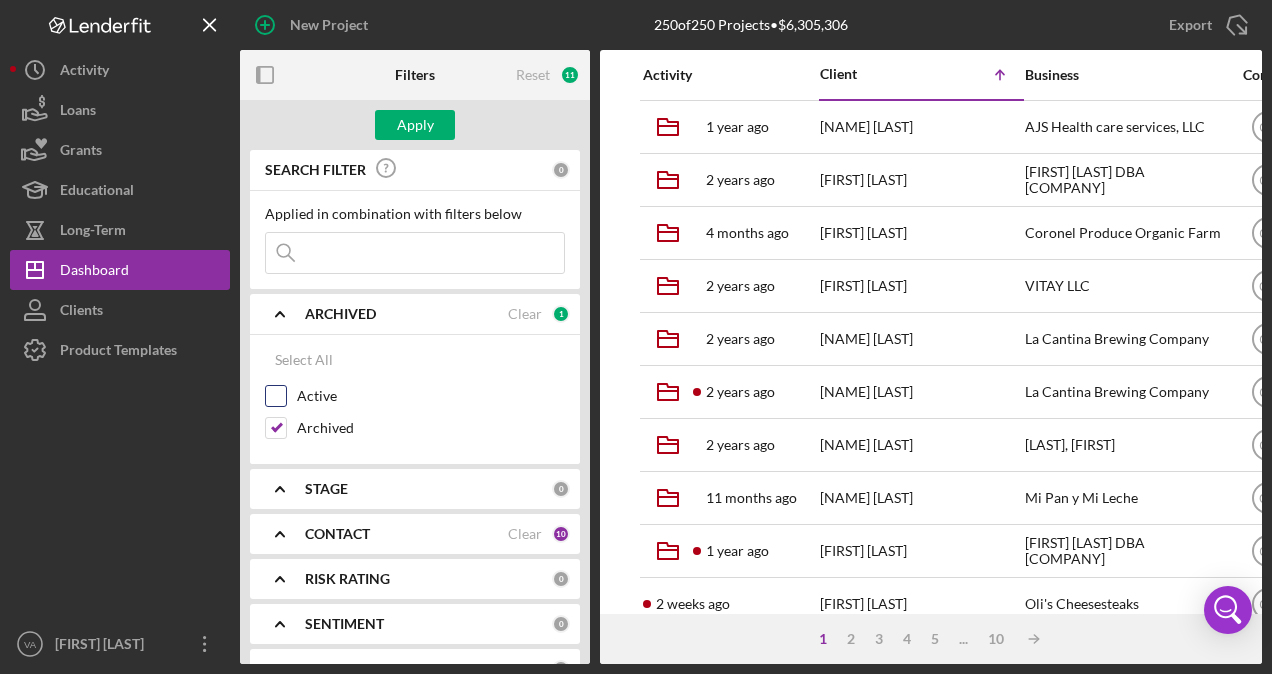 click on "Active" at bounding box center [276, 396] 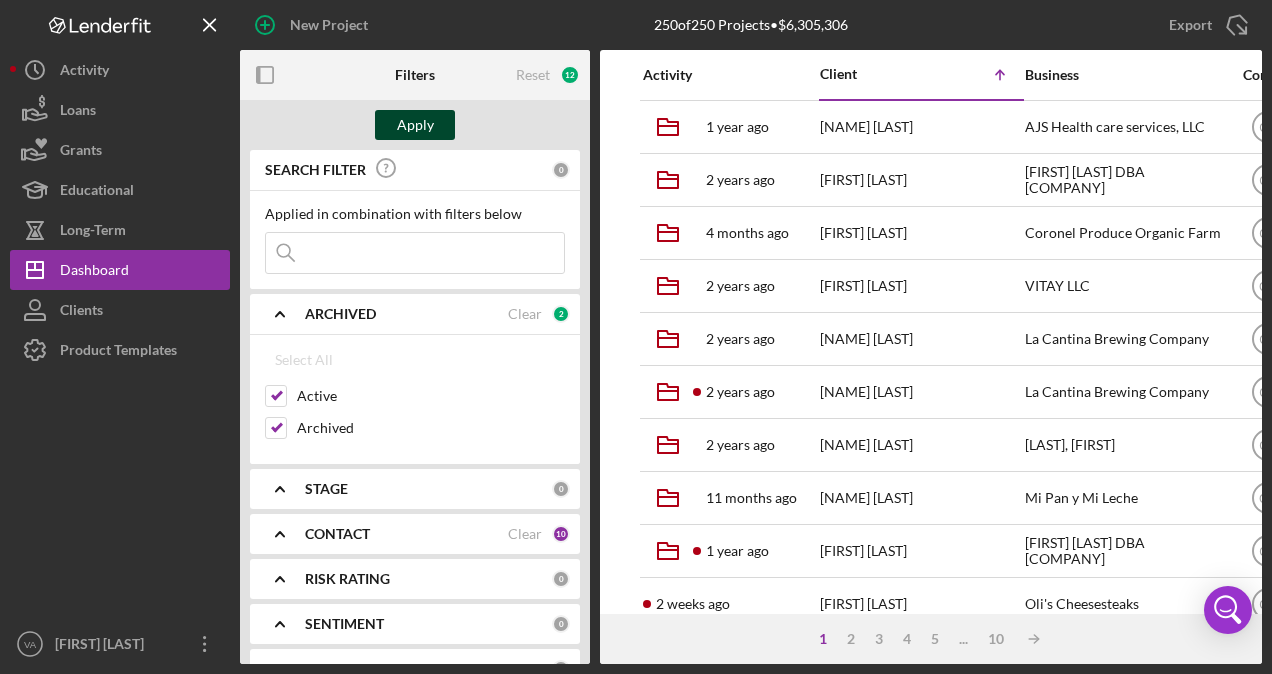 click on "Apply" at bounding box center (415, 125) 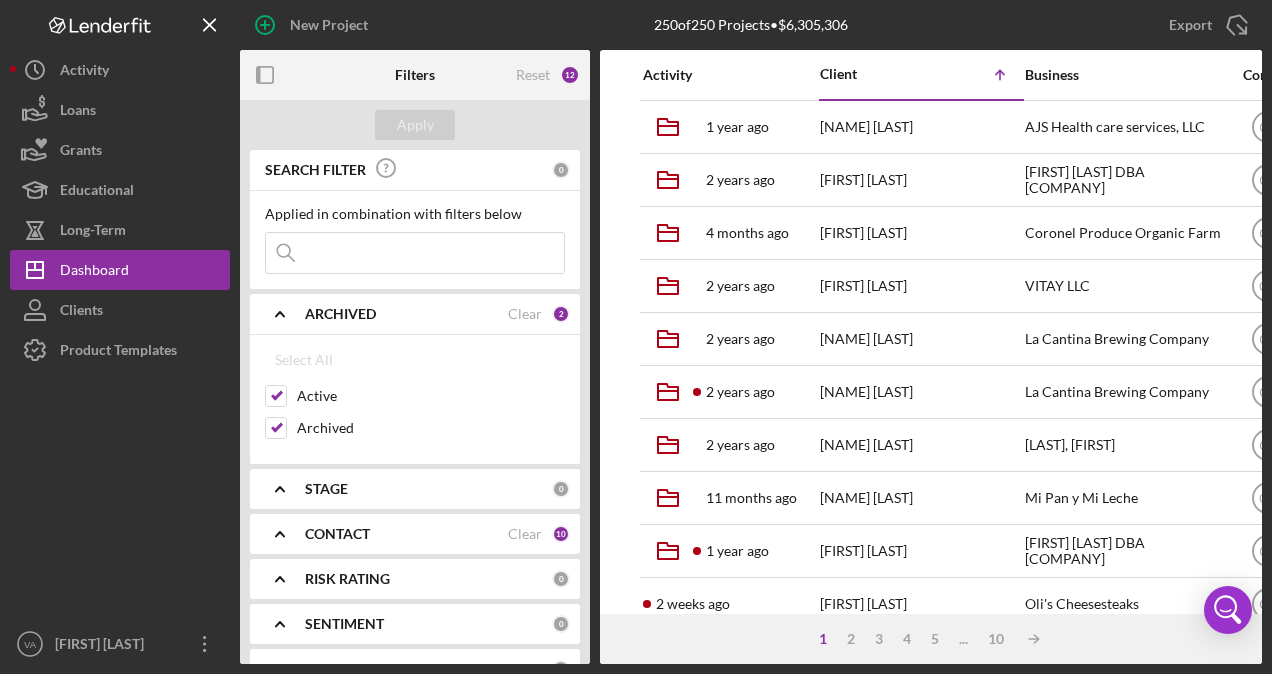 click on "Applied in combination with filters below Icon/Menu Close" at bounding box center [415, 240] 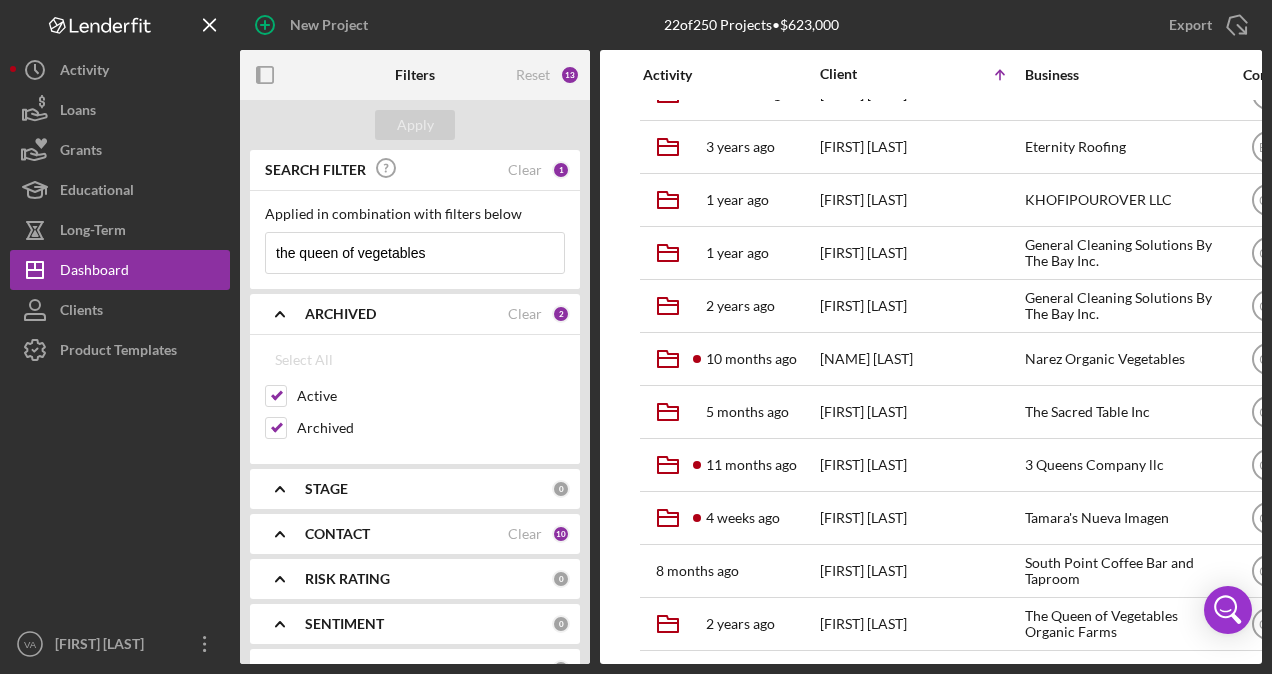 scroll, scrollTop: 631, scrollLeft: 0, axis: vertical 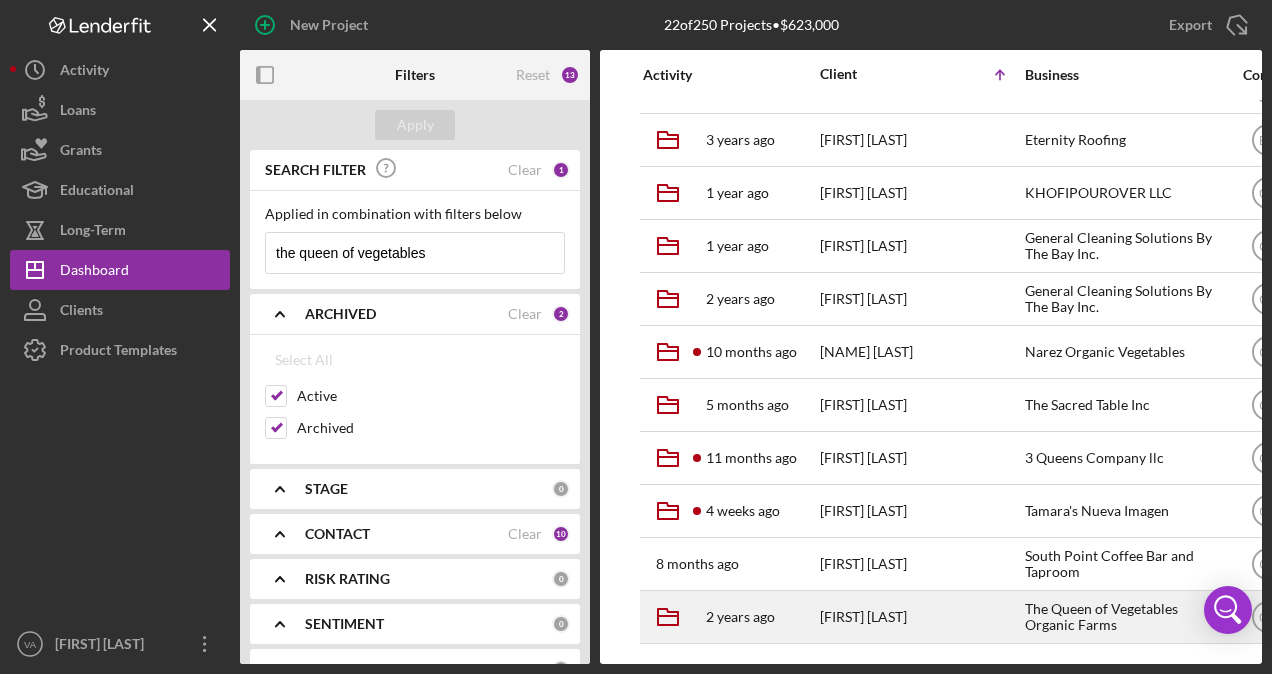 type on "the queen of vegetables" 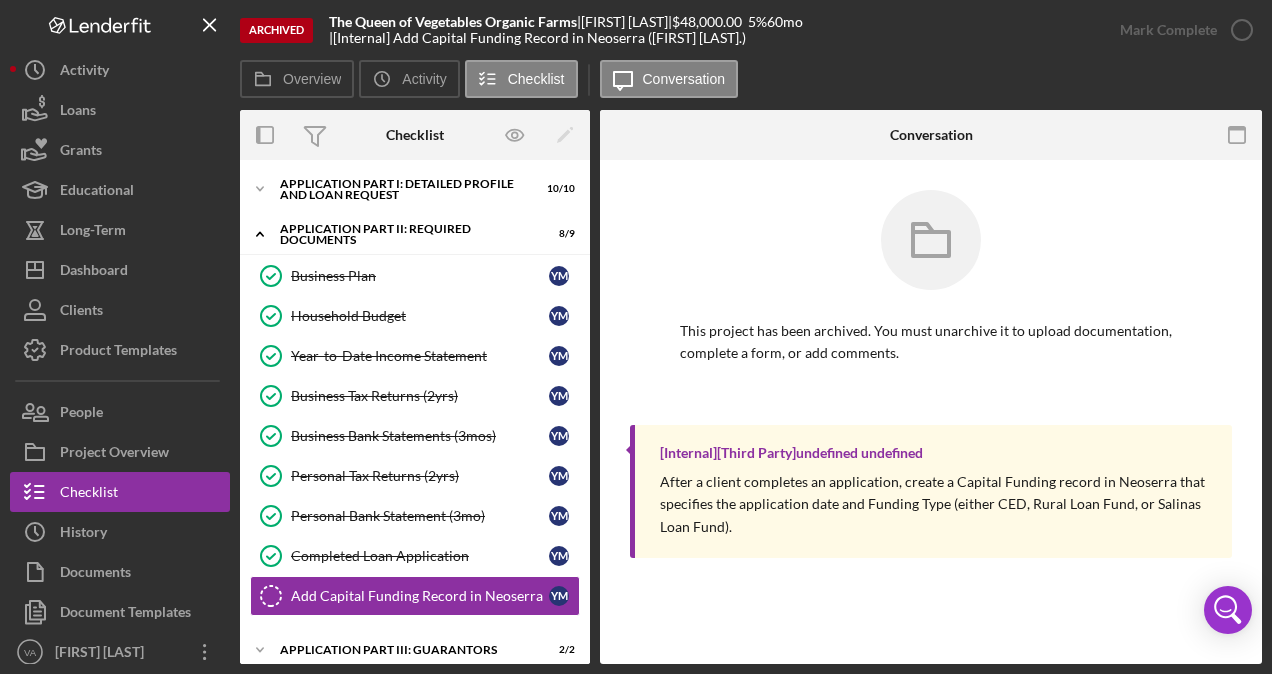 scroll, scrollTop: 177, scrollLeft: 0, axis: vertical 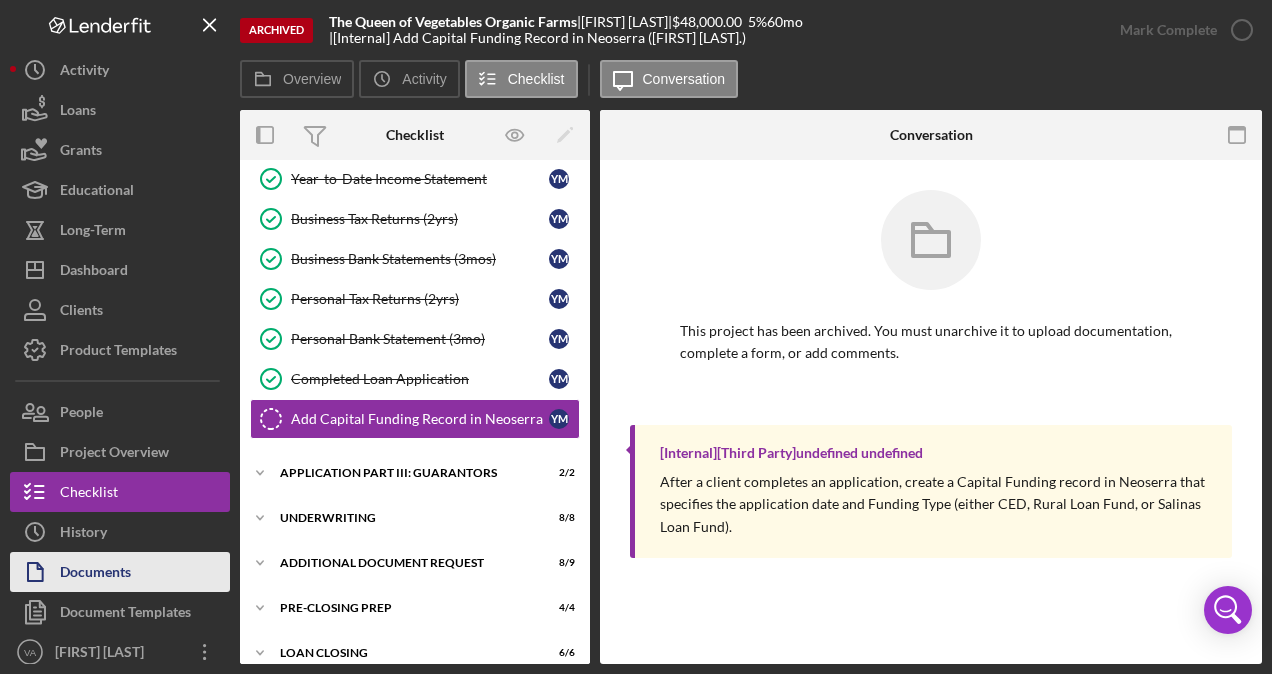 drag, startPoint x: 181, startPoint y: 569, endPoint x: 148, endPoint y: 579, distance: 34.48188 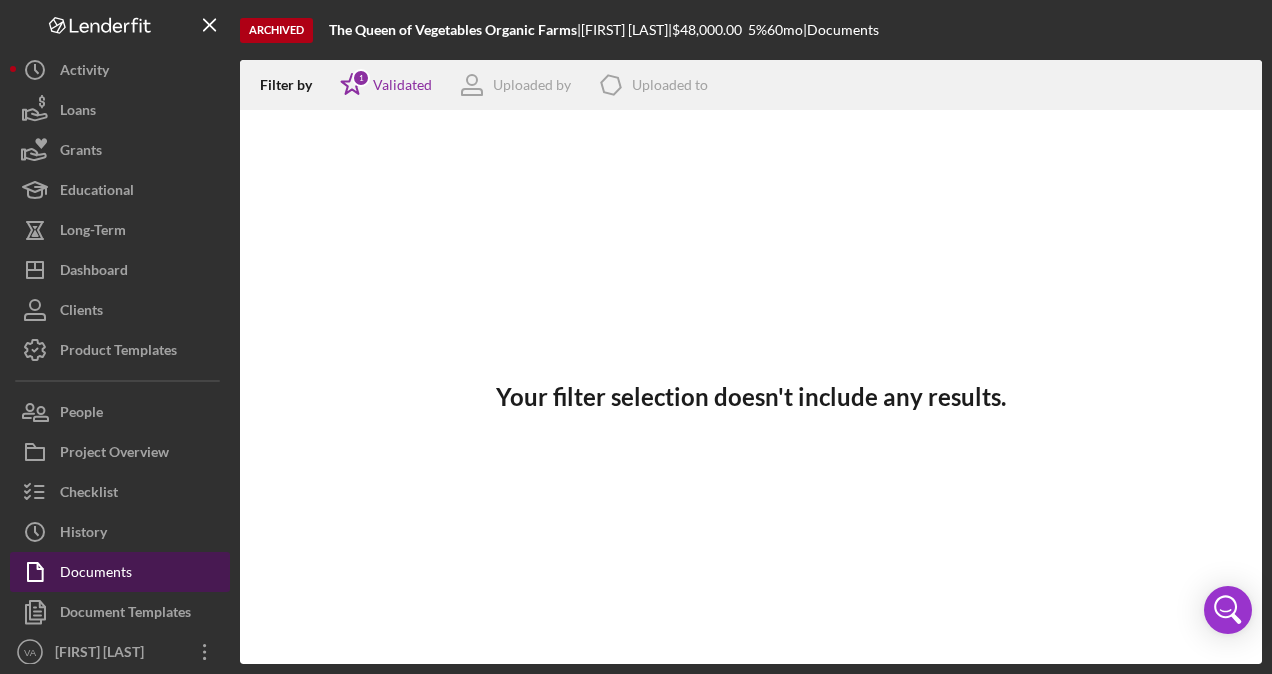 click on "Documents" at bounding box center (96, 574) 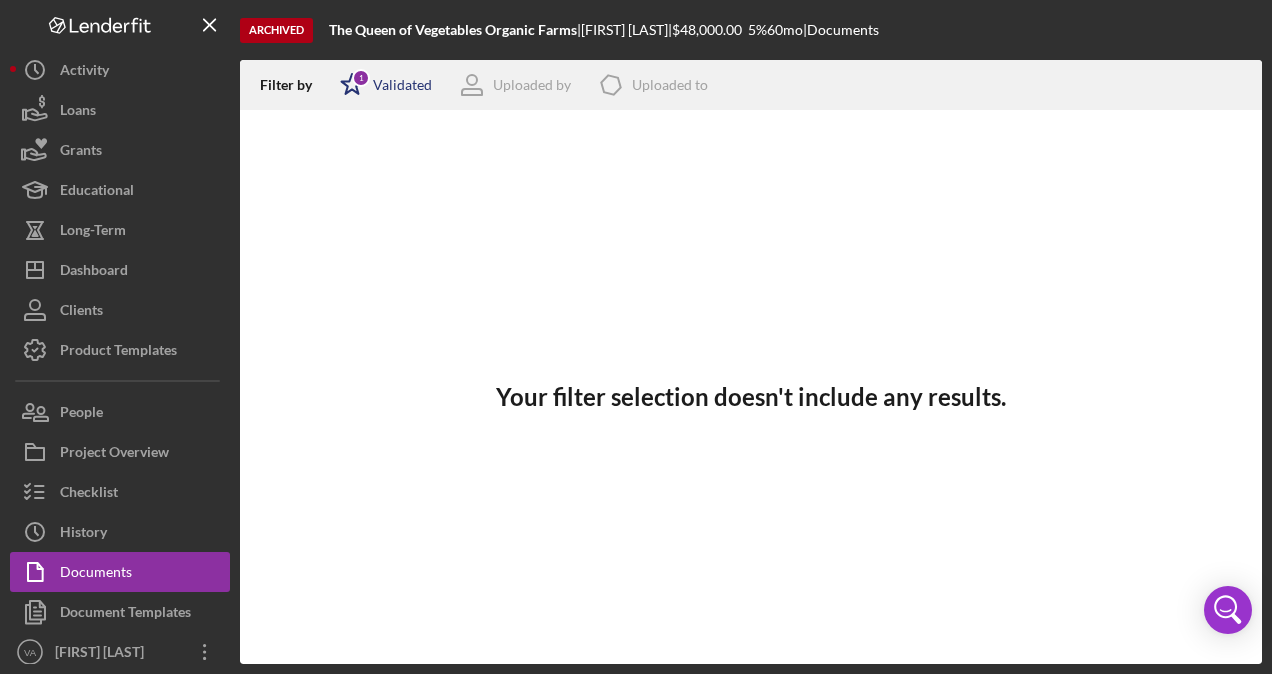 click on "Validated" at bounding box center (402, 85) 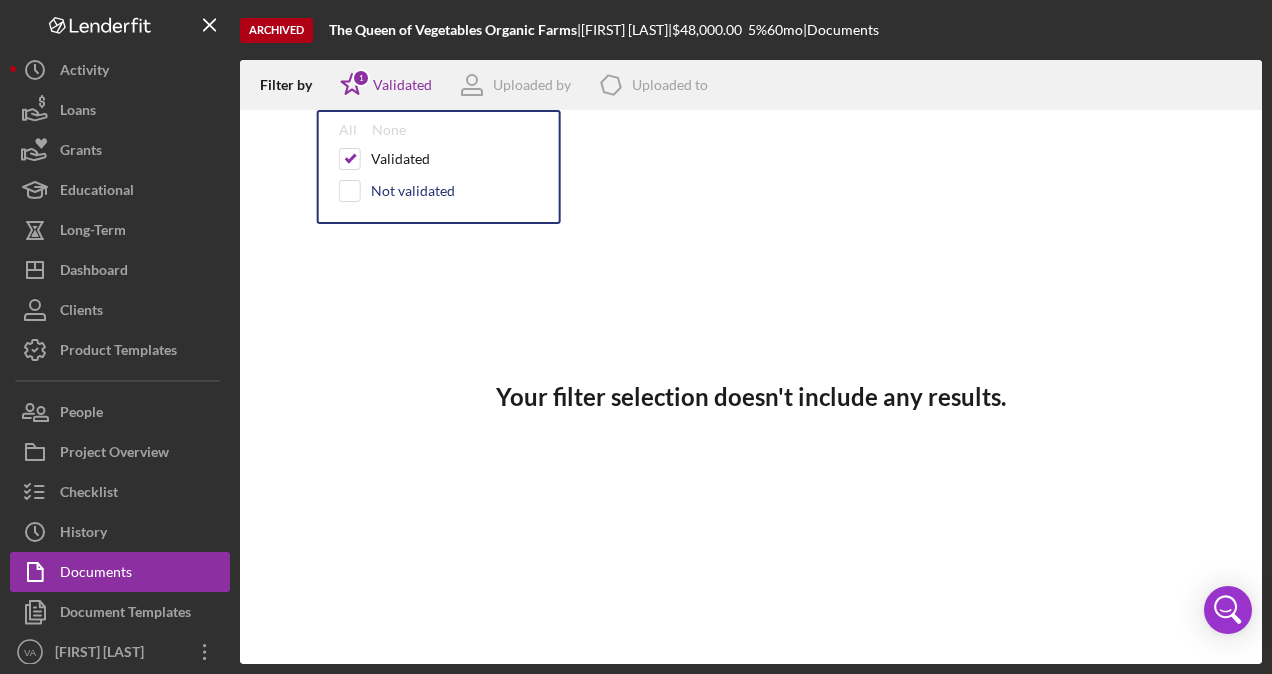click on "Not validated" at bounding box center (413, 191) 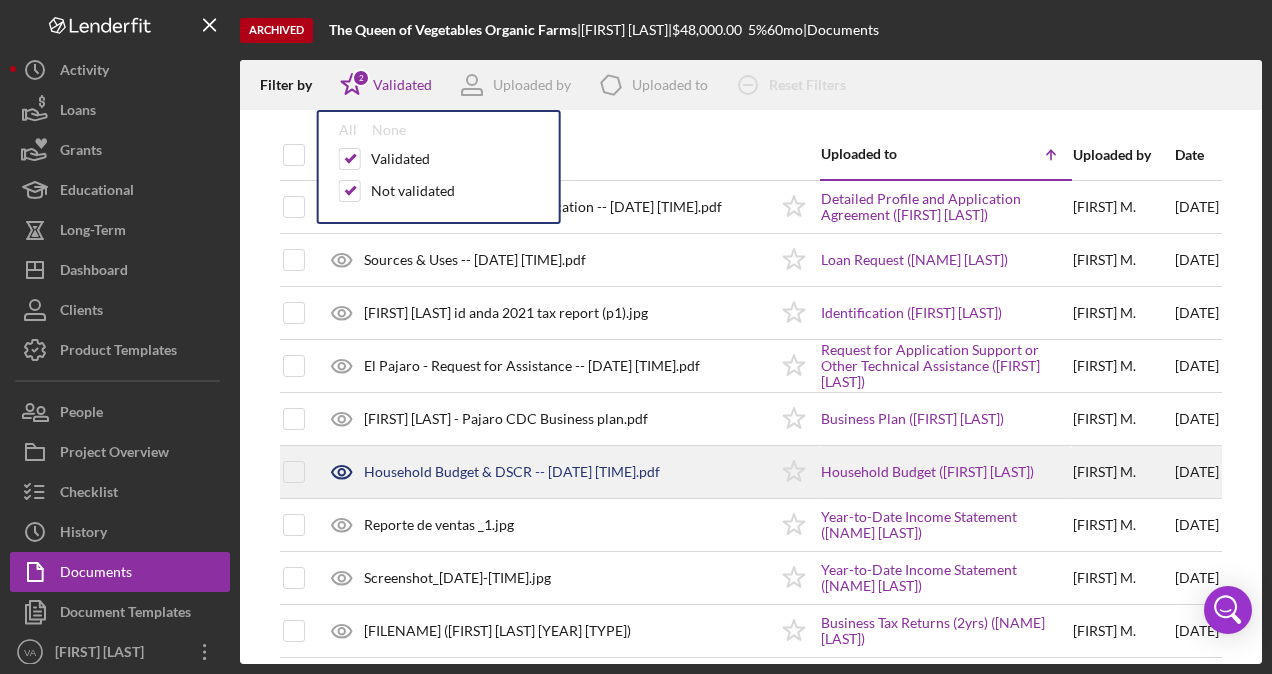 scroll, scrollTop: 144, scrollLeft: 0, axis: vertical 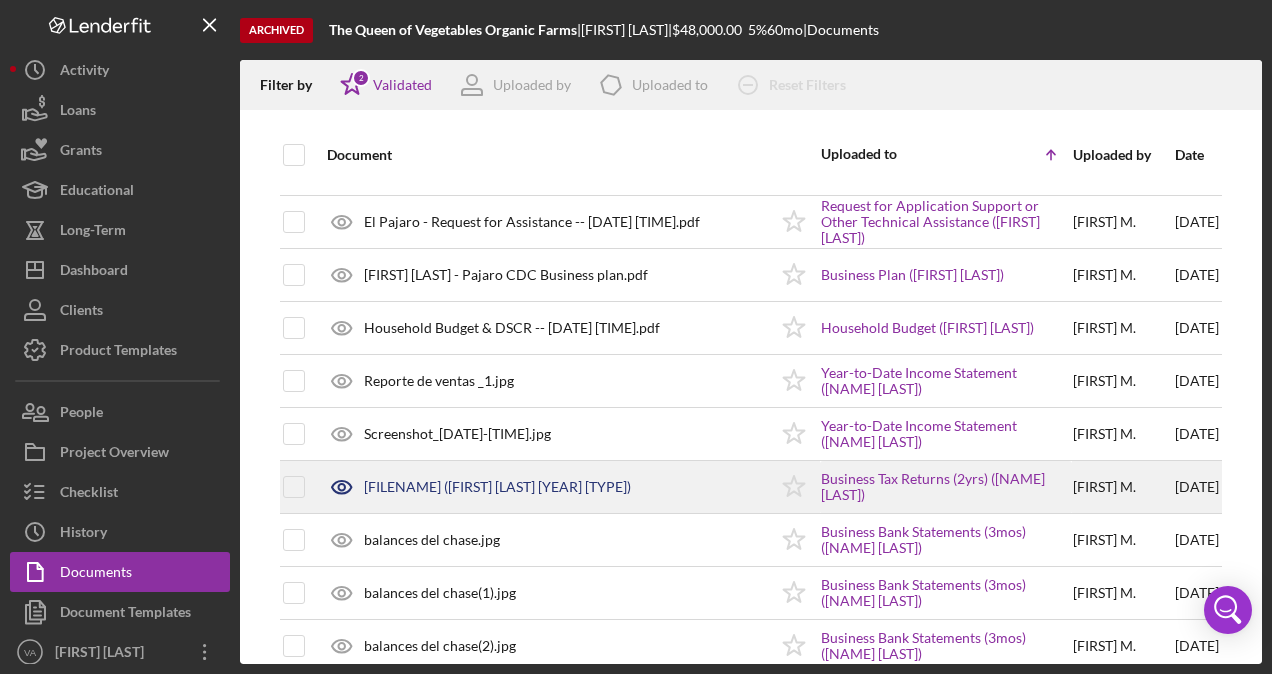 drag, startPoint x: 658, startPoint y: 486, endPoint x: 602, endPoint y: 486, distance: 56 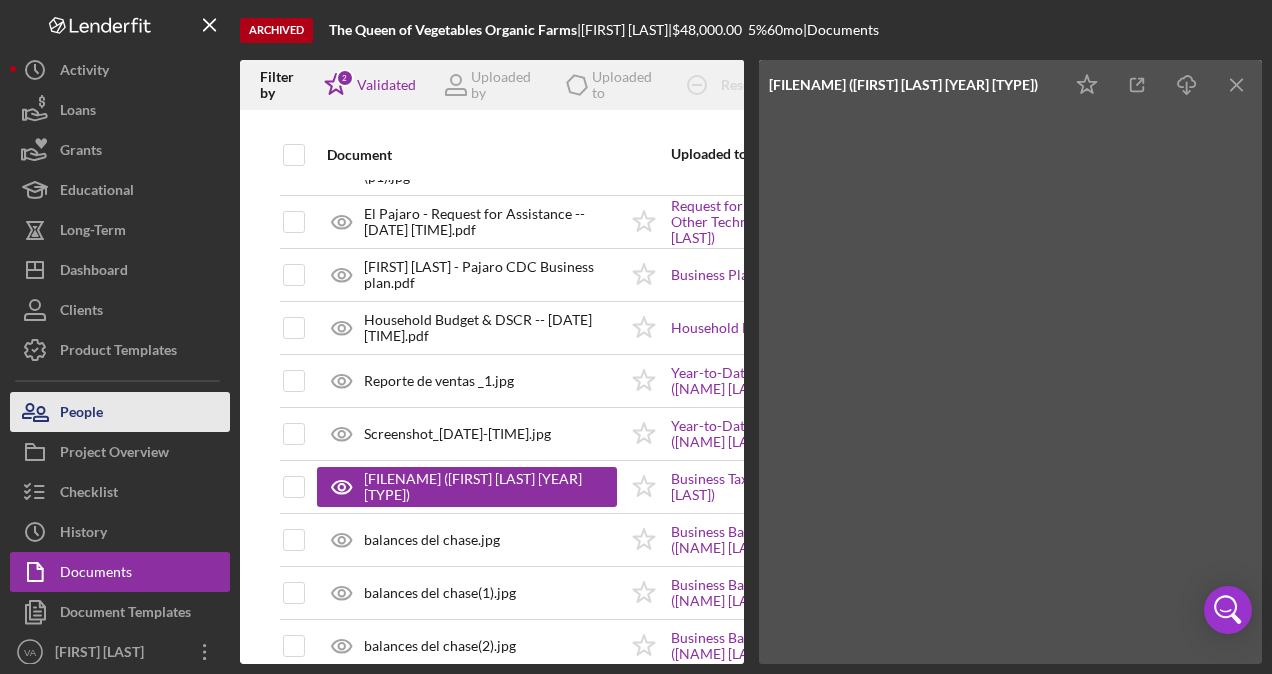 click on "People" at bounding box center (120, 412) 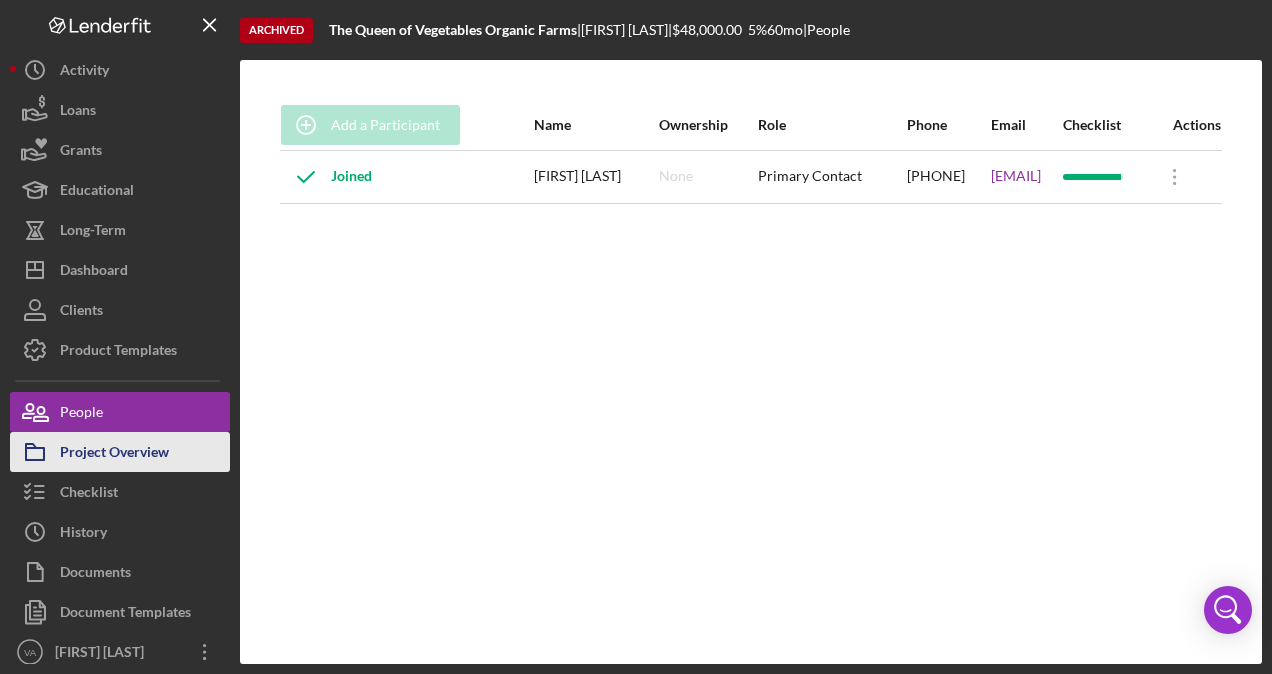 click on "Project Overview" at bounding box center [114, 454] 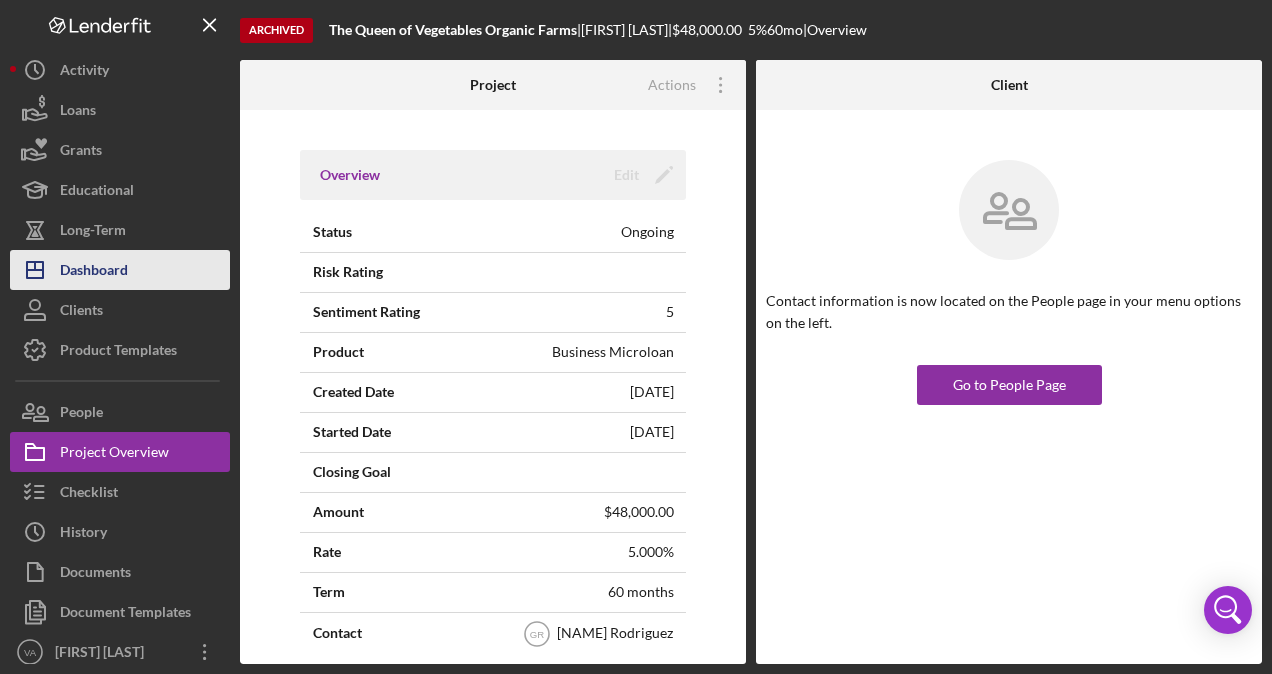 click on "Dashboard" at bounding box center [94, 272] 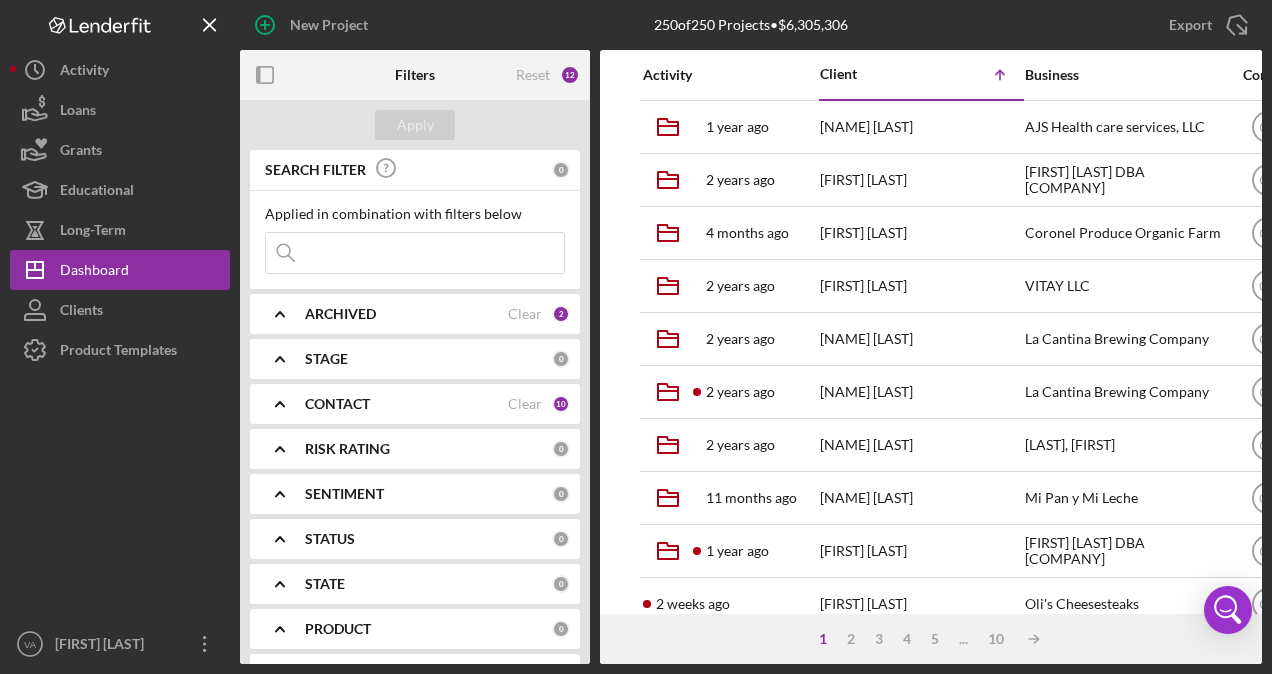 click at bounding box center [415, 253] 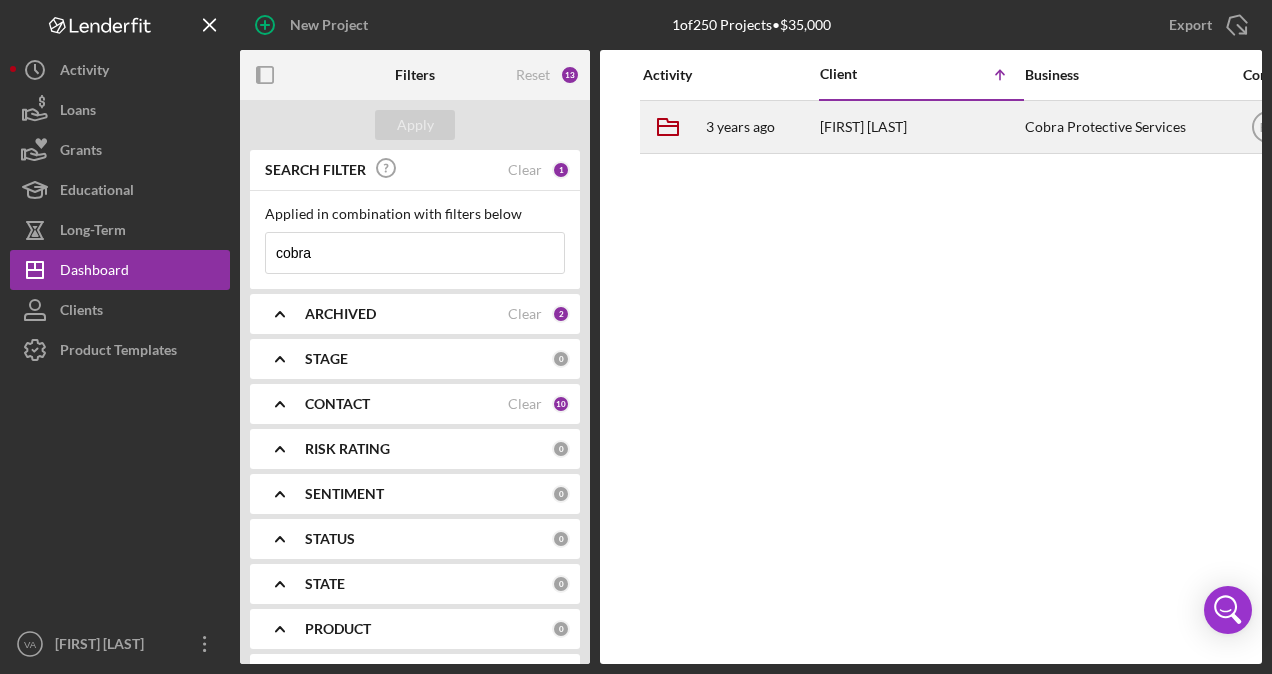 type on "cobra" 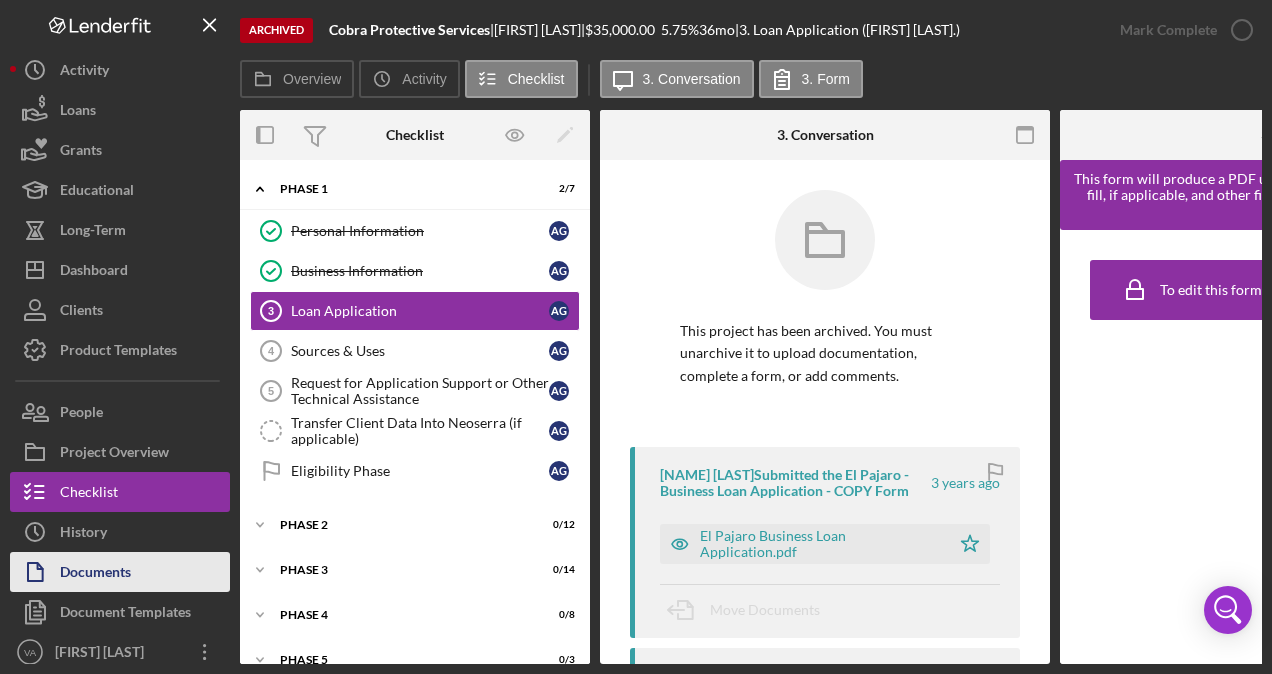click on "Documents" at bounding box center [95, 574] 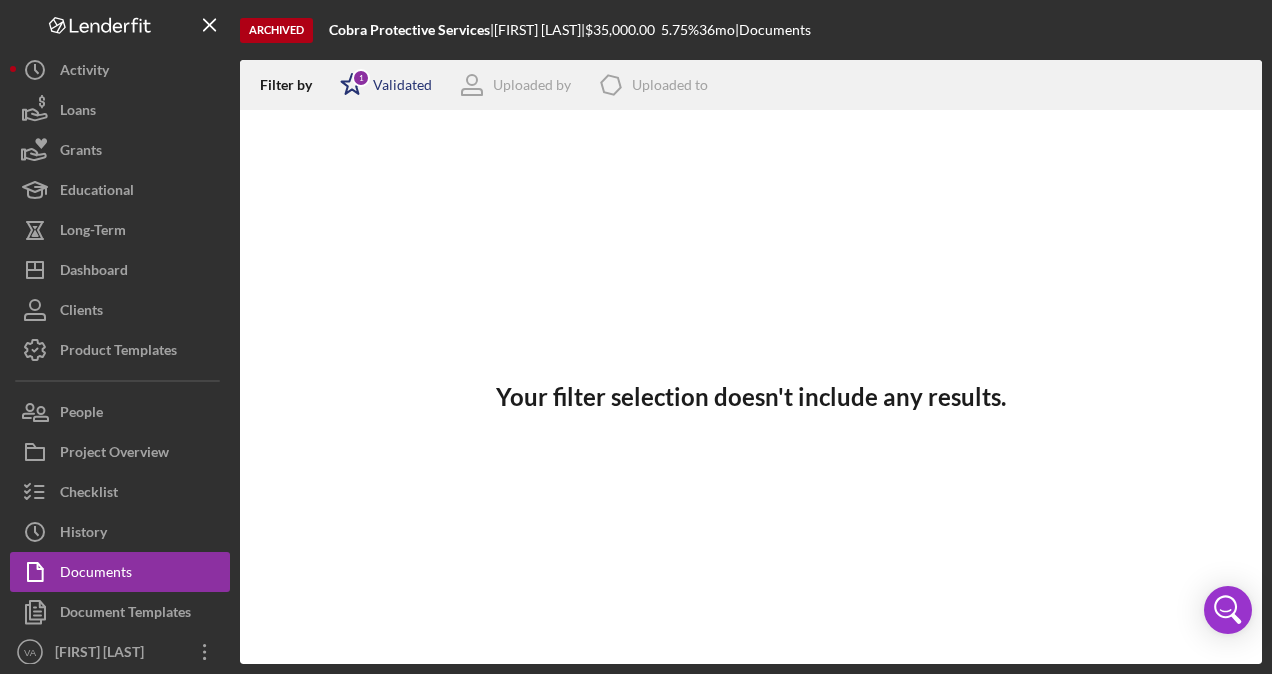 click on "Icon/Star 1 Validated" at bounding box center [379, 85] 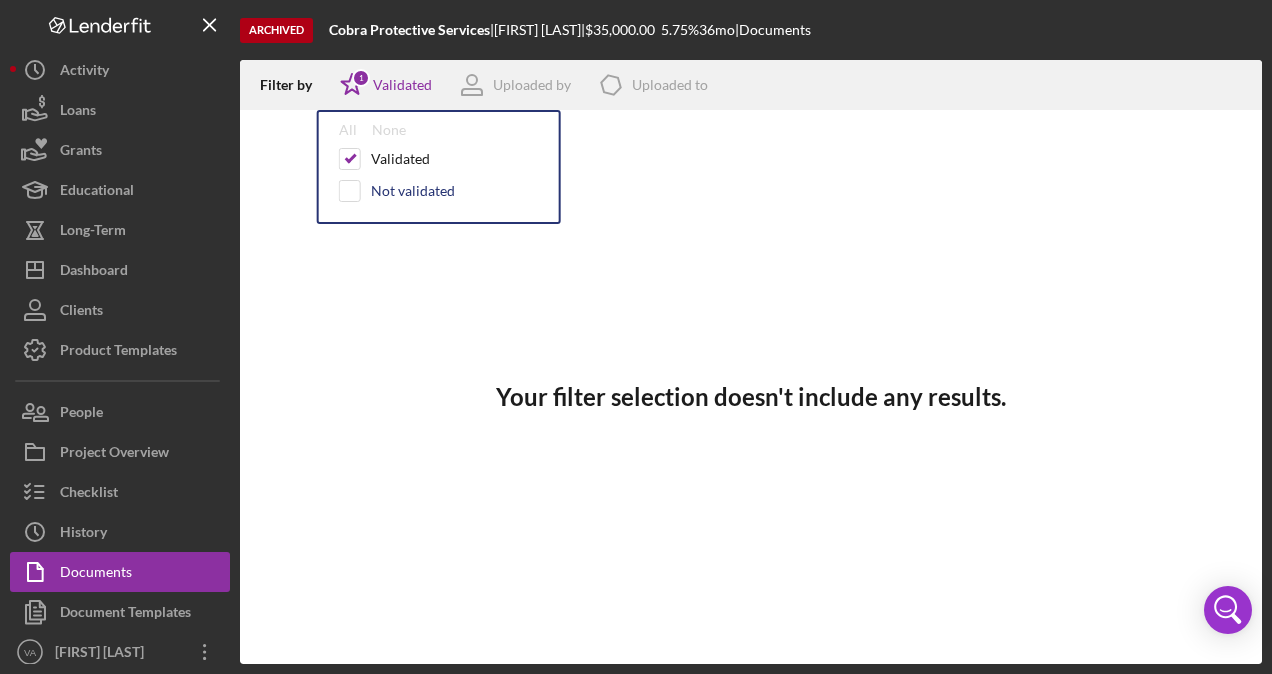 click on "Not validated" at bounding box center [413, 191] 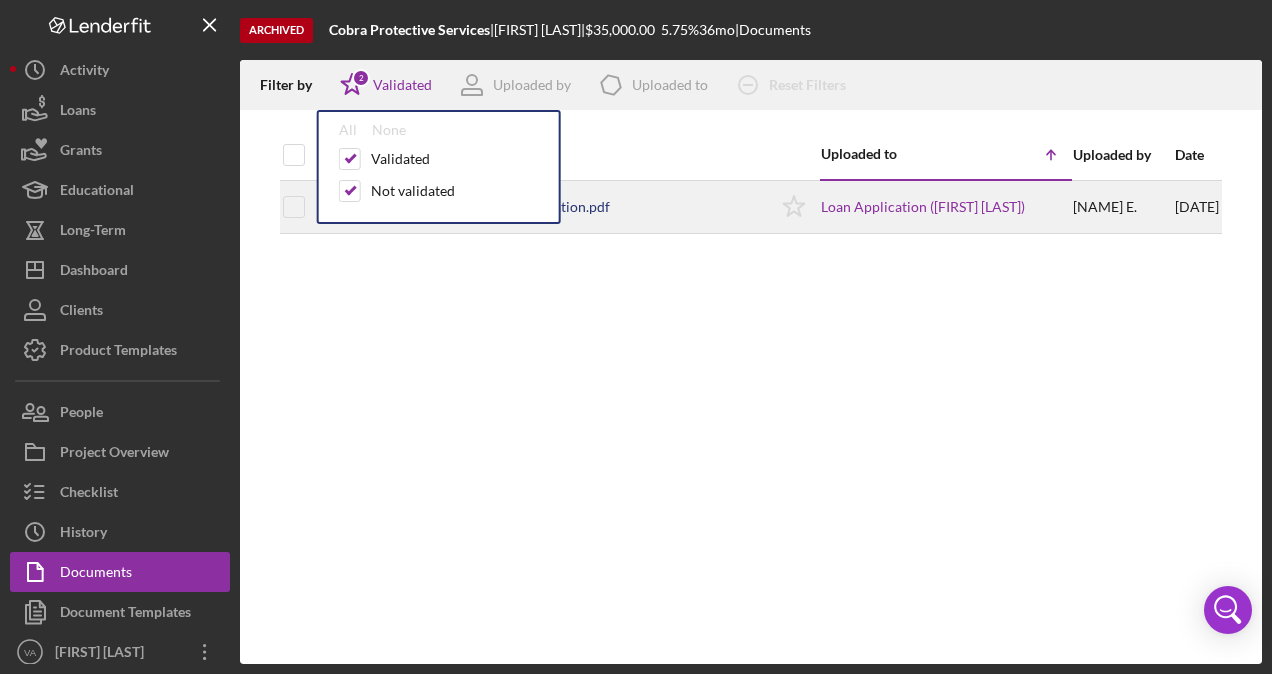 click on "Loan Application  ([FIRST] [LAST])" at bounding box center (946, 207) 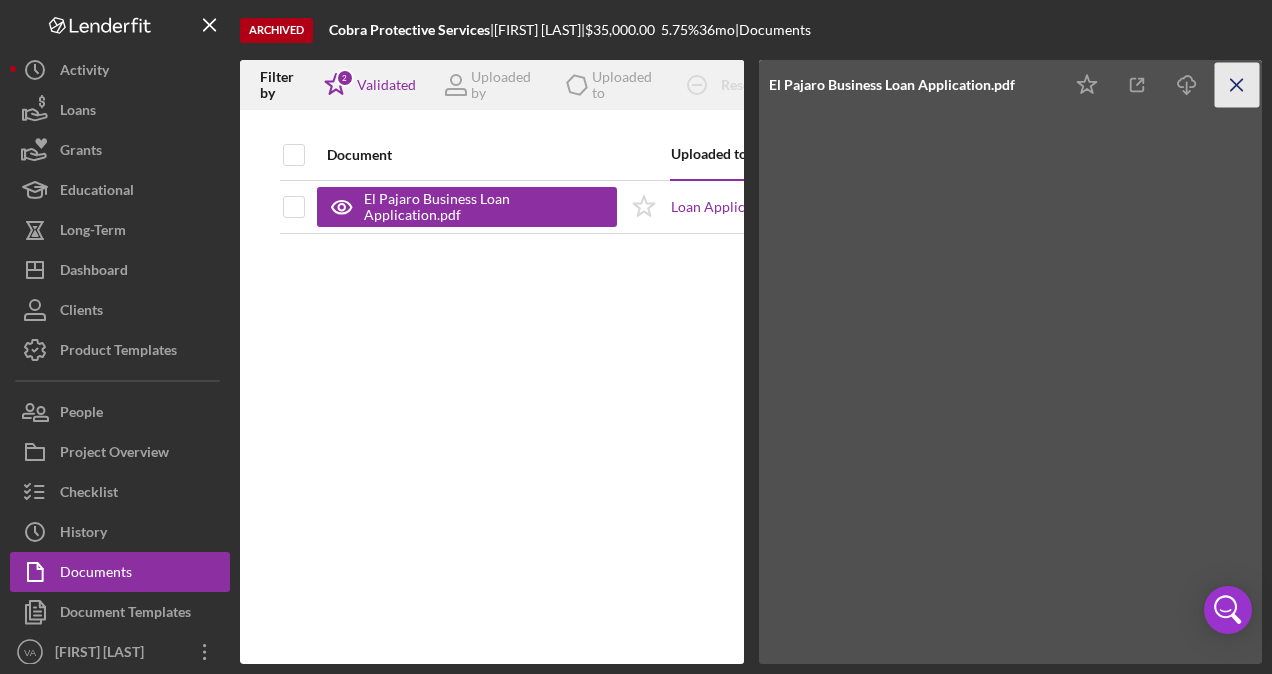 click on "Icon/Menu Close" 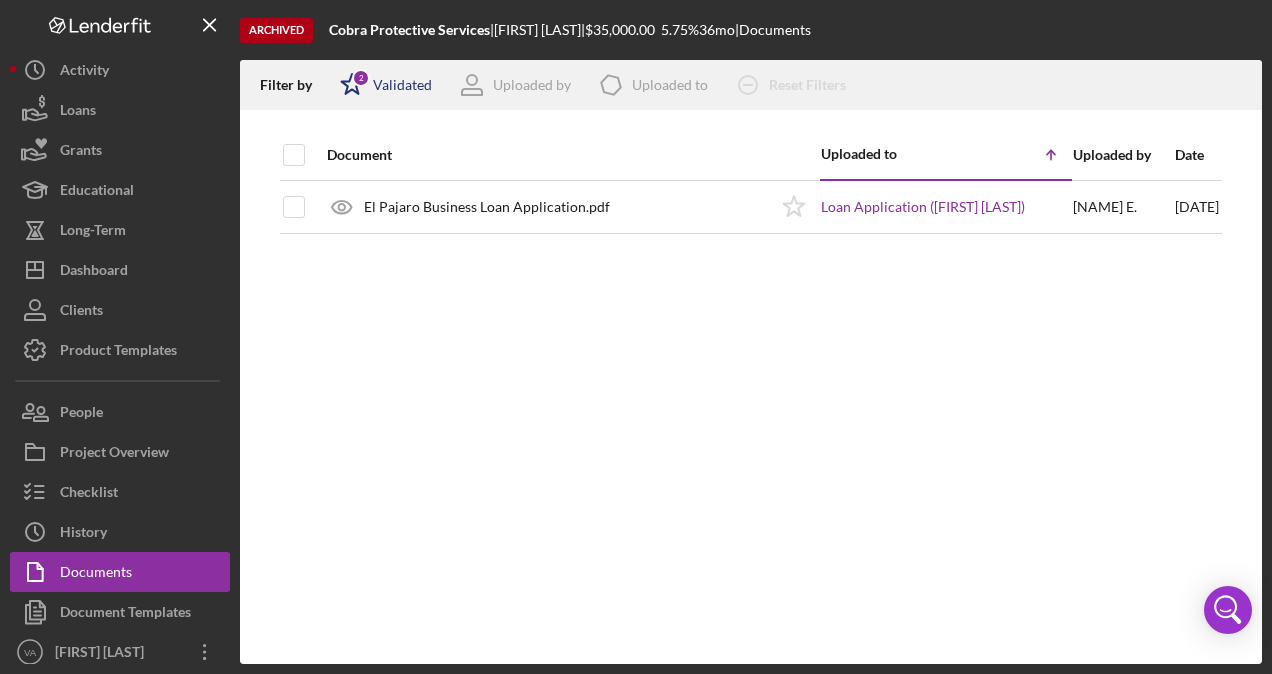 click on "Validated" at bounding box center [402, 85] 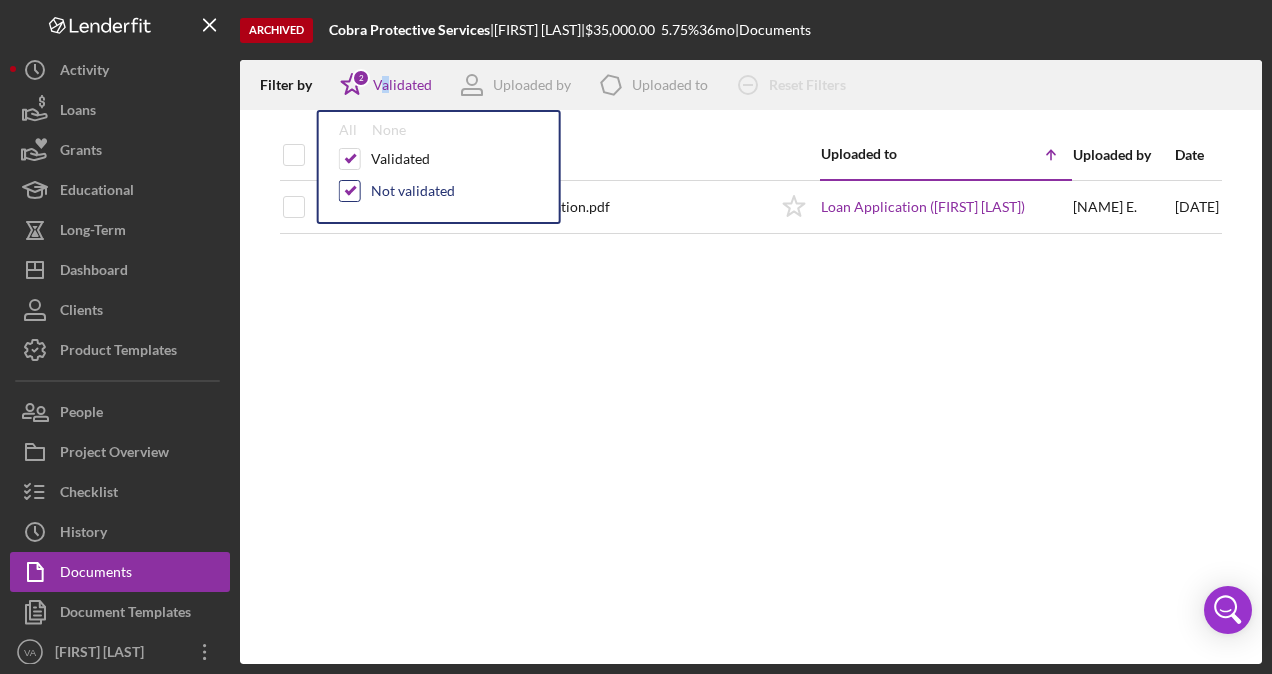 drag, startPoint x: 385, startPoint y: 84, endPoint x: 358, endPoint y: 190, distance: 109.38464 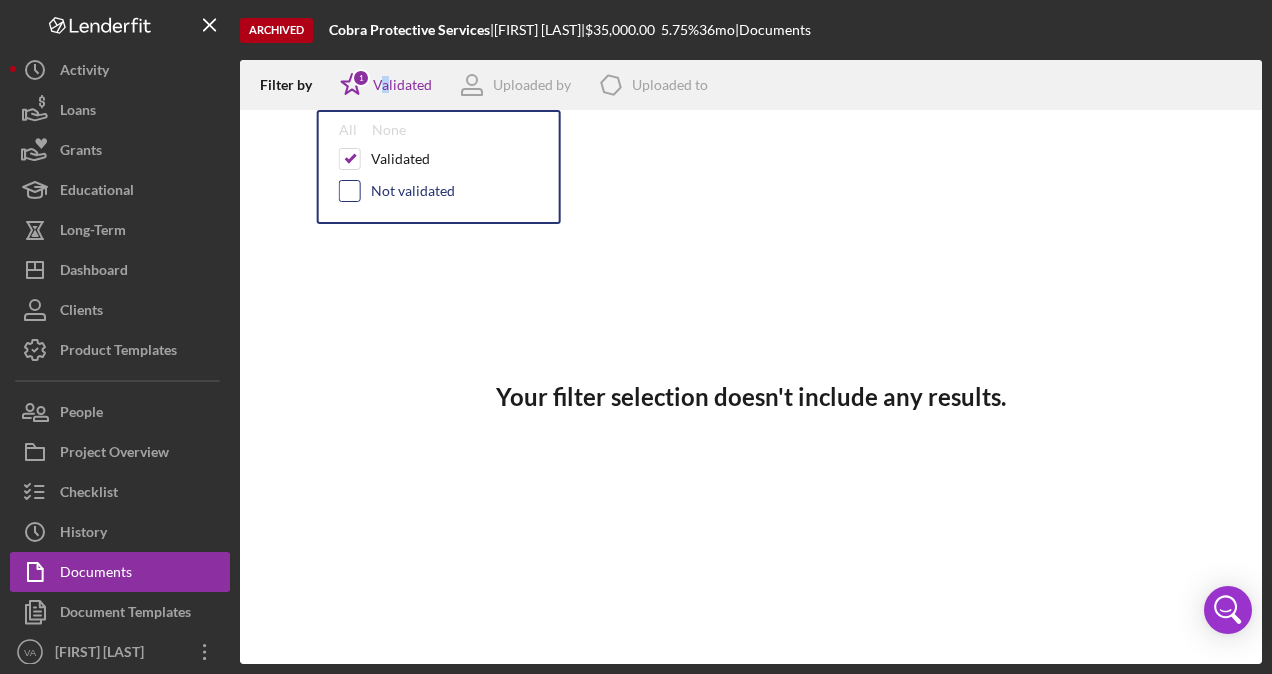 click at bounding box center [350, 191] 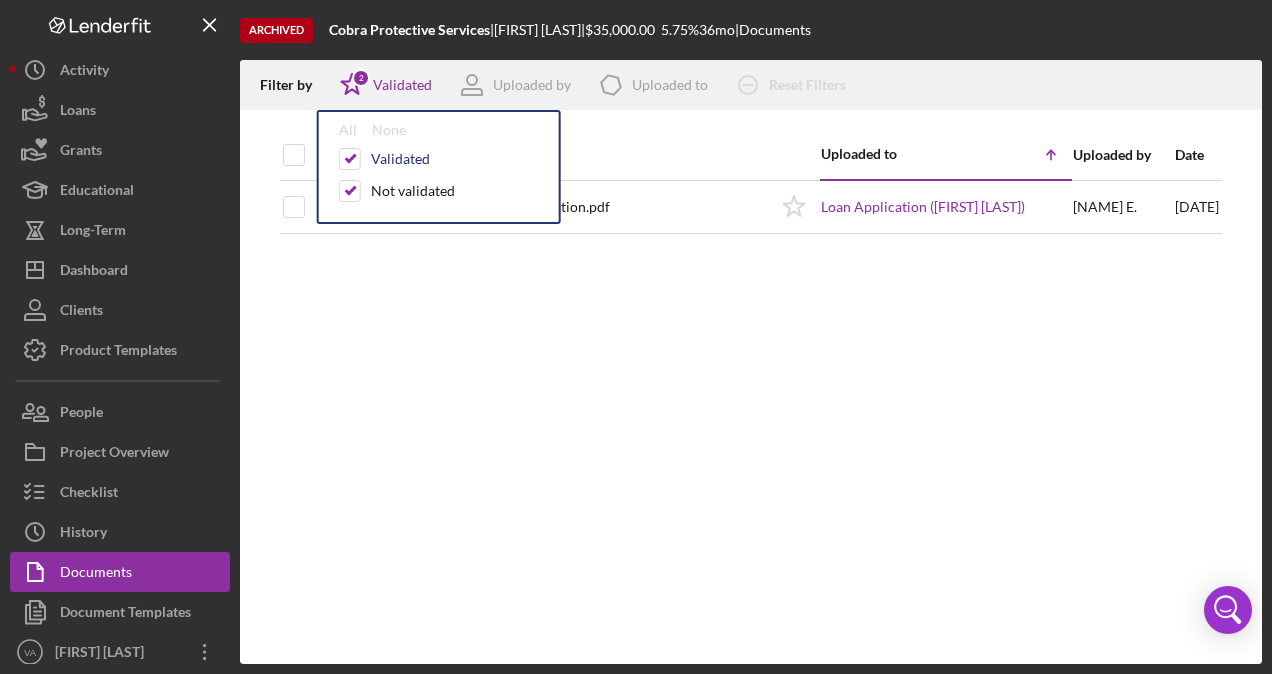 click on "Validated" at bounding box center [439, 159] 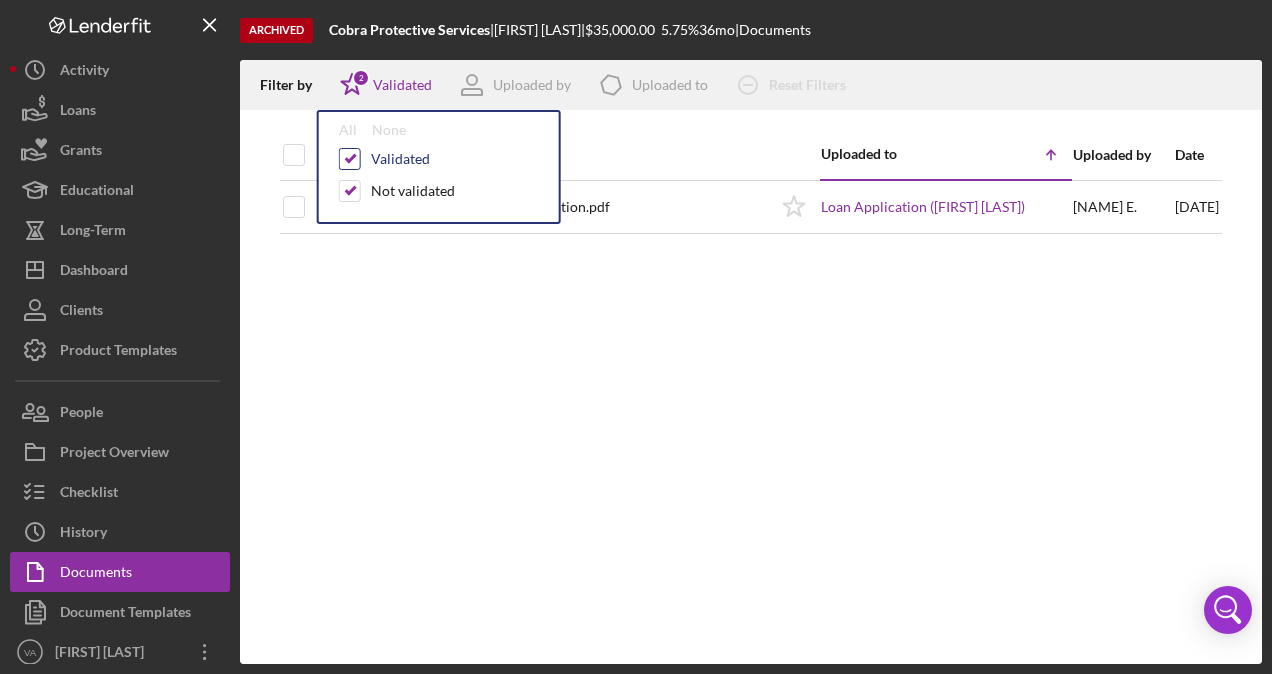 click at bounding box center (350, 159) 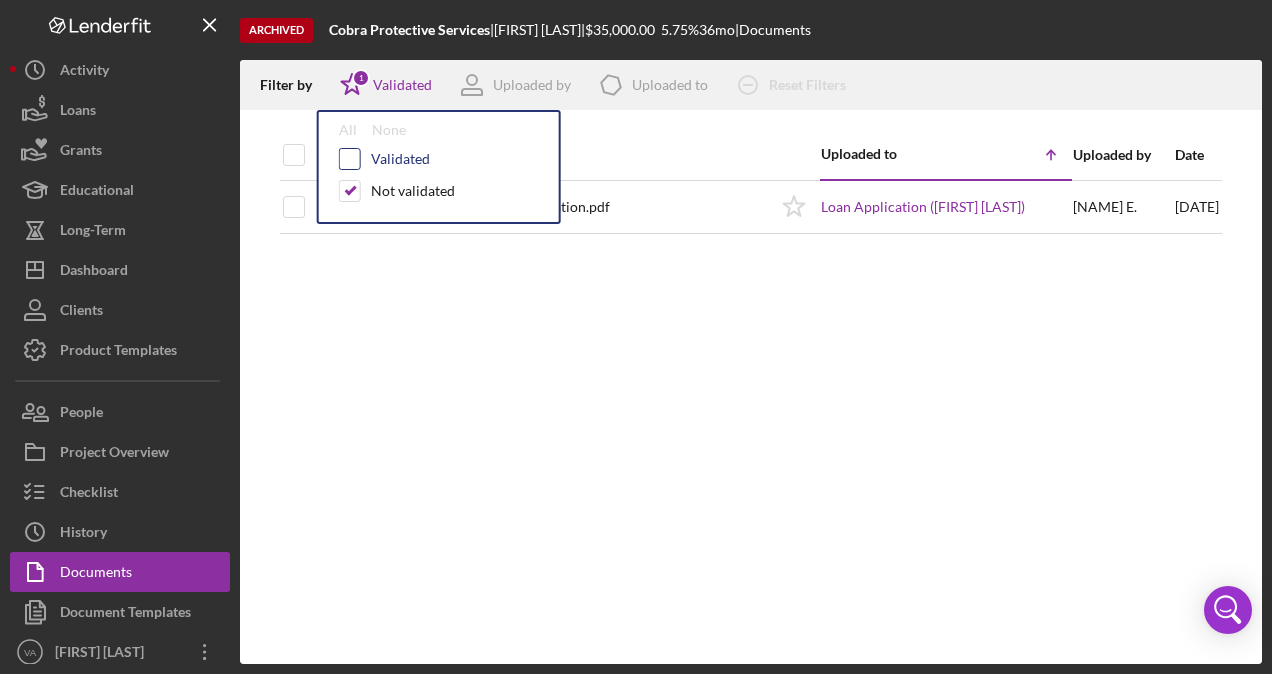 click at bounding box center (350, 159) 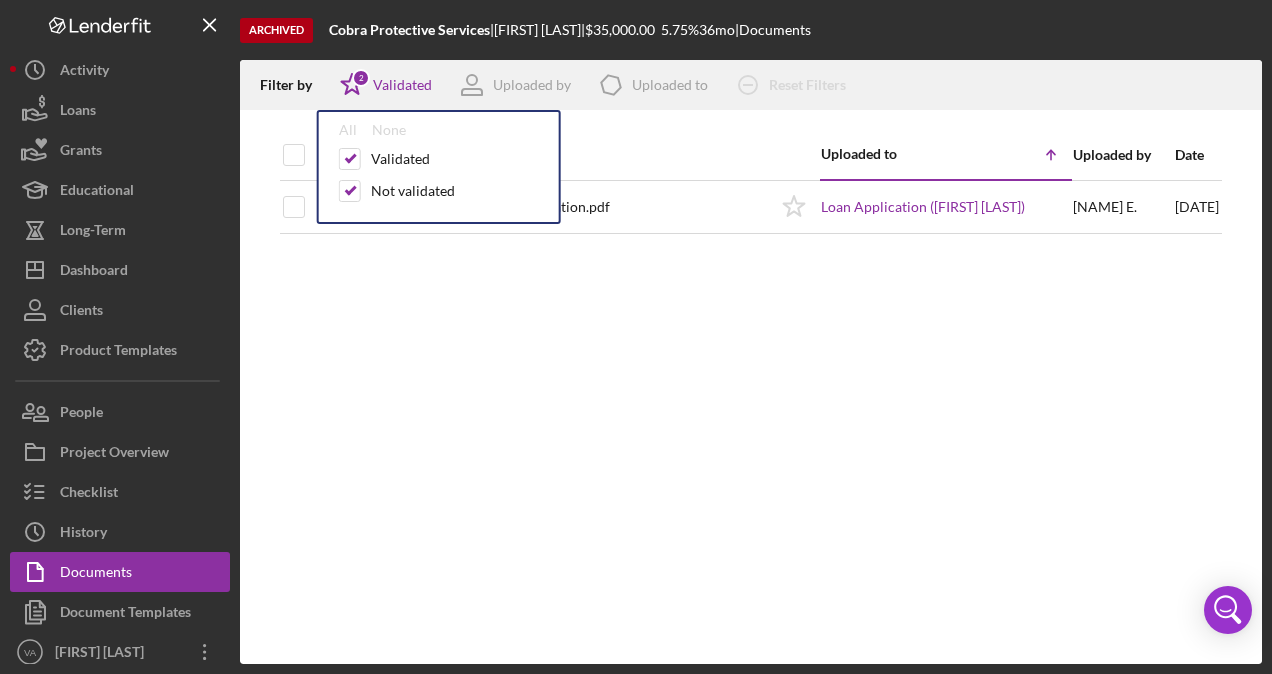 click on "All None Validated Not validated" at bounding box center [439, 167] 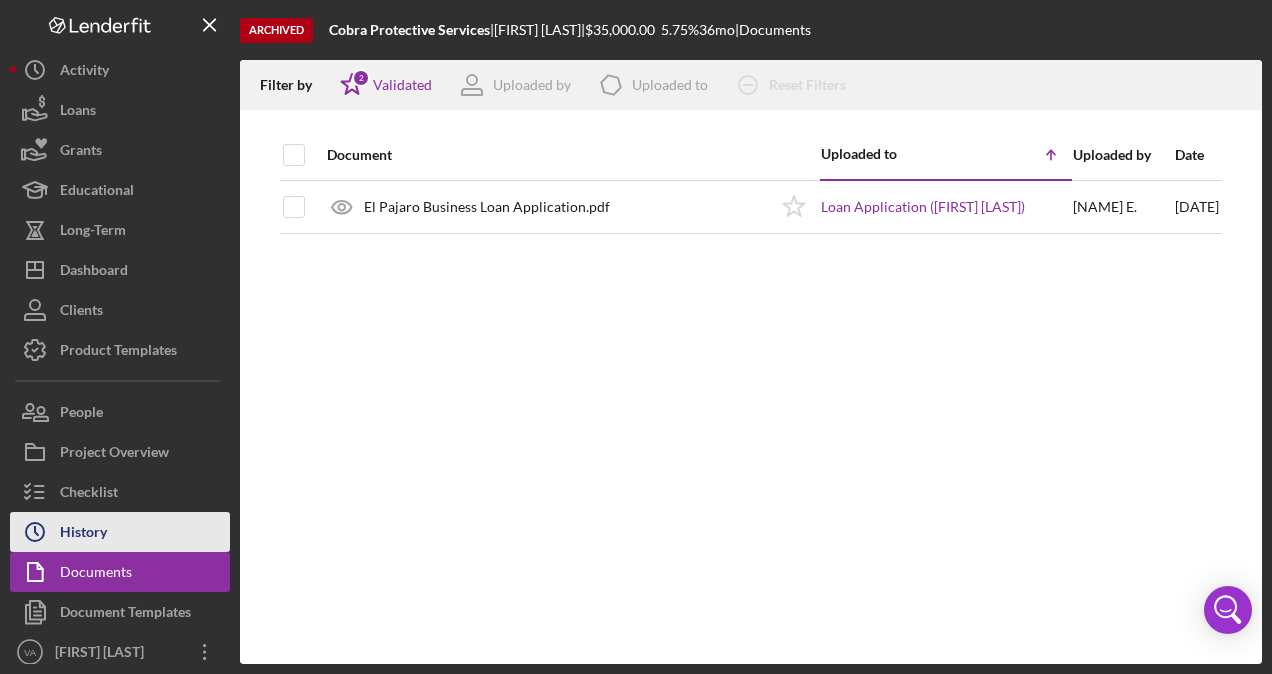 click on "Icon/History History" at bounding box center (120, 532) 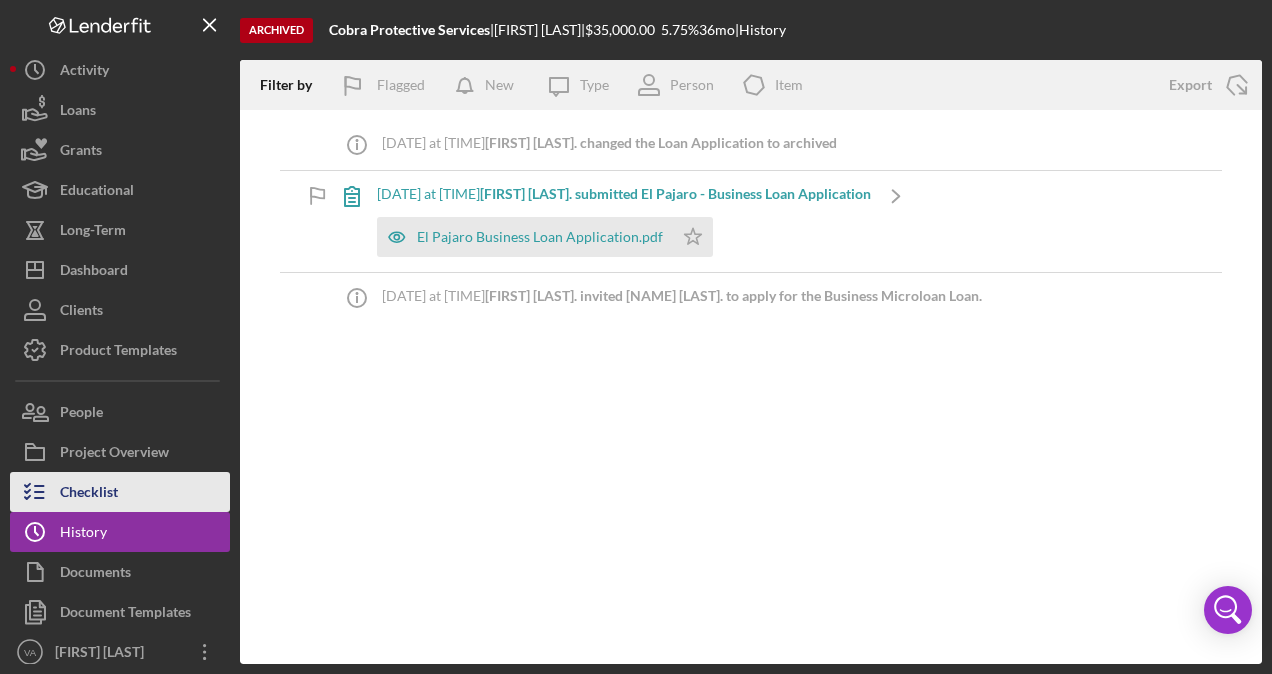 click on "Checklist" at bounding box center [89, 494] 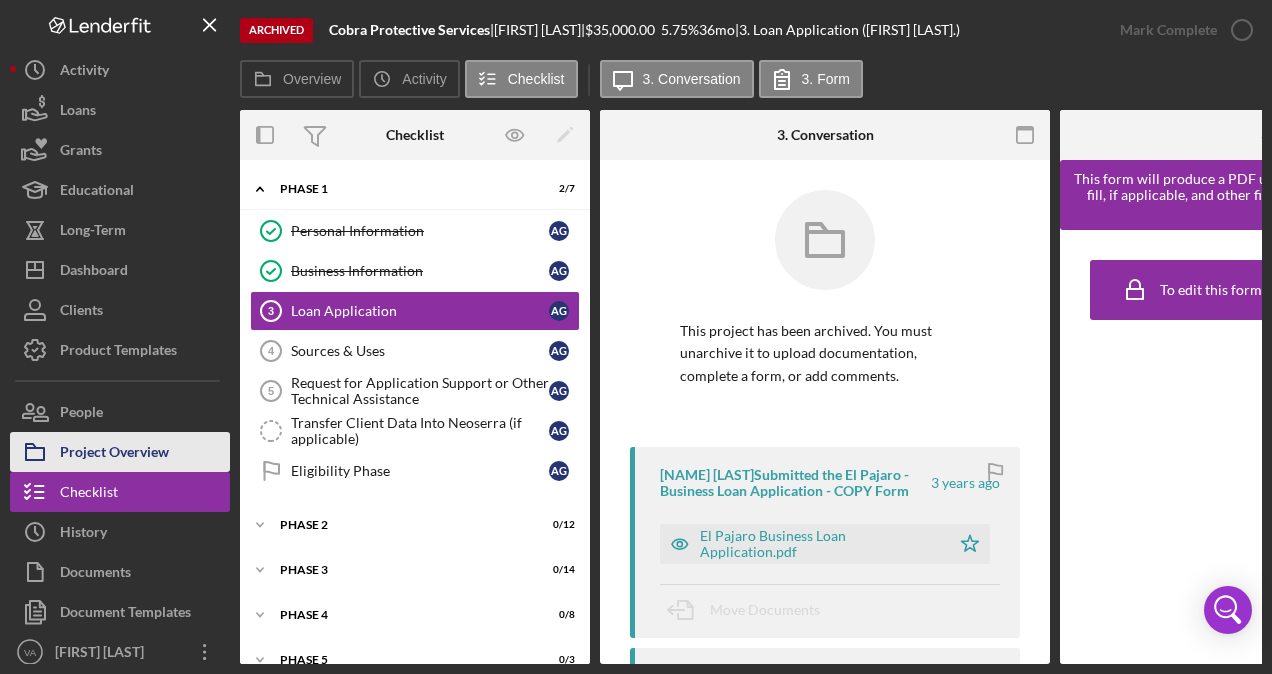 click on "Project Overview" at bounding box center [114, 454] 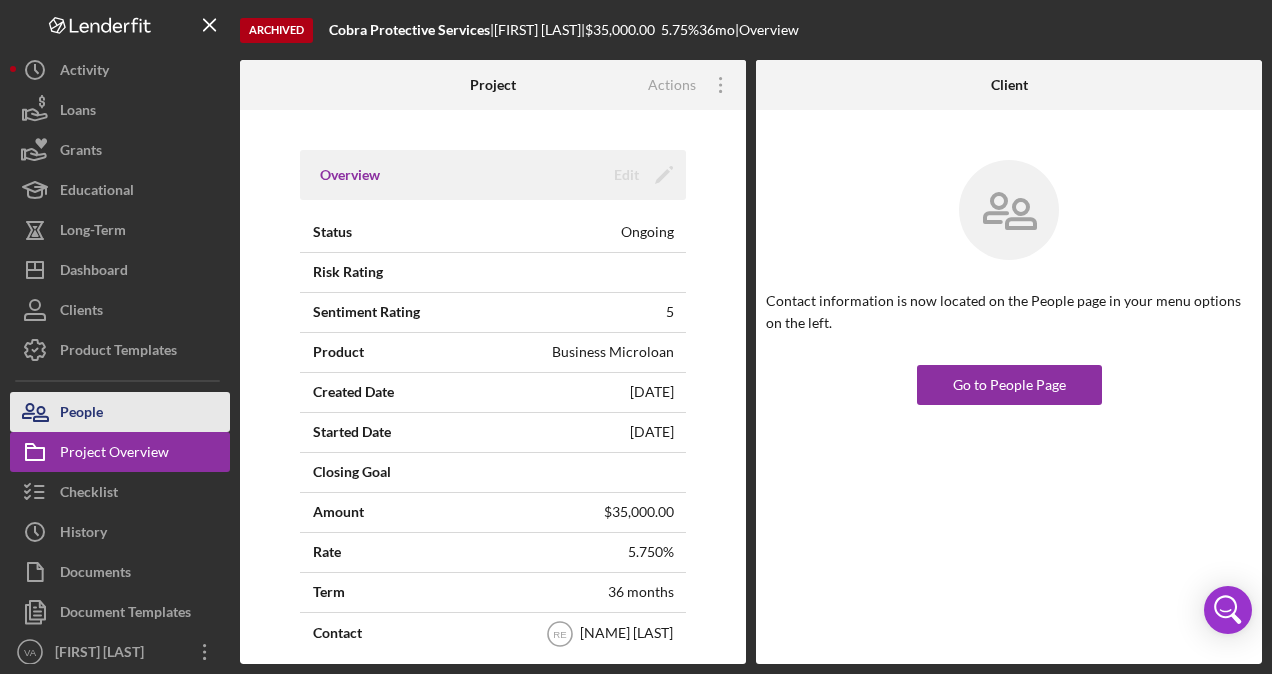 click on "People" at bounding box center [81, 414] 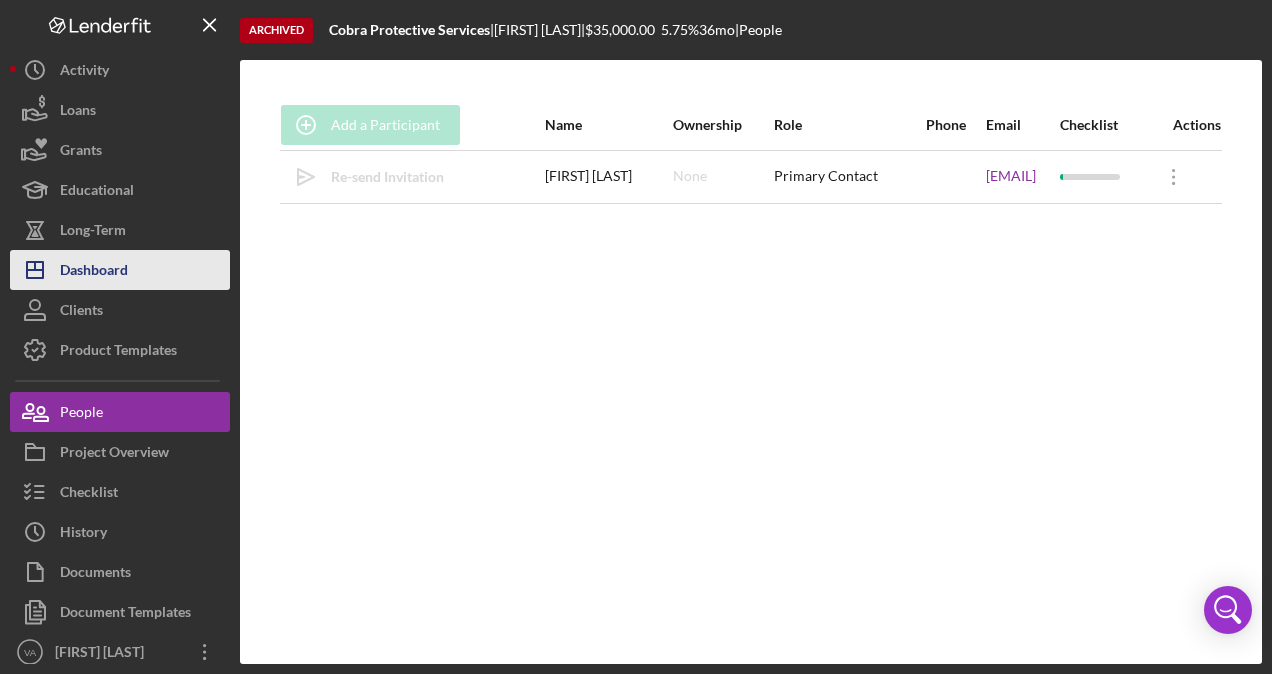 click on "Dashboard" at bounding box center (94, 272) 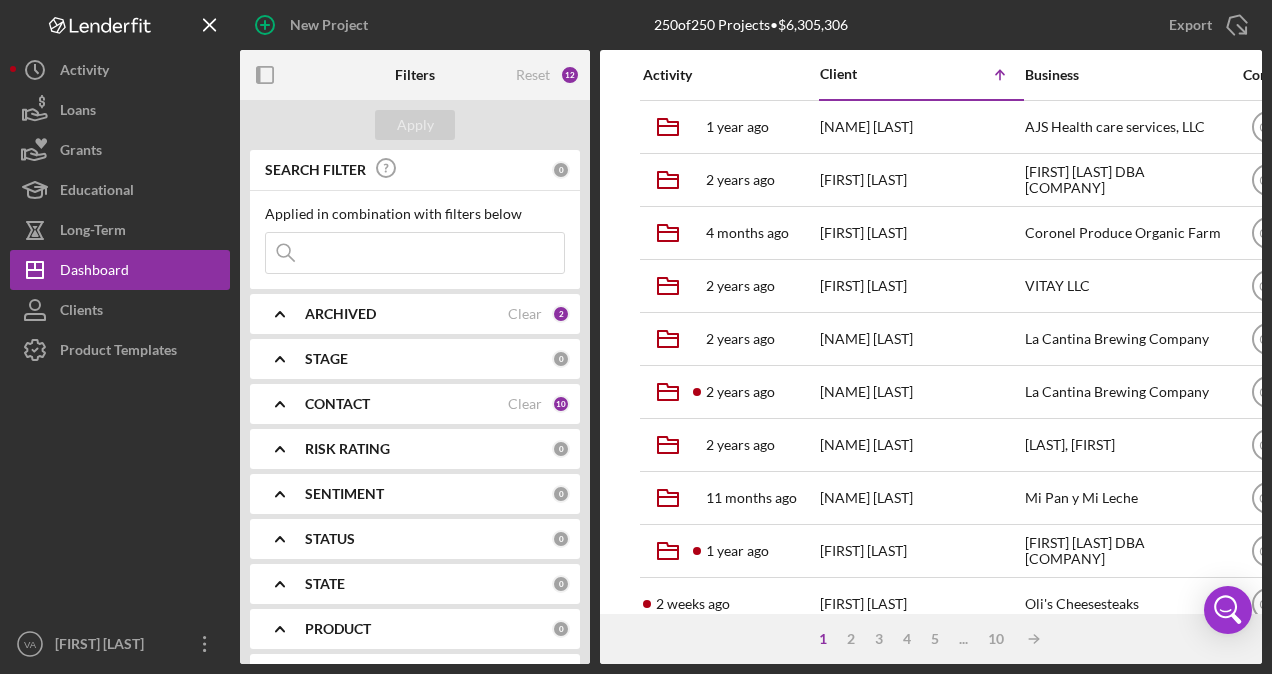 click at bounding box center [415, 253] 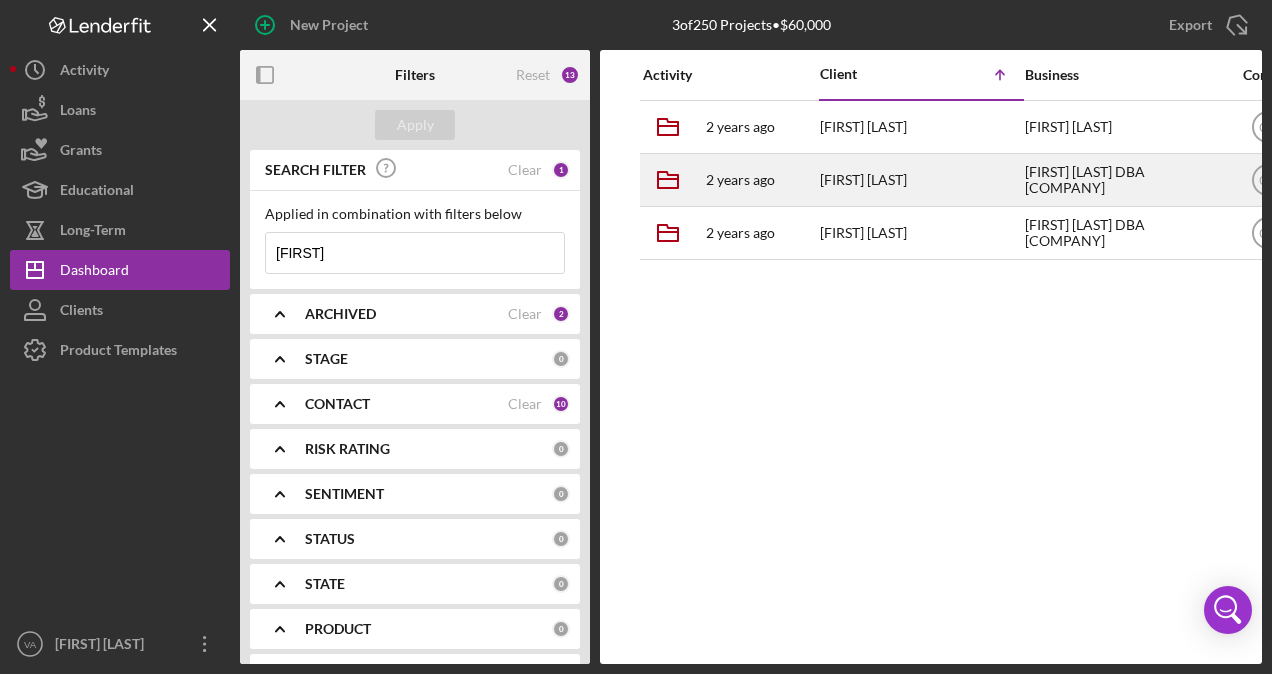 type on "[FIRST]" 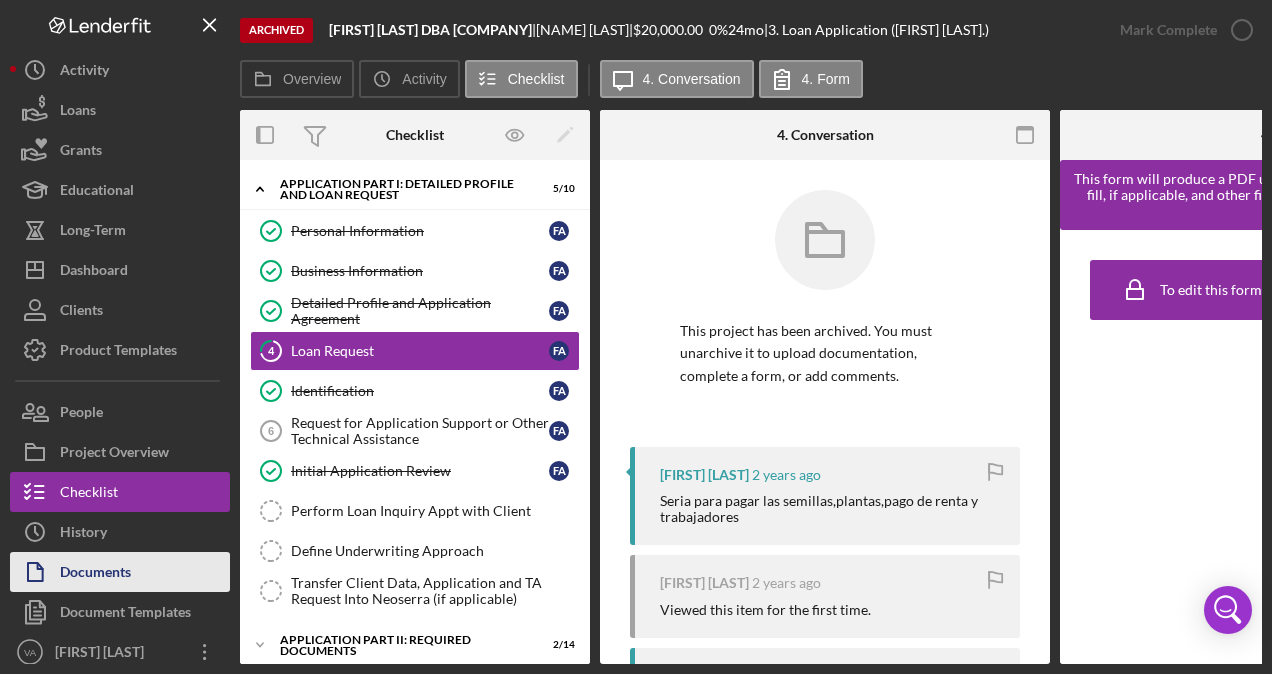 click on "Documents" at bounding box center [95, 574] 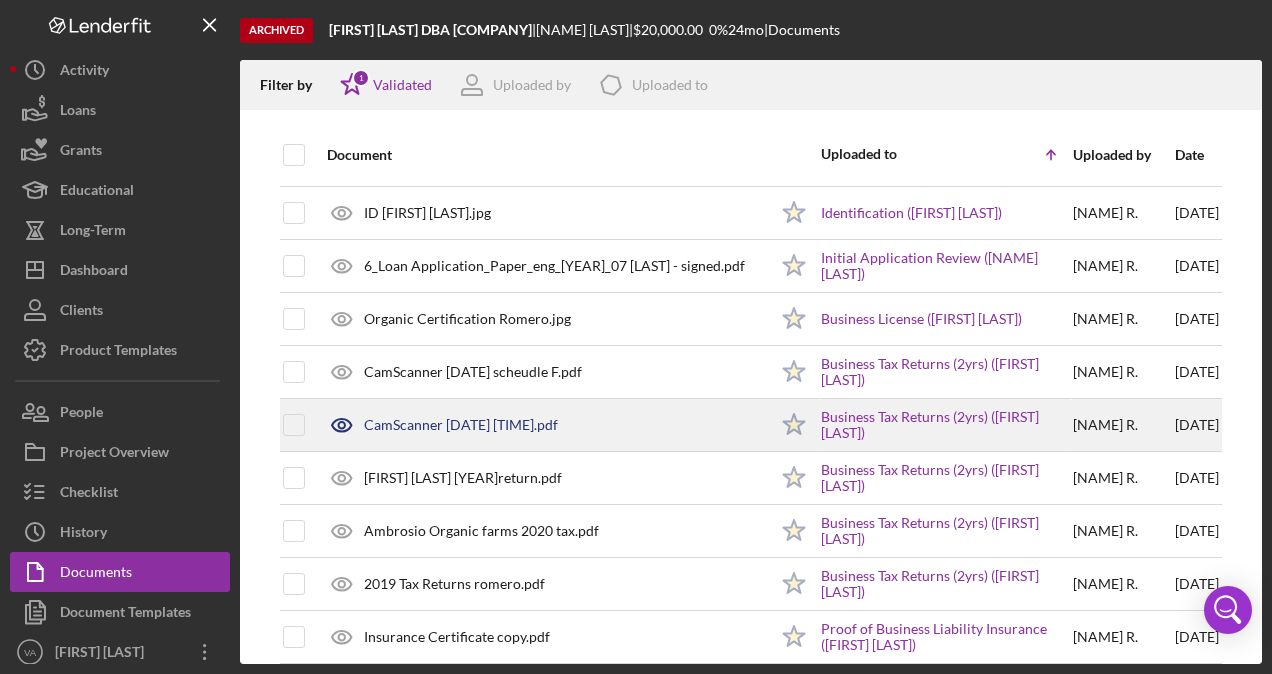 scroll, scrollTop: 200, scrollLeft: 0, axis: vertical 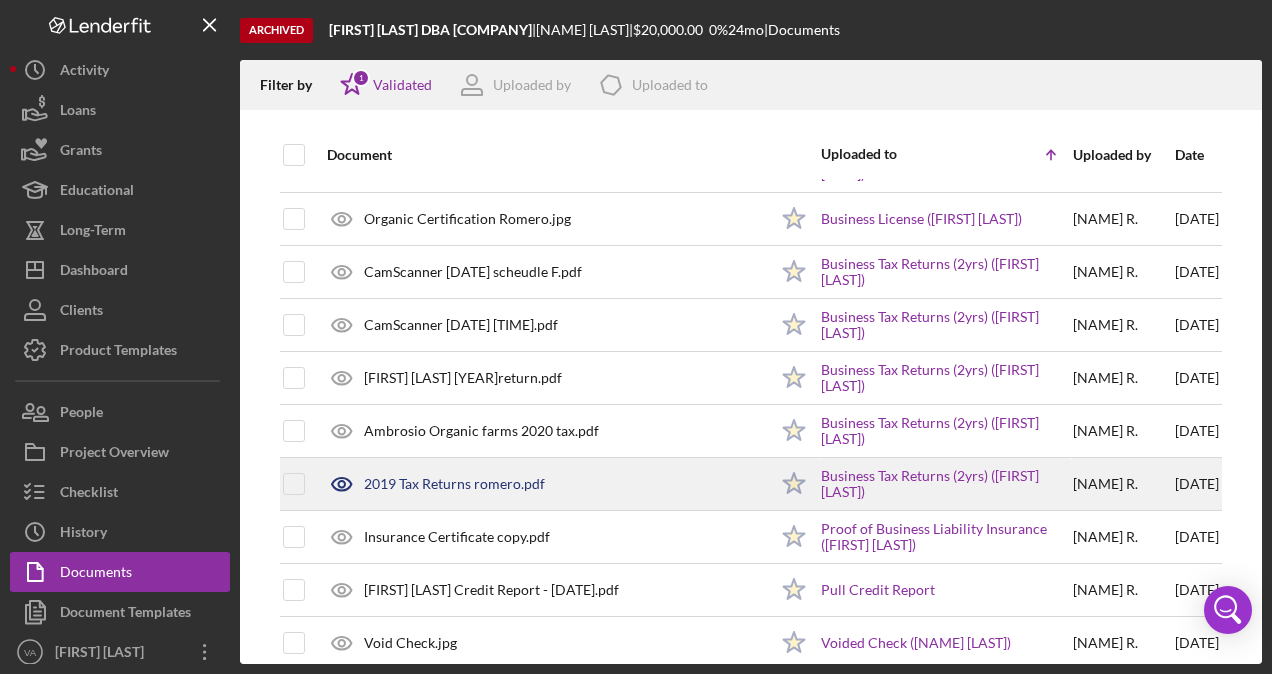 click on "2019 Tax Returns romero.pdf" at bounding box center (542, 484) 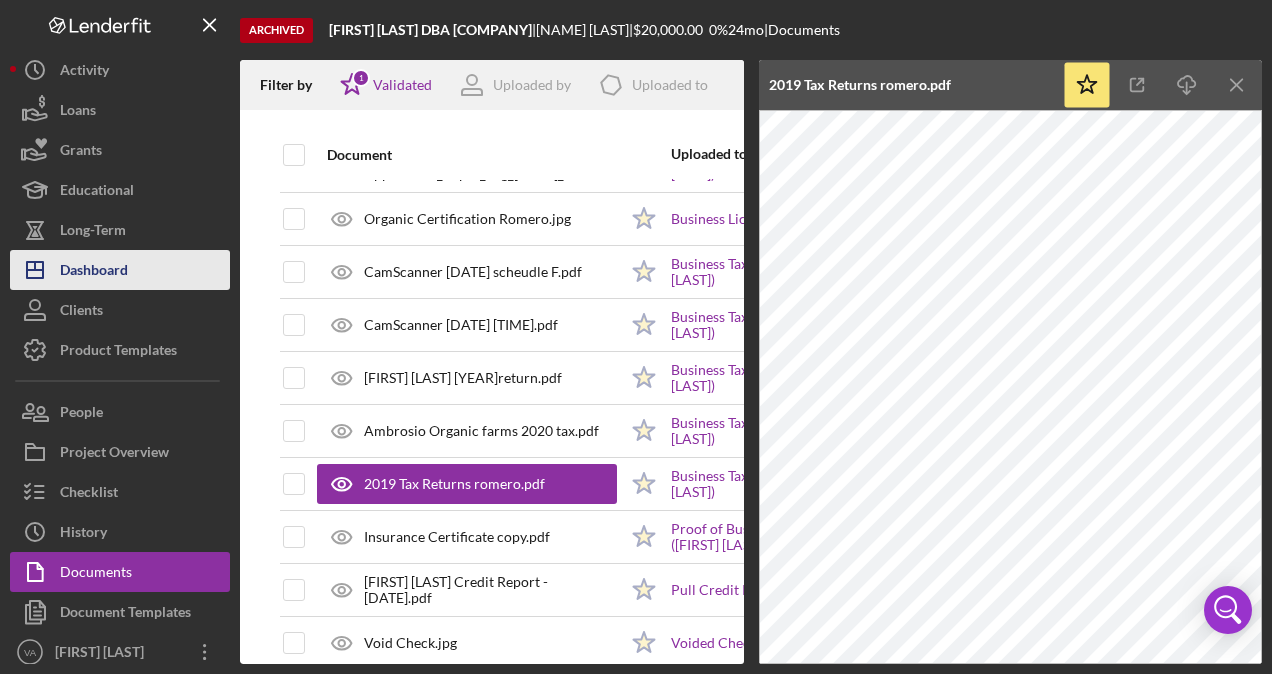 click on "Dashboard" at bounding box center (94, 272) 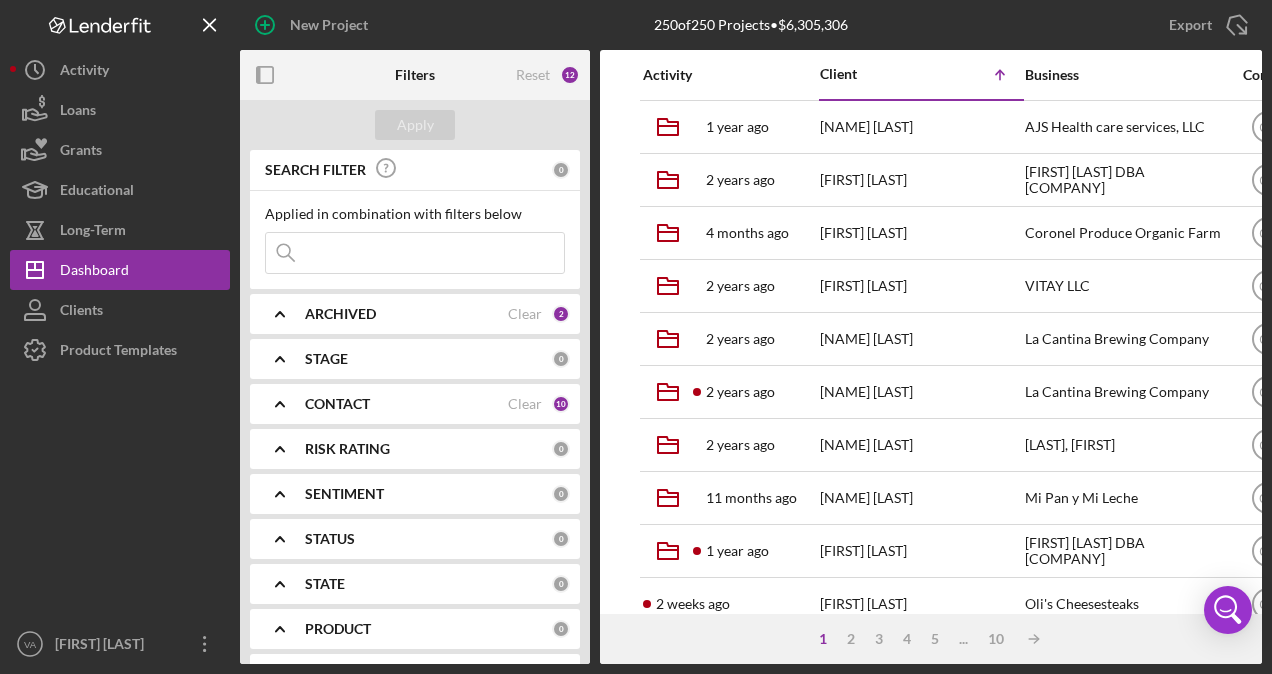 click at bounding box center (415, 253) 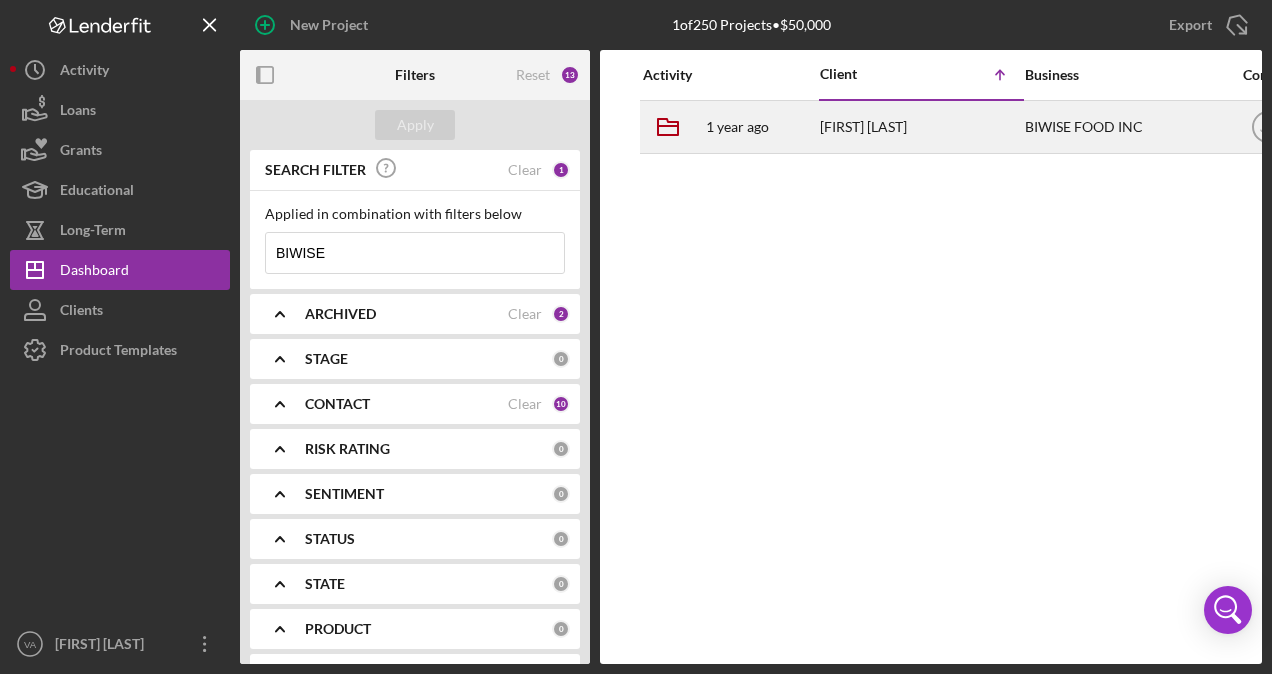 type on "BIWISE" 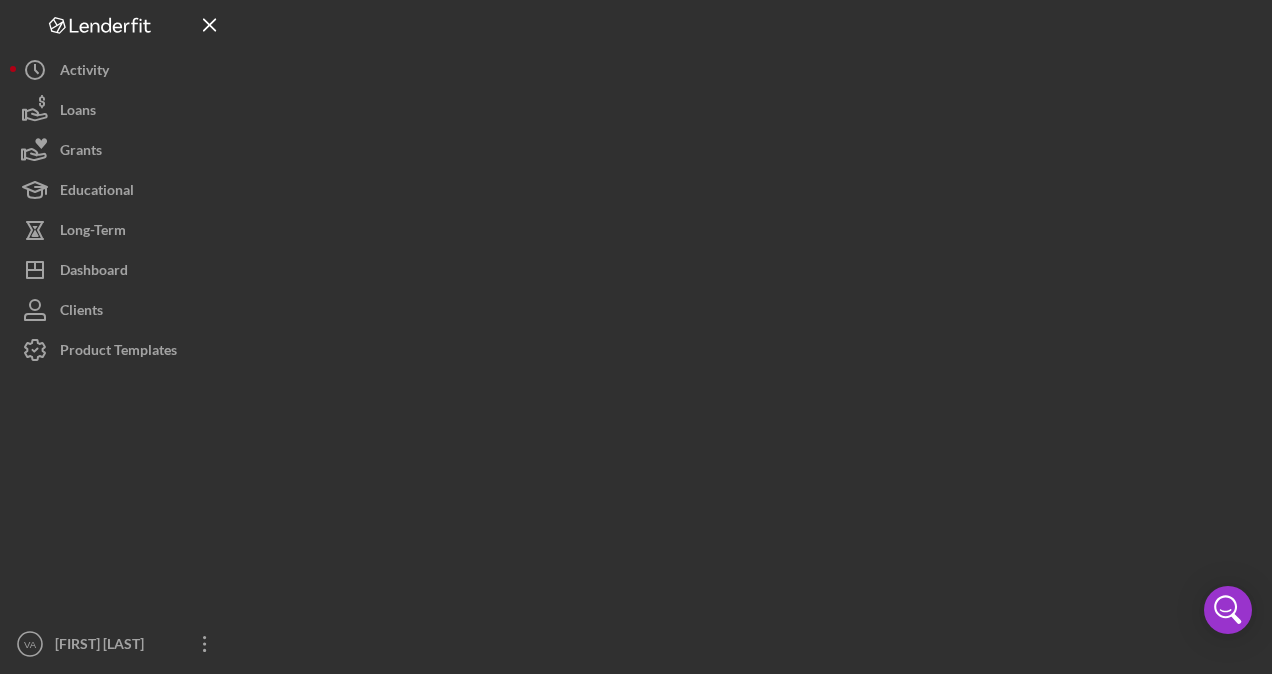 click at bounding box center (751, 332) 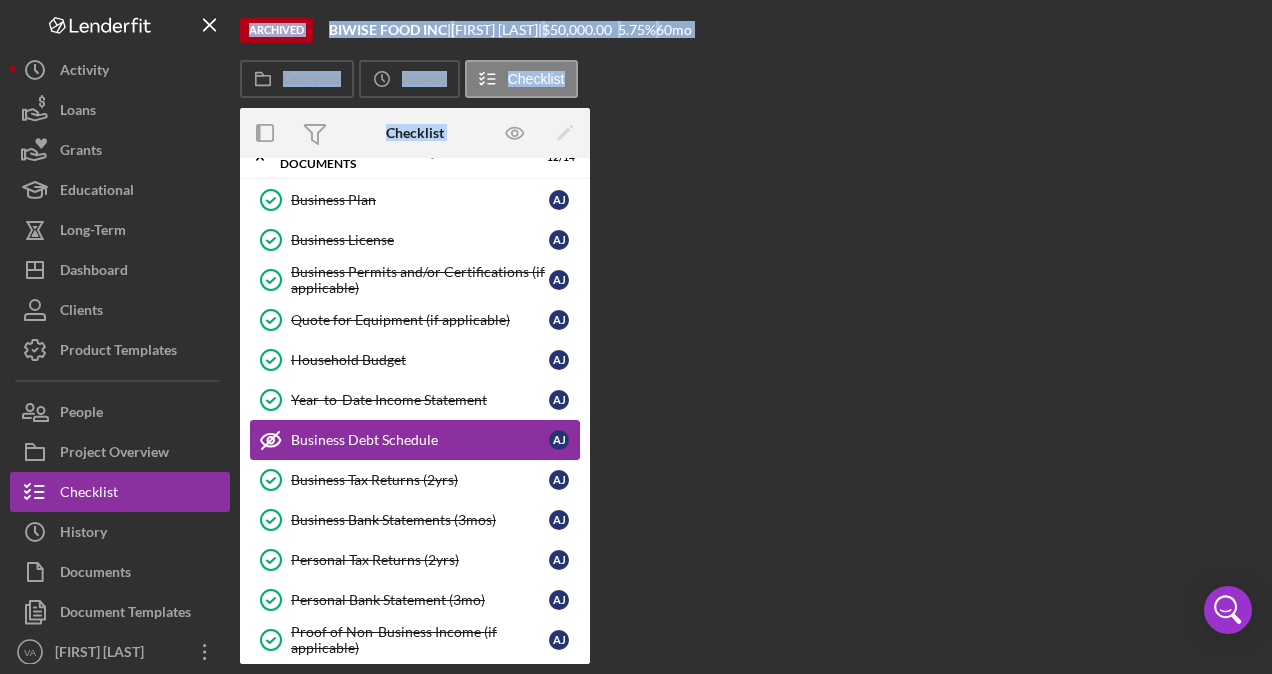 scroll, scrollTop: 98, scrollLeft: 0, axis: vertical 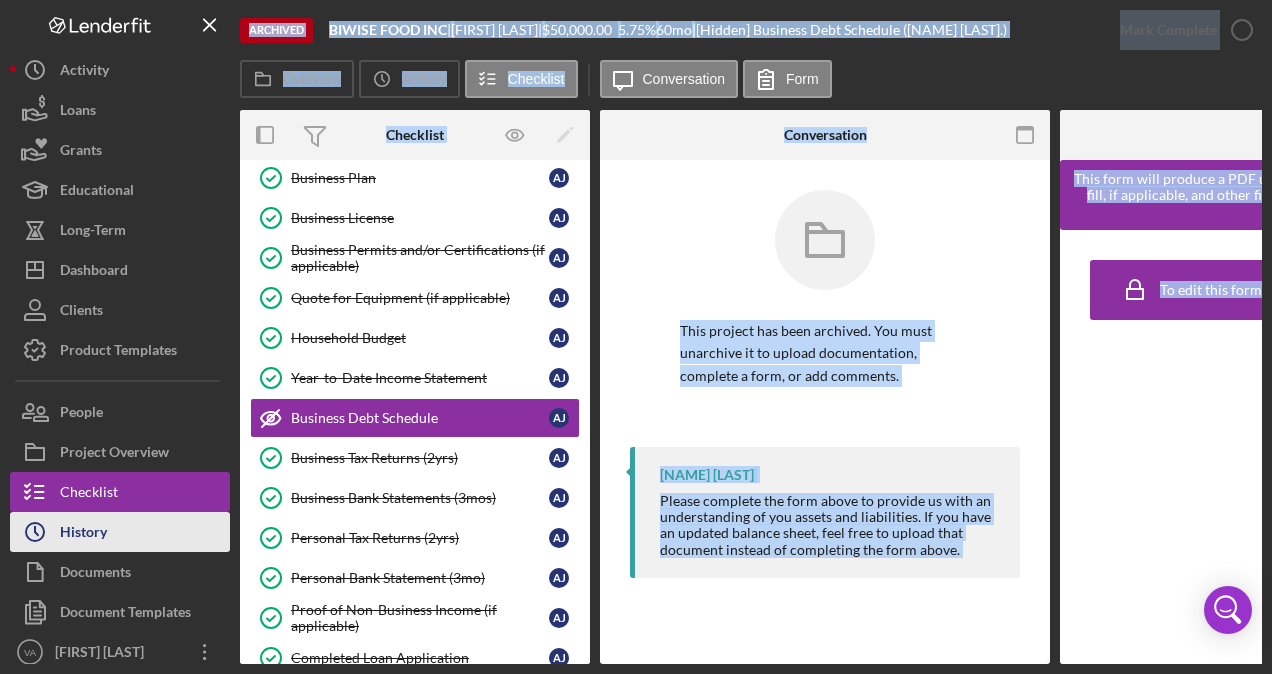 click on "Icon/History History" at bounding box center (120, 532) 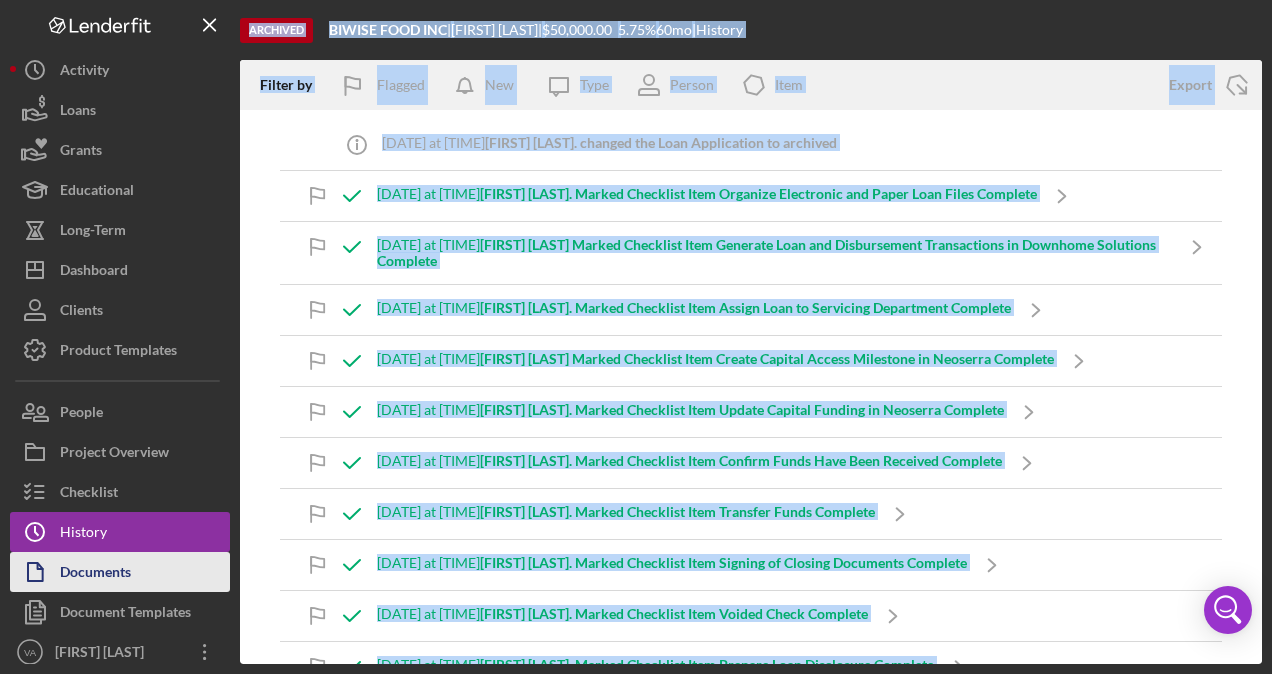 click on "Documents" at bounding box center [95, 574] 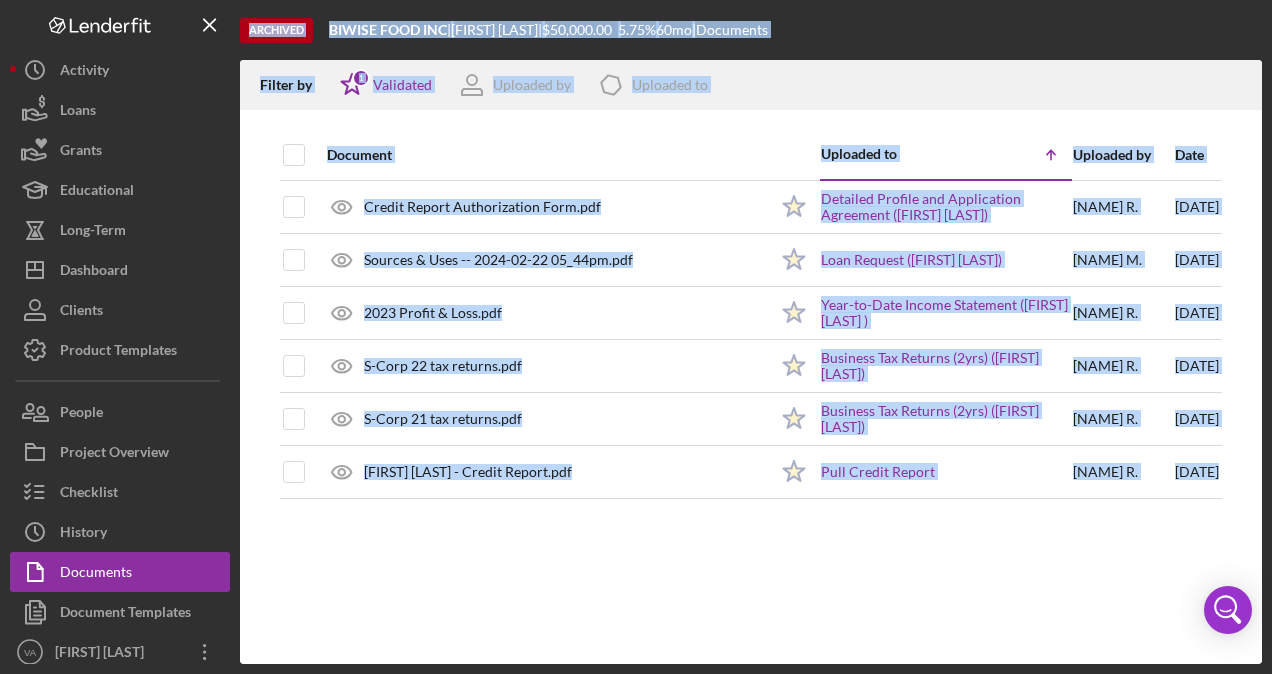 click on "Archived BIWISE FOOD INC   |   [FIRST] [LAST]    |   $50,000.00    5.75 %   60  mo   |   Documents" at bounding box center (751, 30) 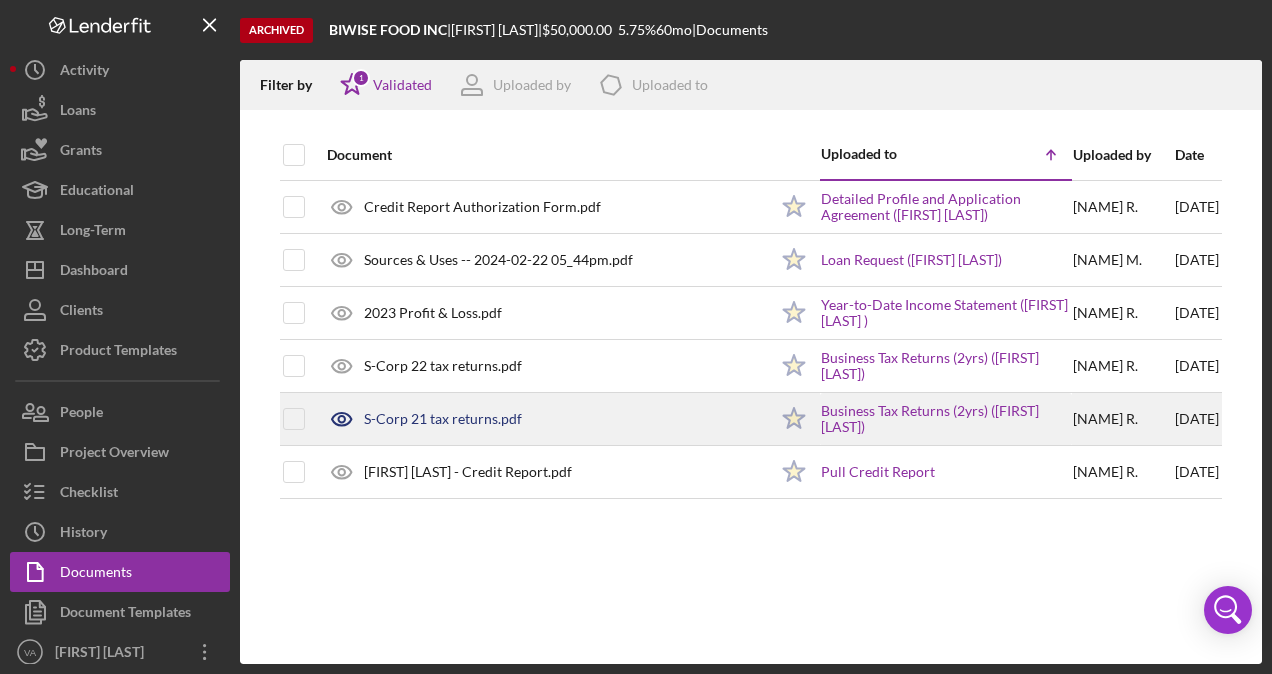 click on "S-Corp 21 tax returns.pdf" at bounding box center [542, 419] 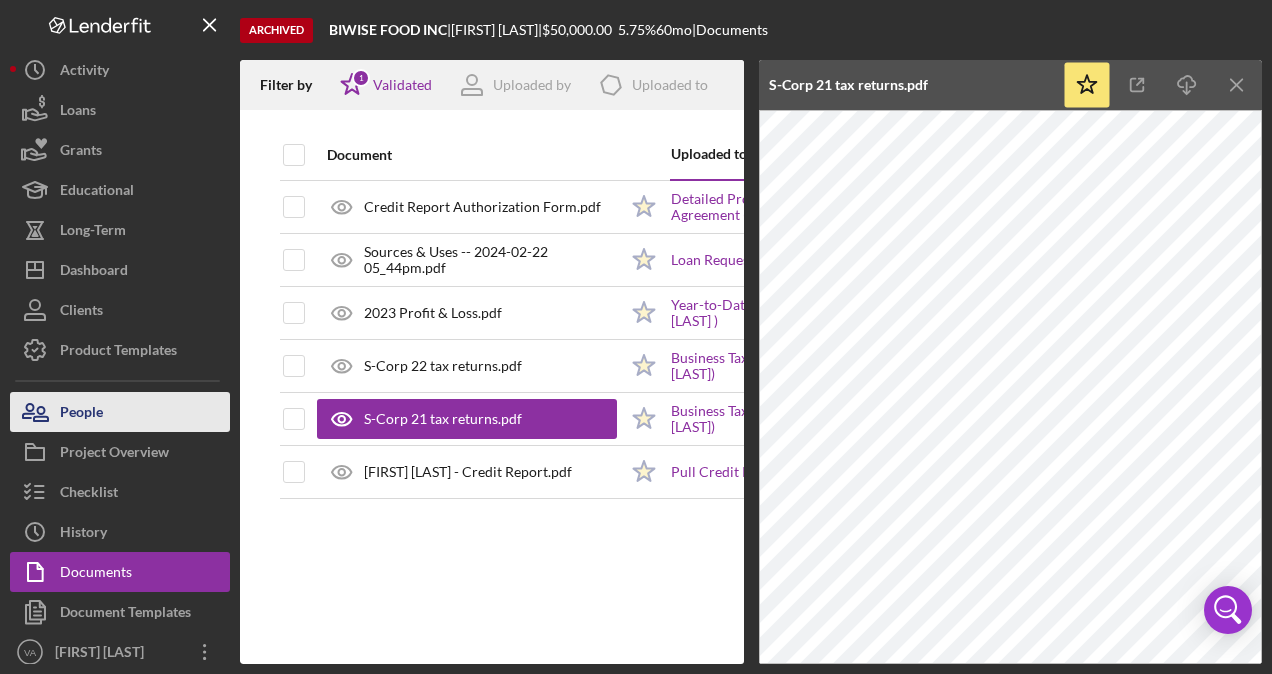 click on "People" at bounding box center [81, 414] 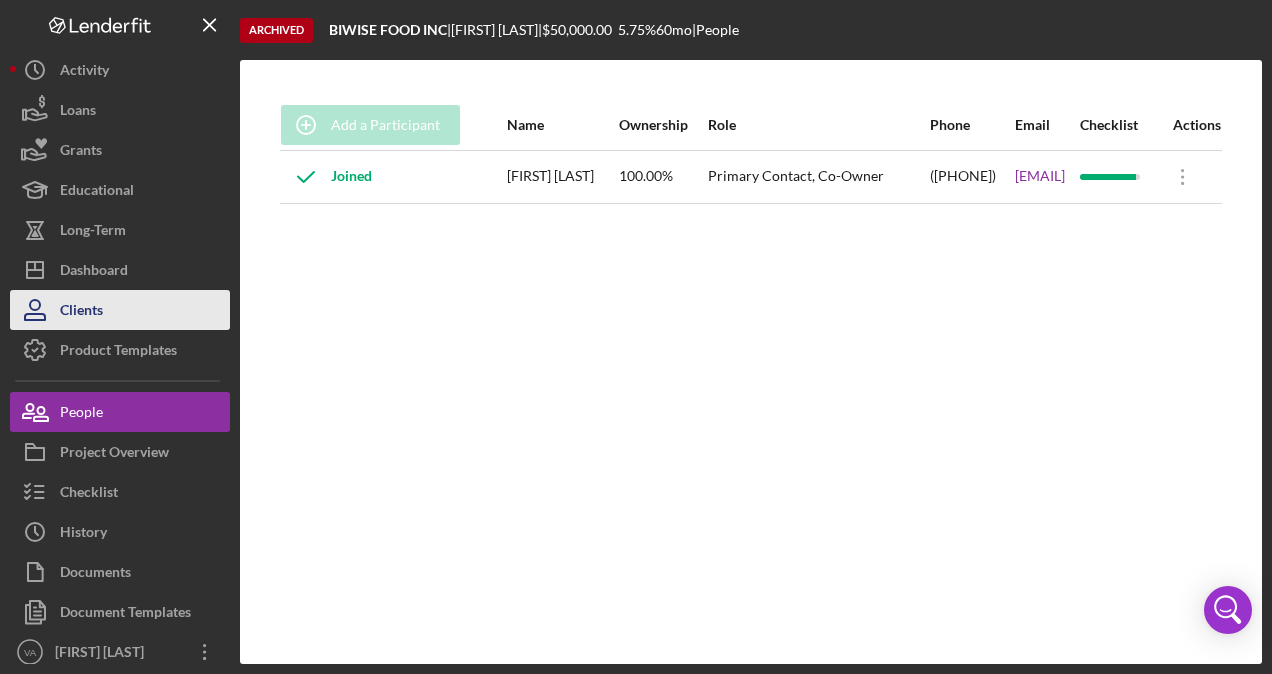 click on "Clients" at bounding box center (81, 312) 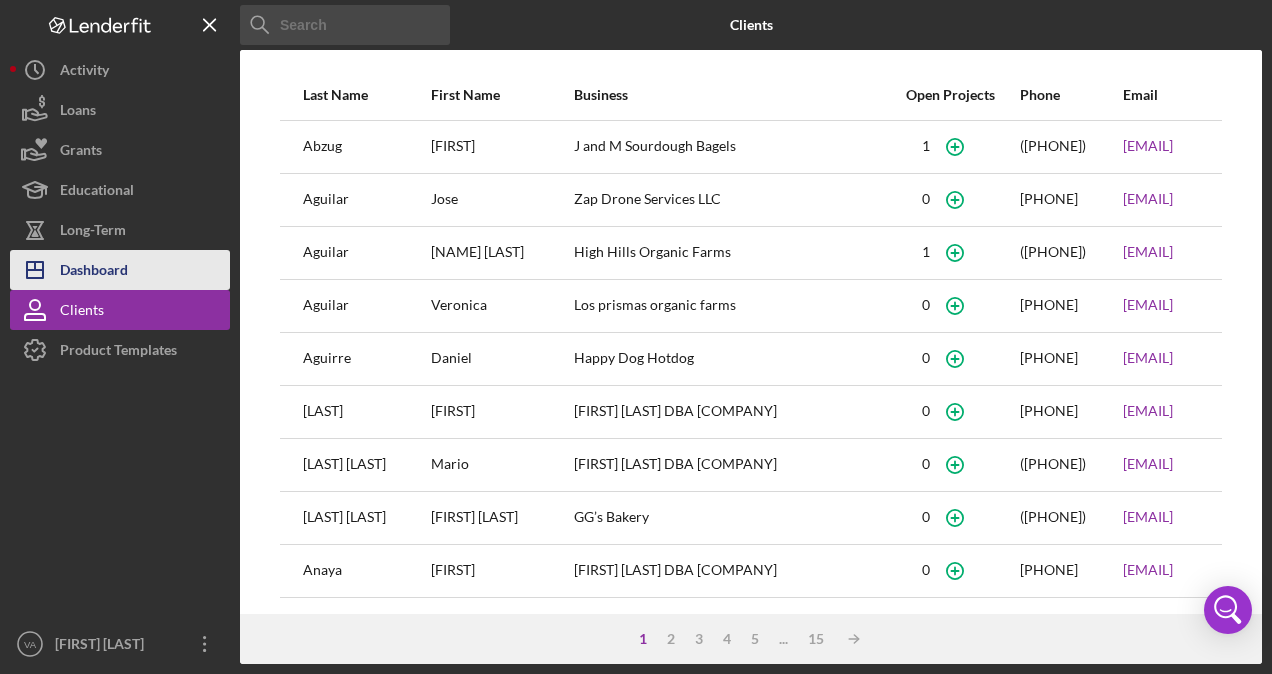 click on "Dashboard" at bounding box center [94, 272] 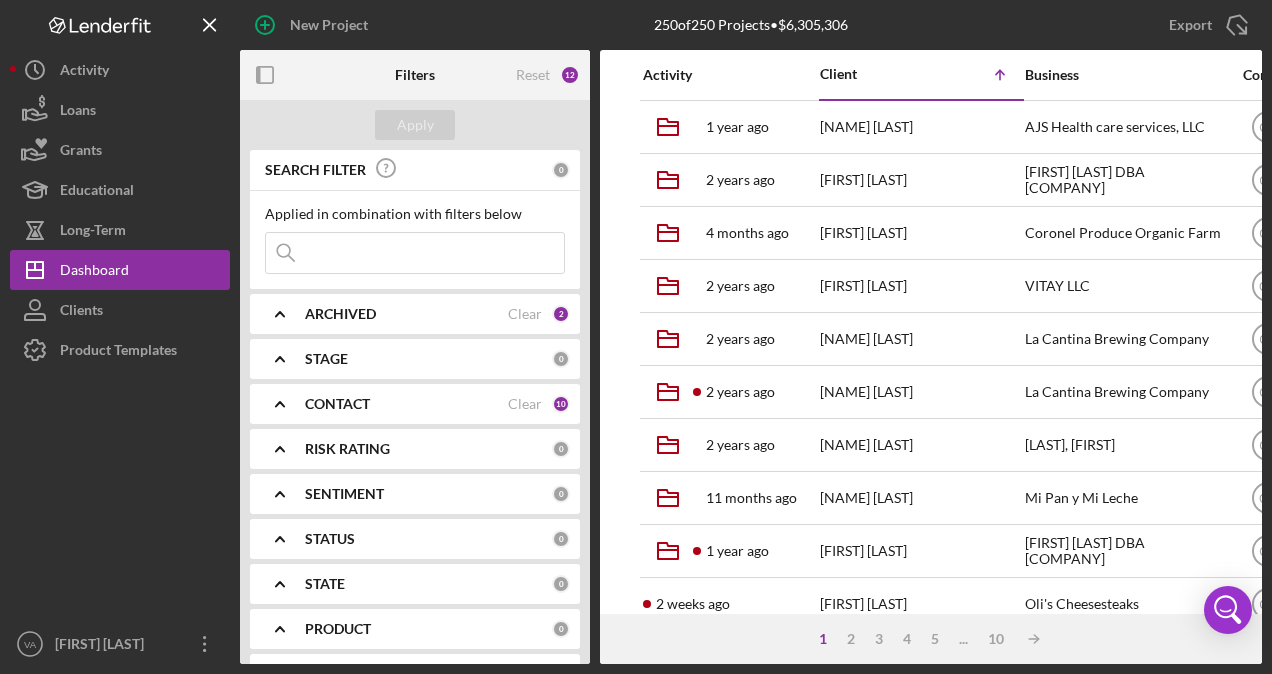 click at bounding box center (415, 253) 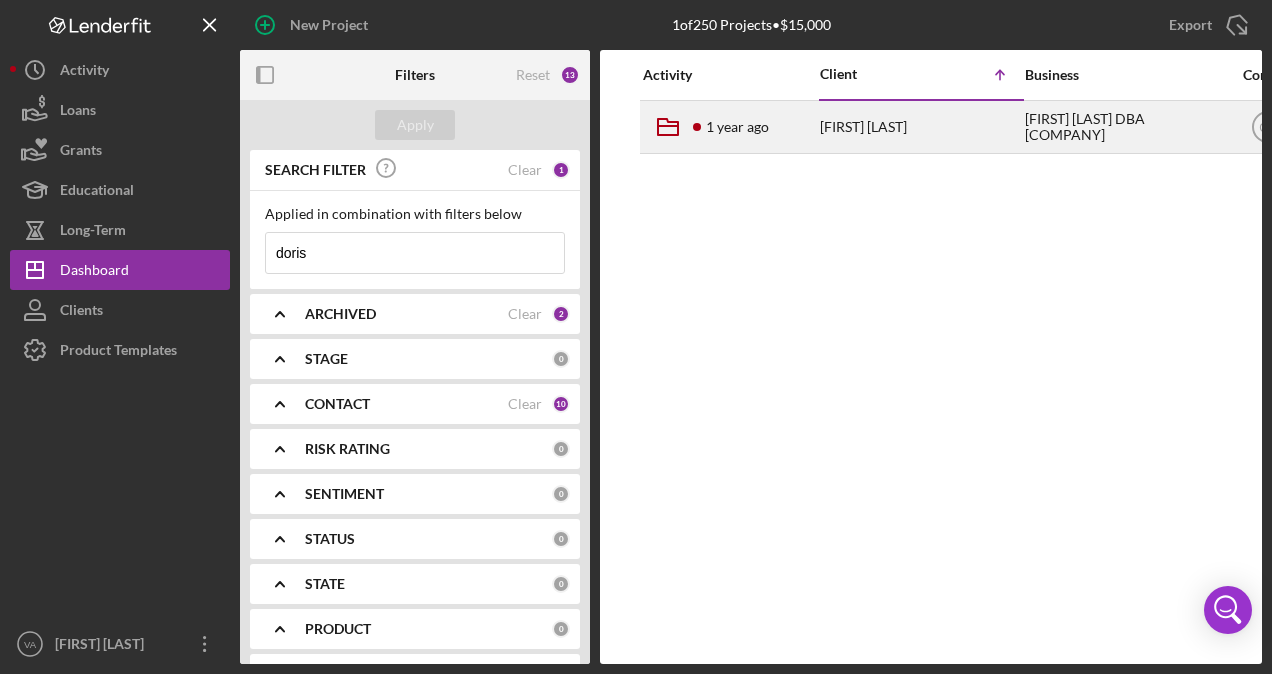 type on "doris" 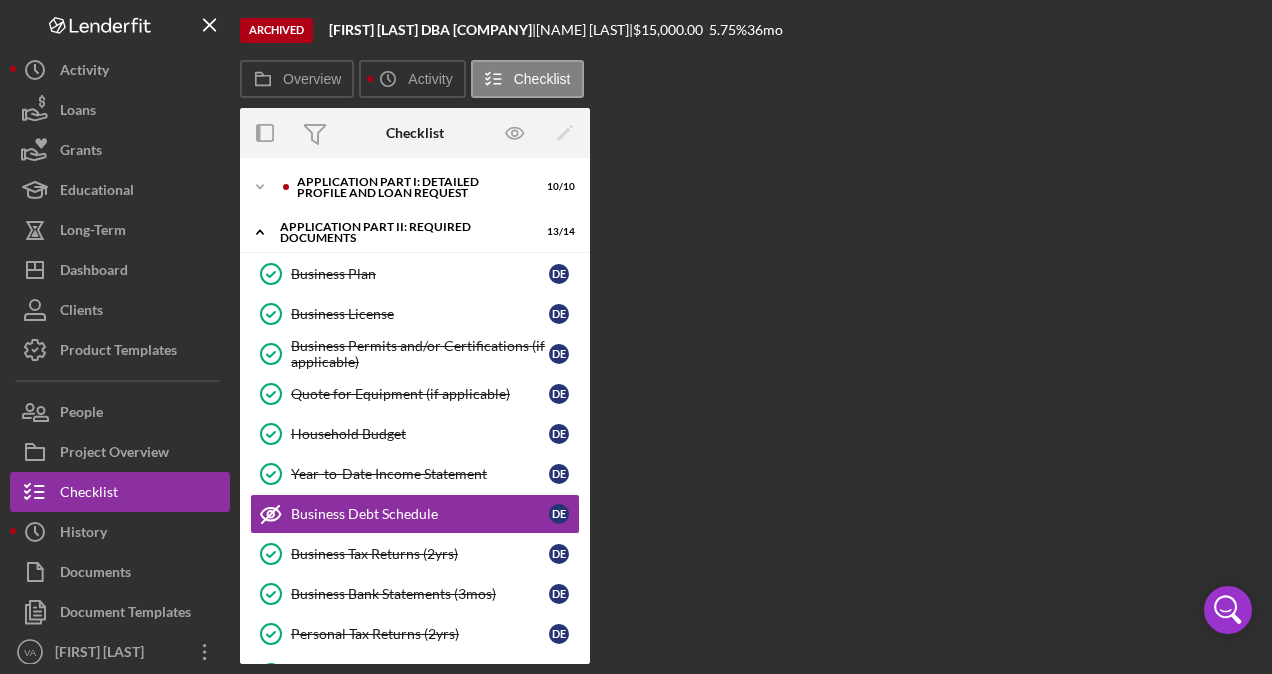 scroll, scrollTop: 98, scrollLeft: 0, axis: vertical 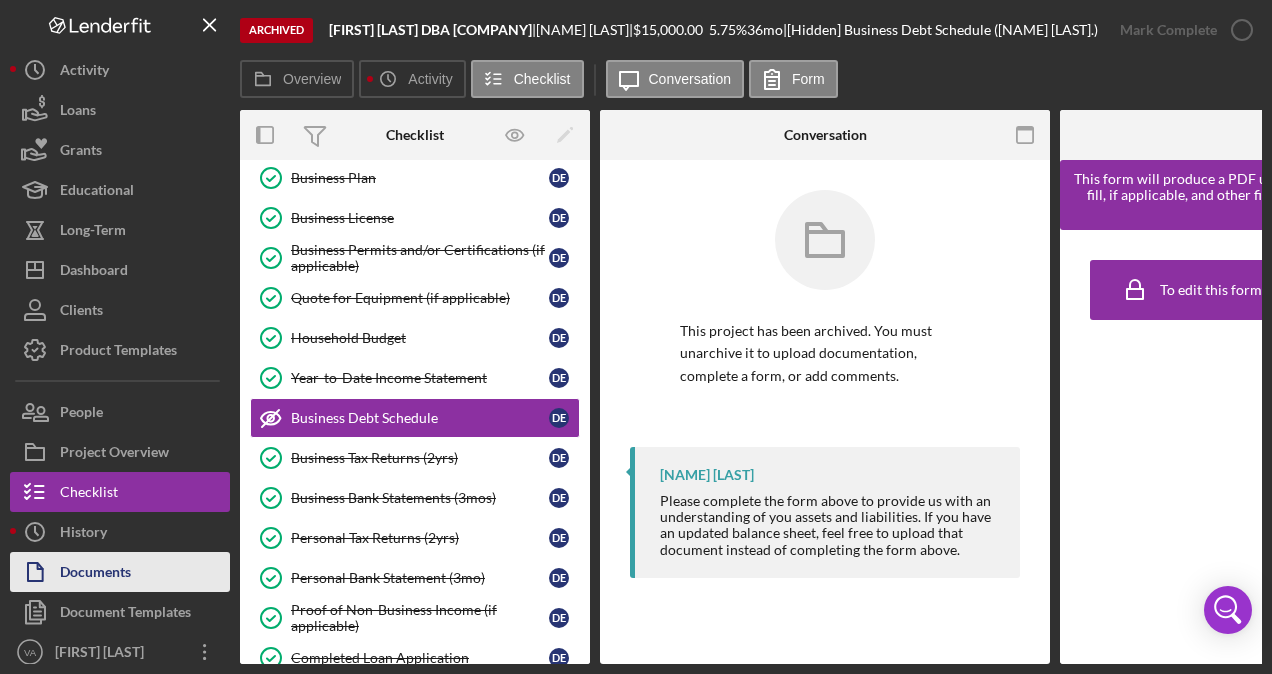 click on "Documents" at bounding box center (120, 572) 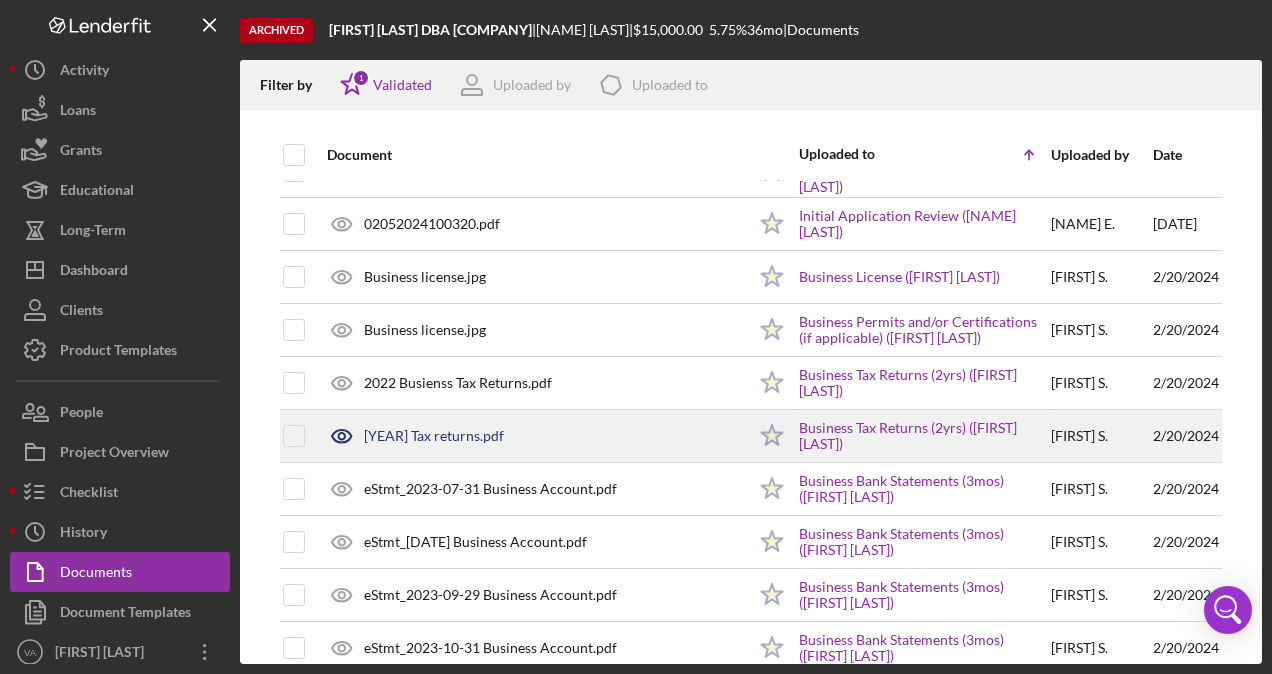 scroll, scrollTop: 201, scrollLeft: 0, axis: vertical 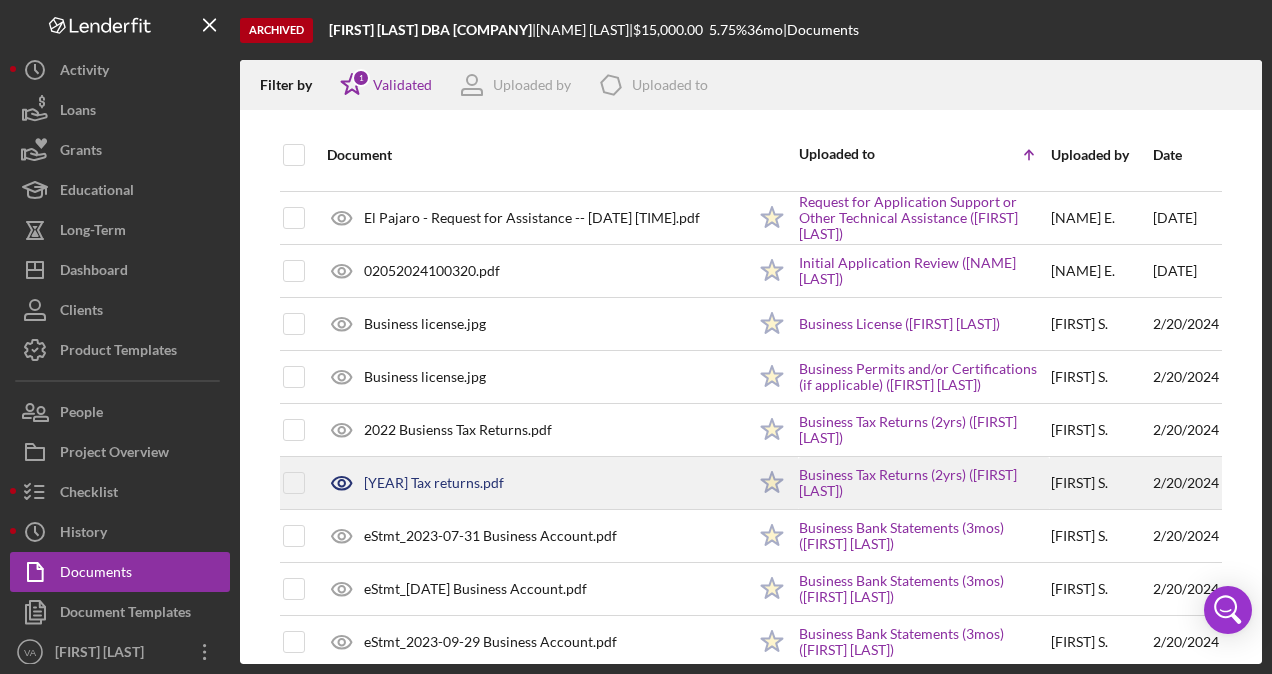 click on "[YEAR] Tax returns.pdf" at bounding box center (531, 483) 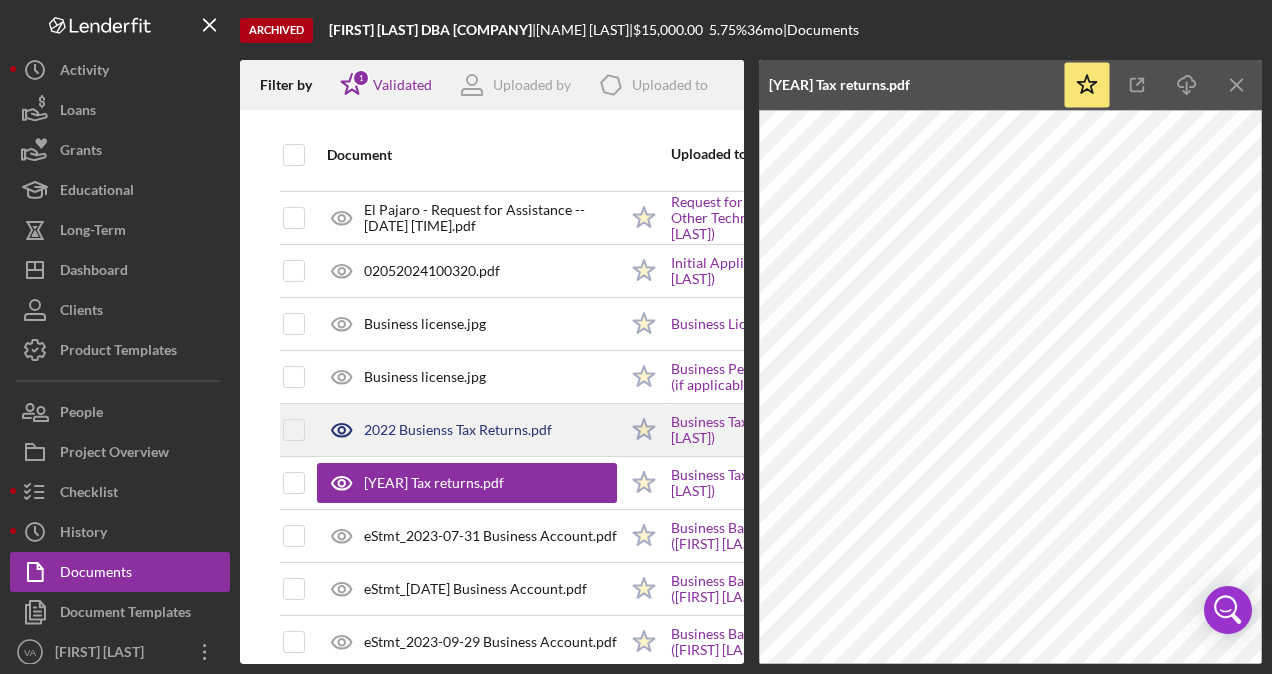 click on "2022 Busienss Tax Returns.pdf" at bounding box center (467, 430) 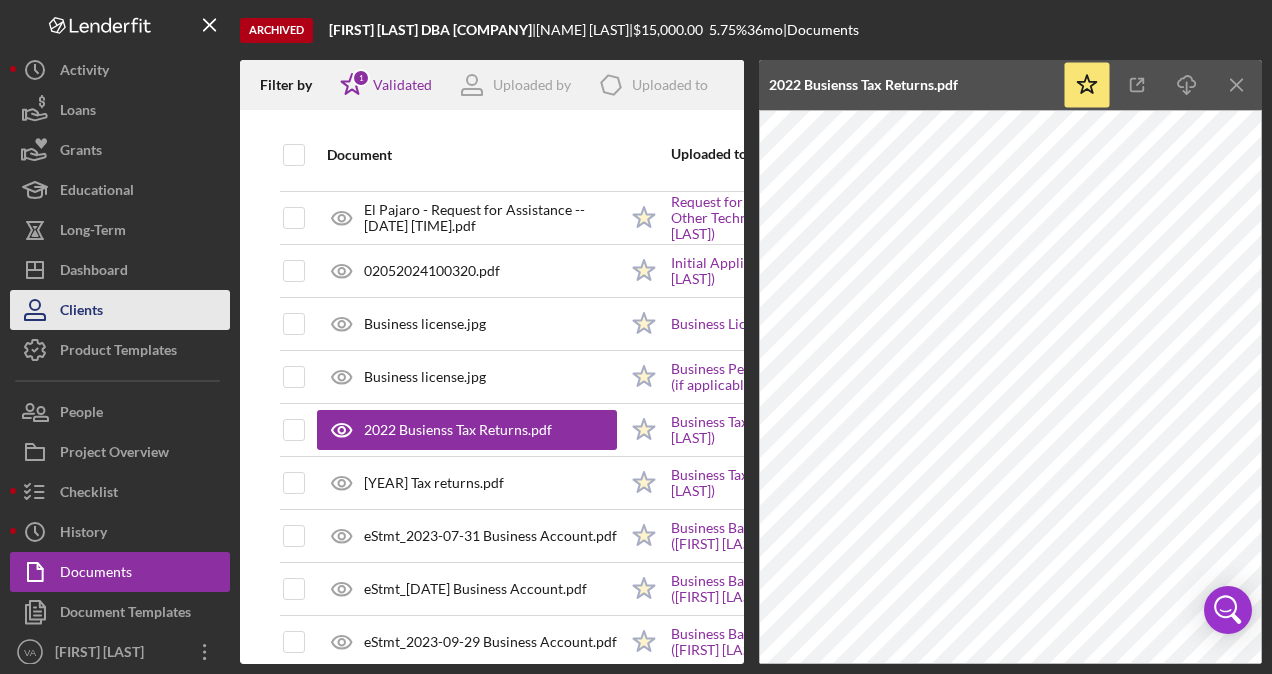 click on "Clients" at bounding box center [81, 312] 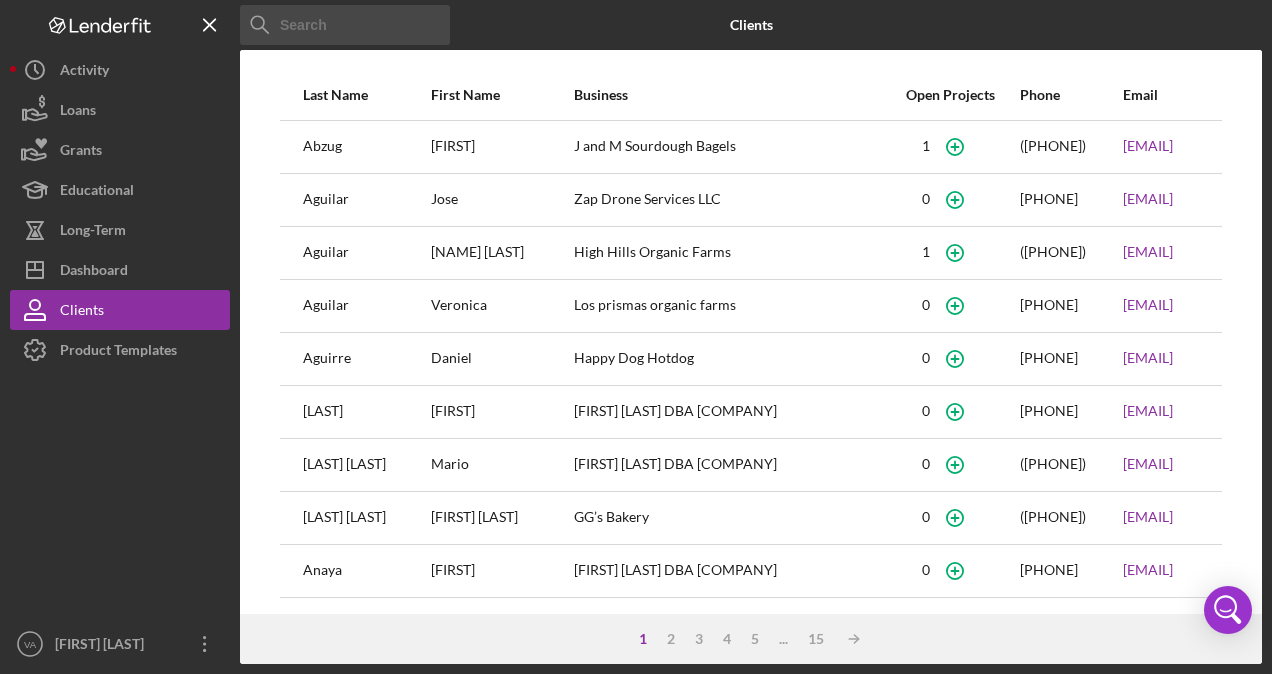 click at bounding box center (345, 25) 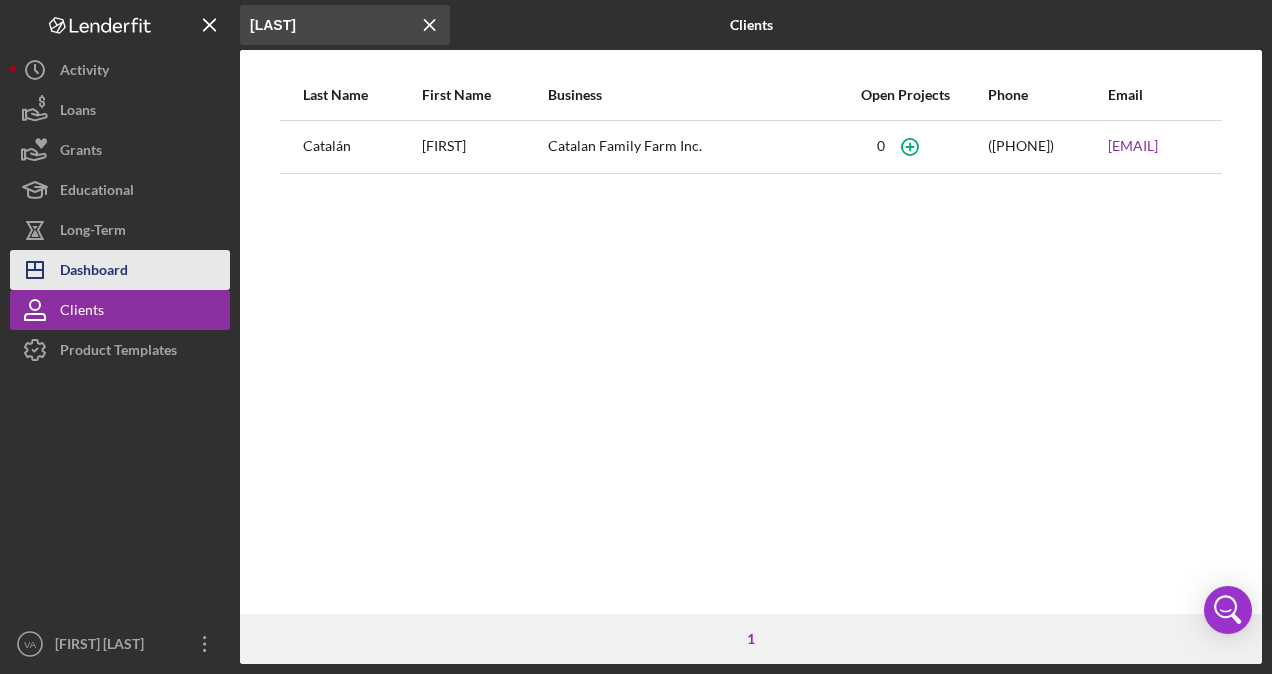 type on "[LAST]" 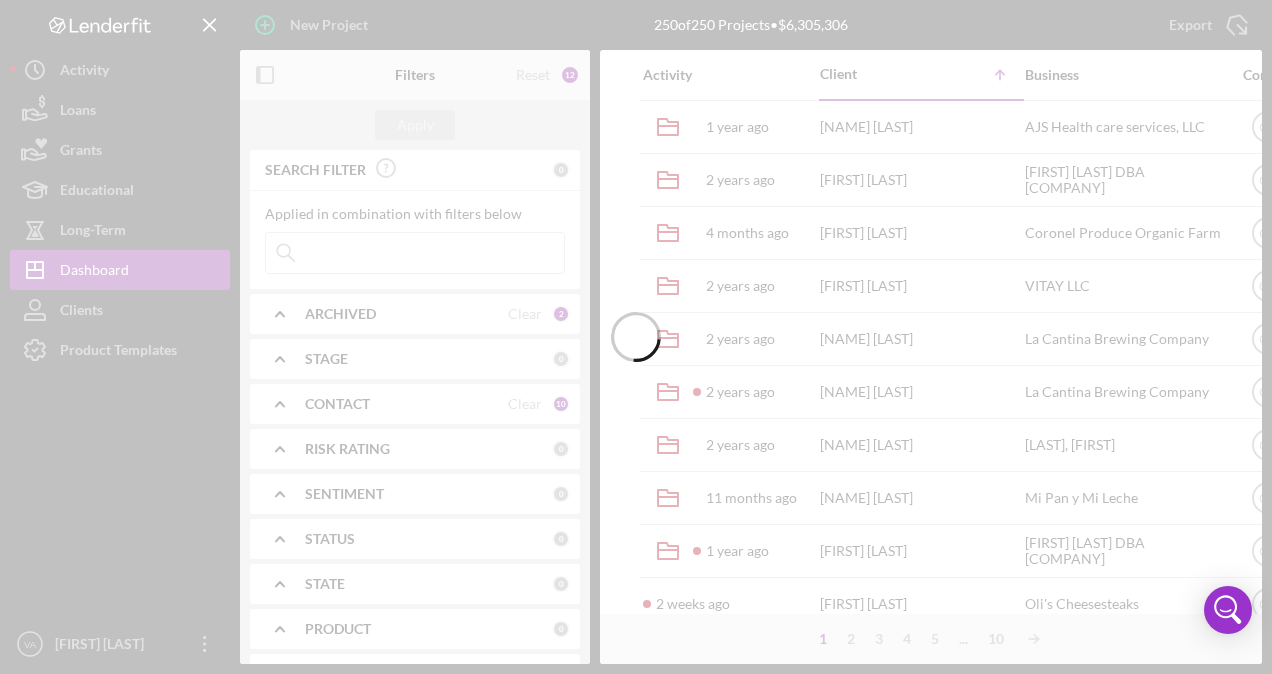 click at bounding box center (636, 337) 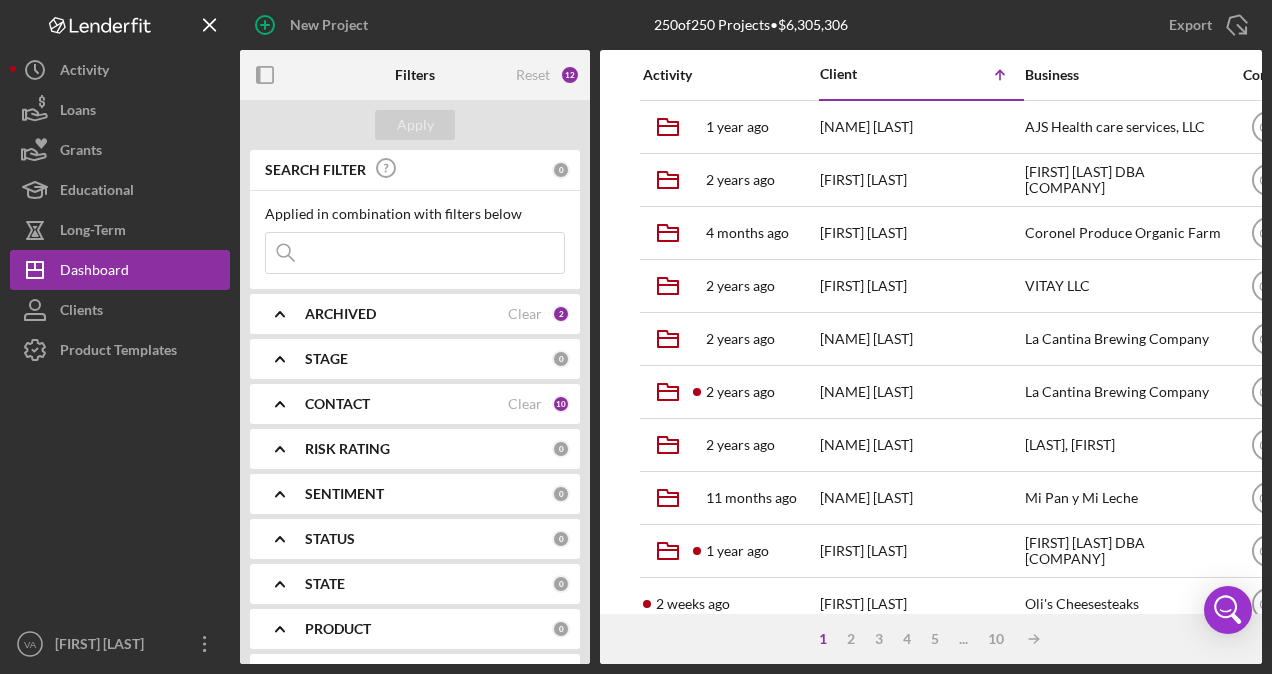 click at bounding box center [415, 253] 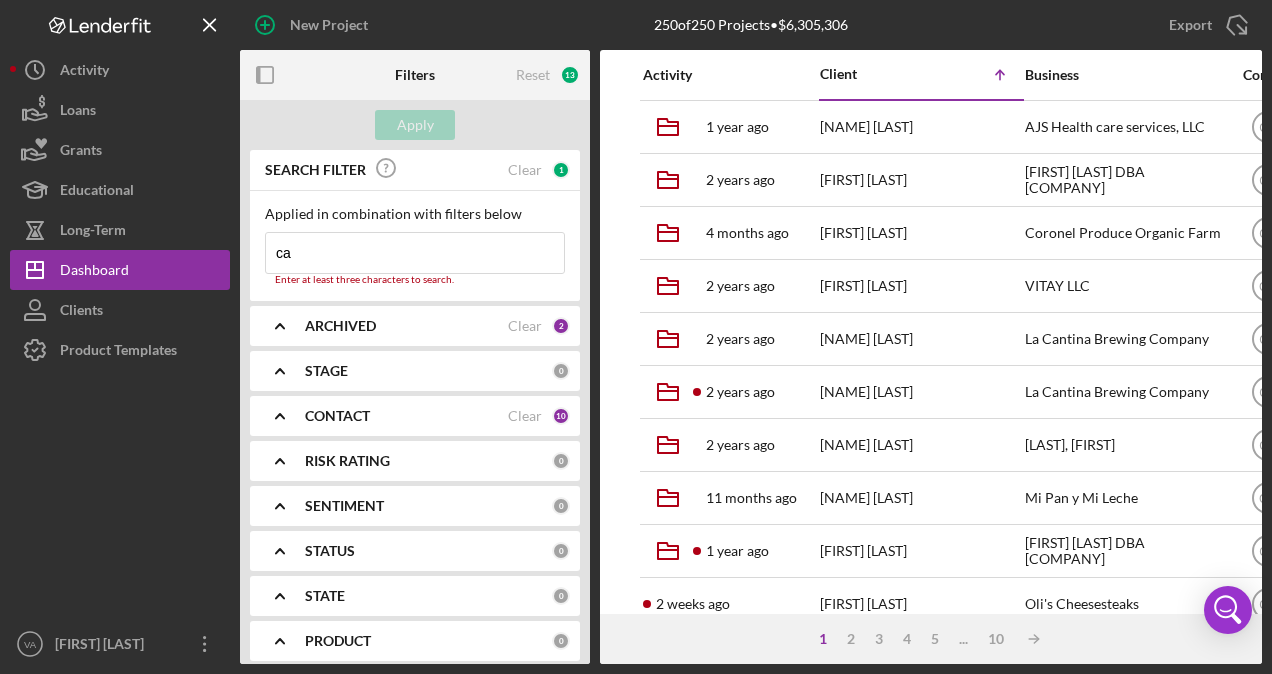 type on "c" 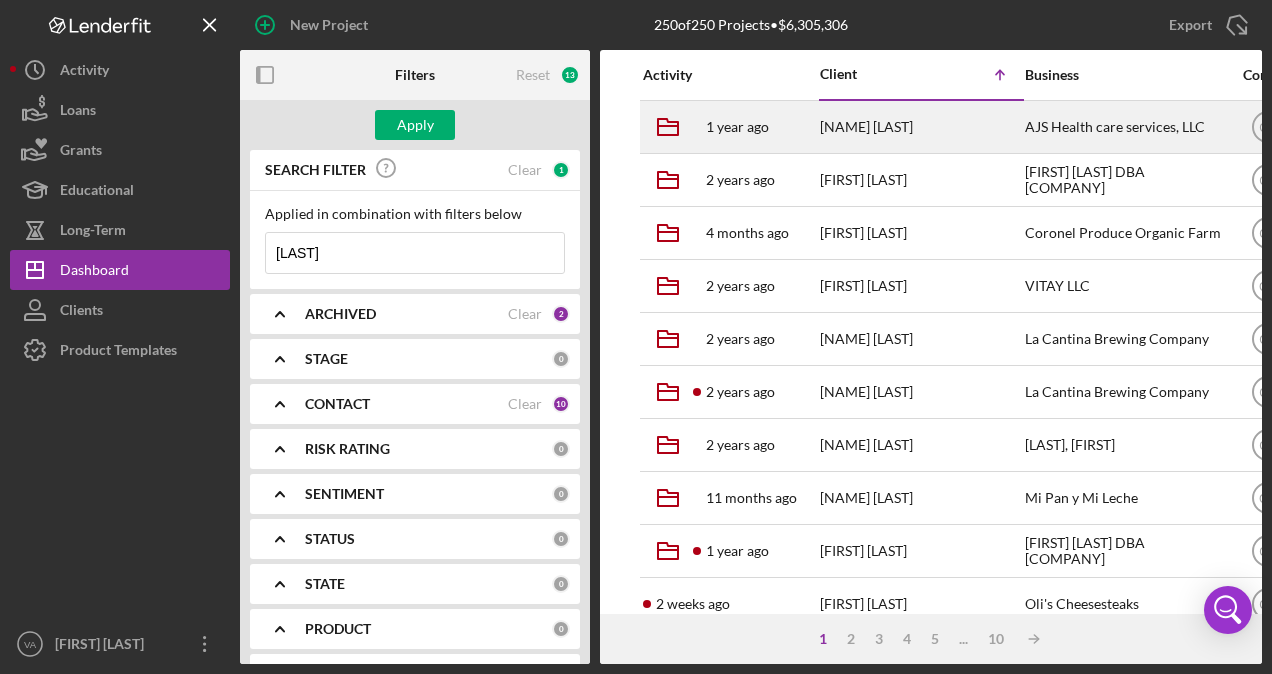 type on "[LAST]" 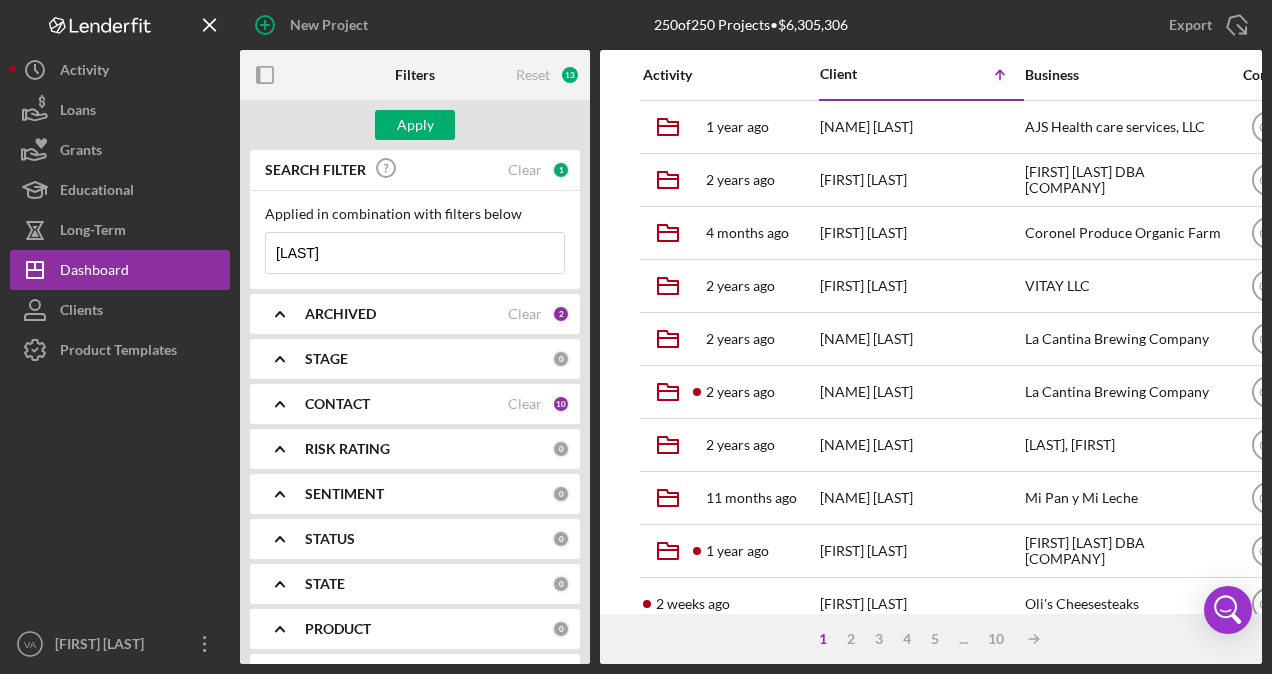 click on "[LAST]" at bounding box center [415, 253] 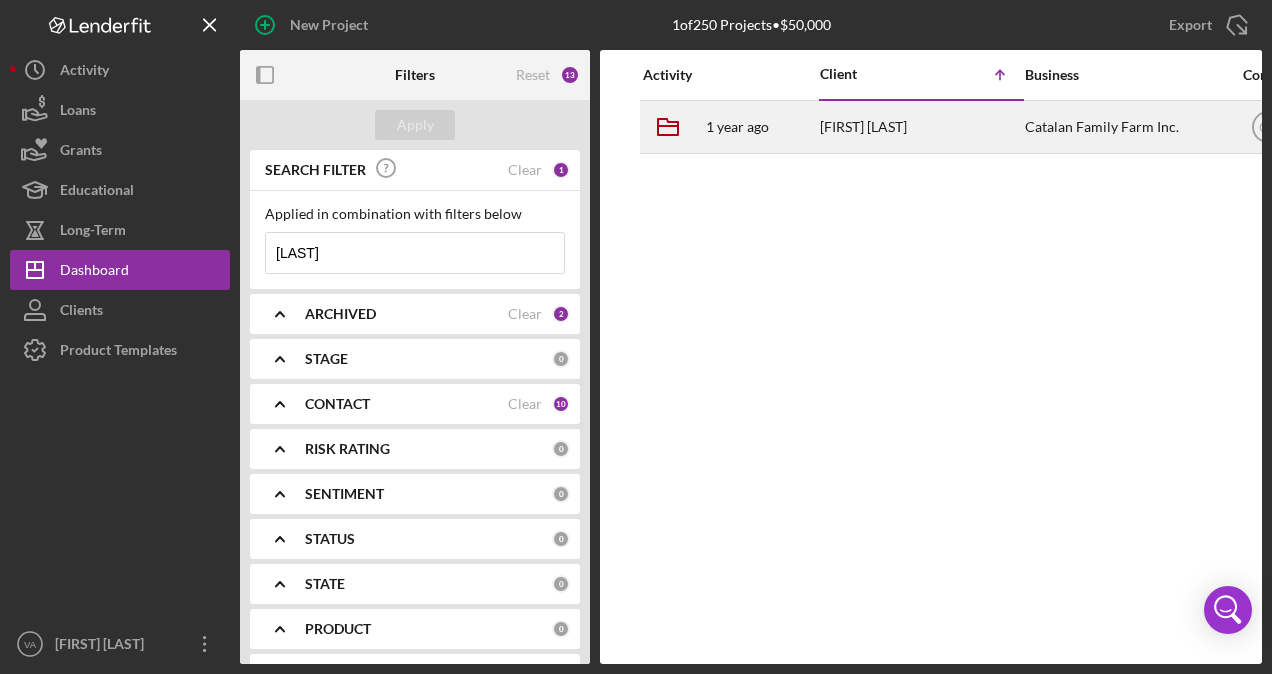 click on "[FIRST]  [LAST]" at bounding box center [921, 127] 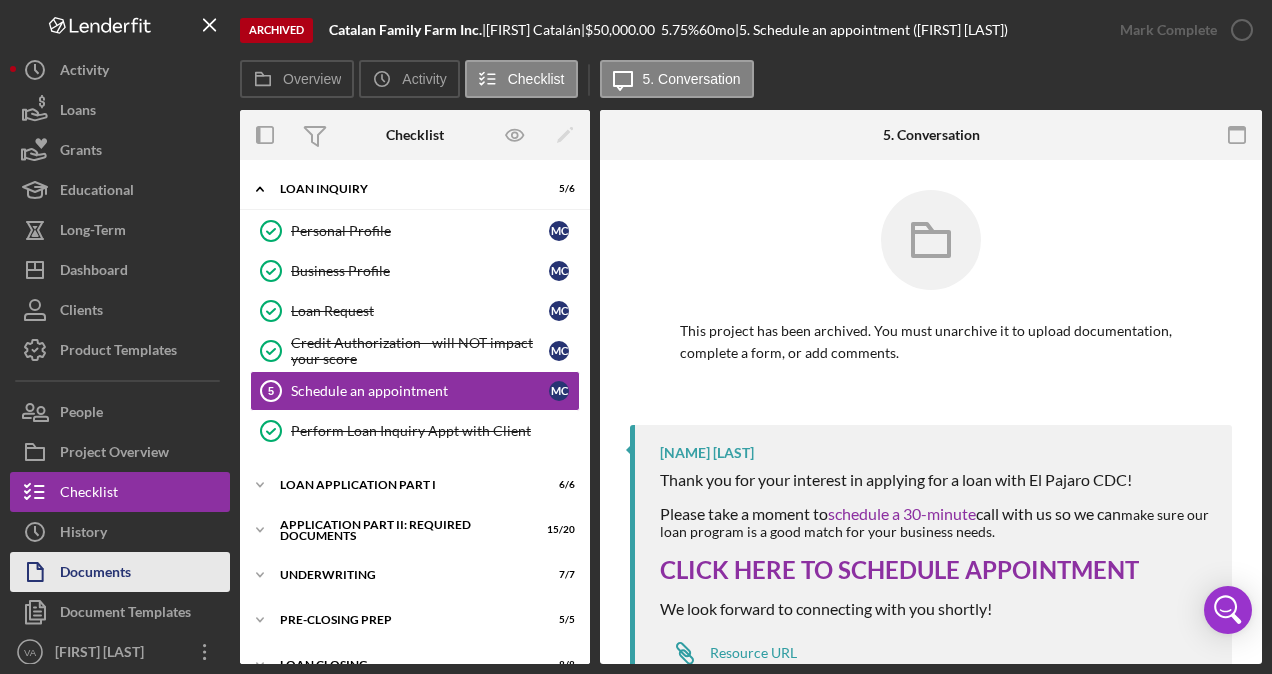 click on "Documents" at bounding box center [120, 572] 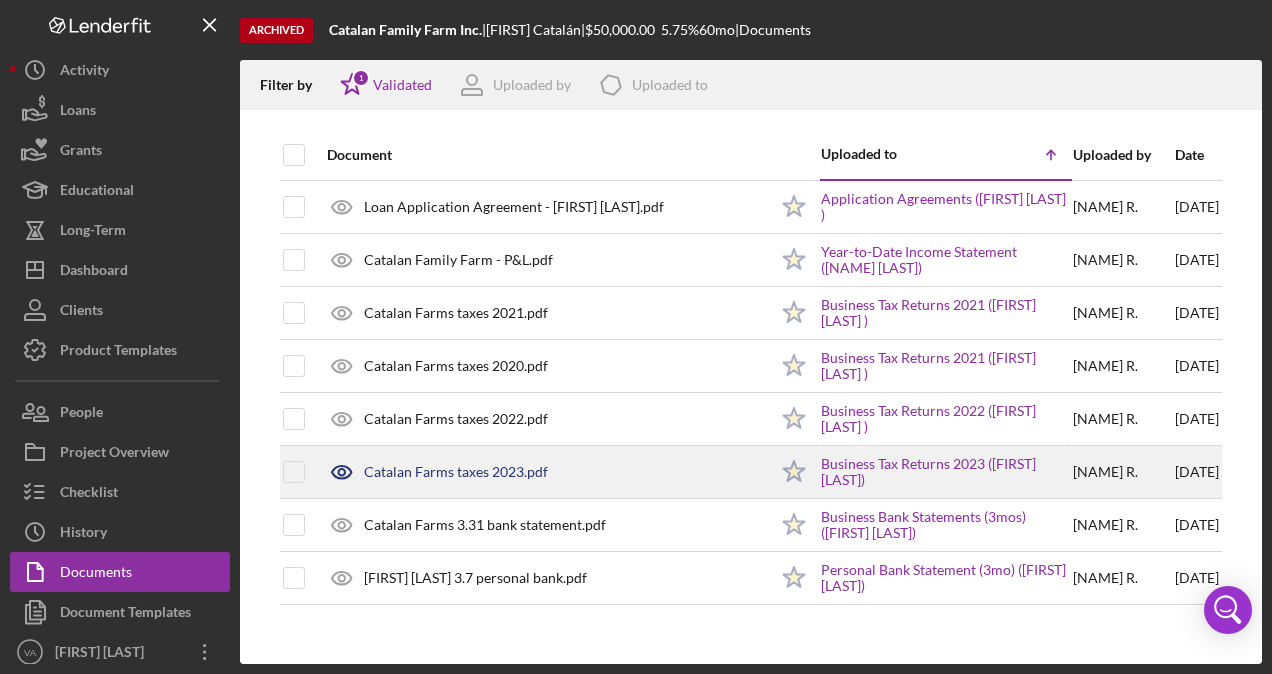click on "Catalan Farms taxes 2023.pdf" at bounding box center [456, 472] 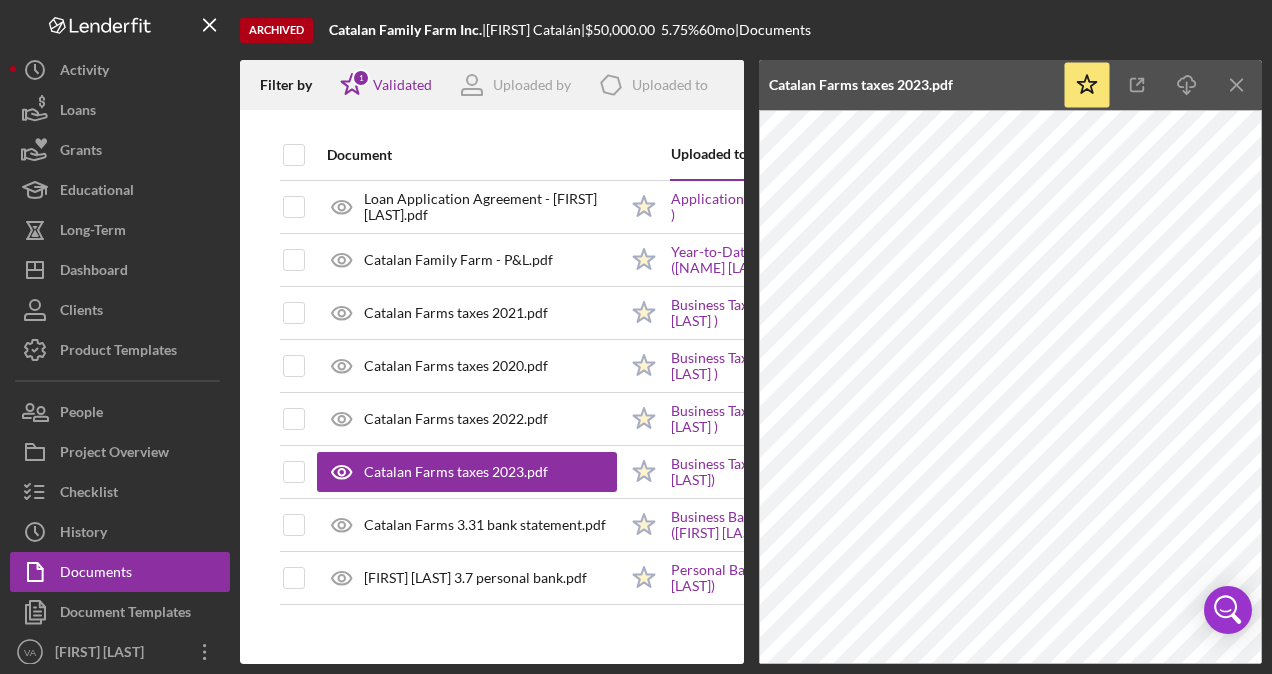 drag, startPoint x: 1265, startPoint y: 532, endPoint x: 1270, endPoint y: 550, distance: 18.681541 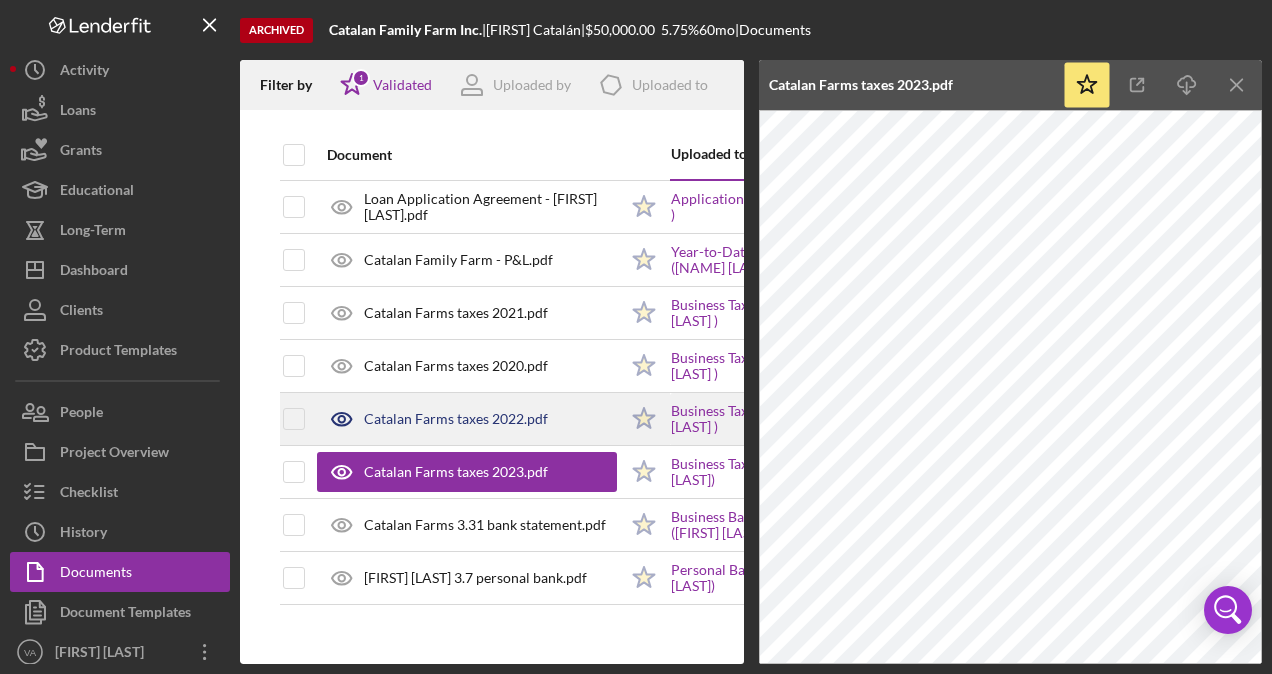 click on "Catalan Farms taxes 2022.pdf" at bounding box center (456, 419) 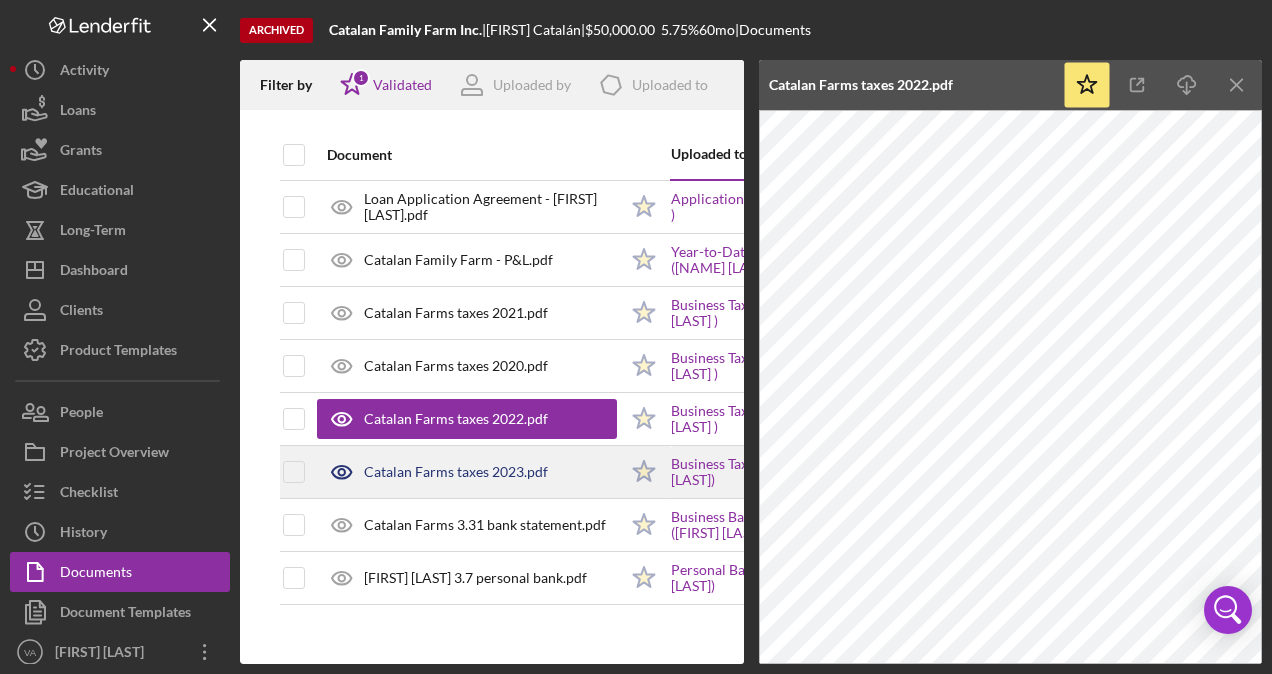 click on "Catalan Farms taxes 2023.pdf" at bounding box center (456, 472) 